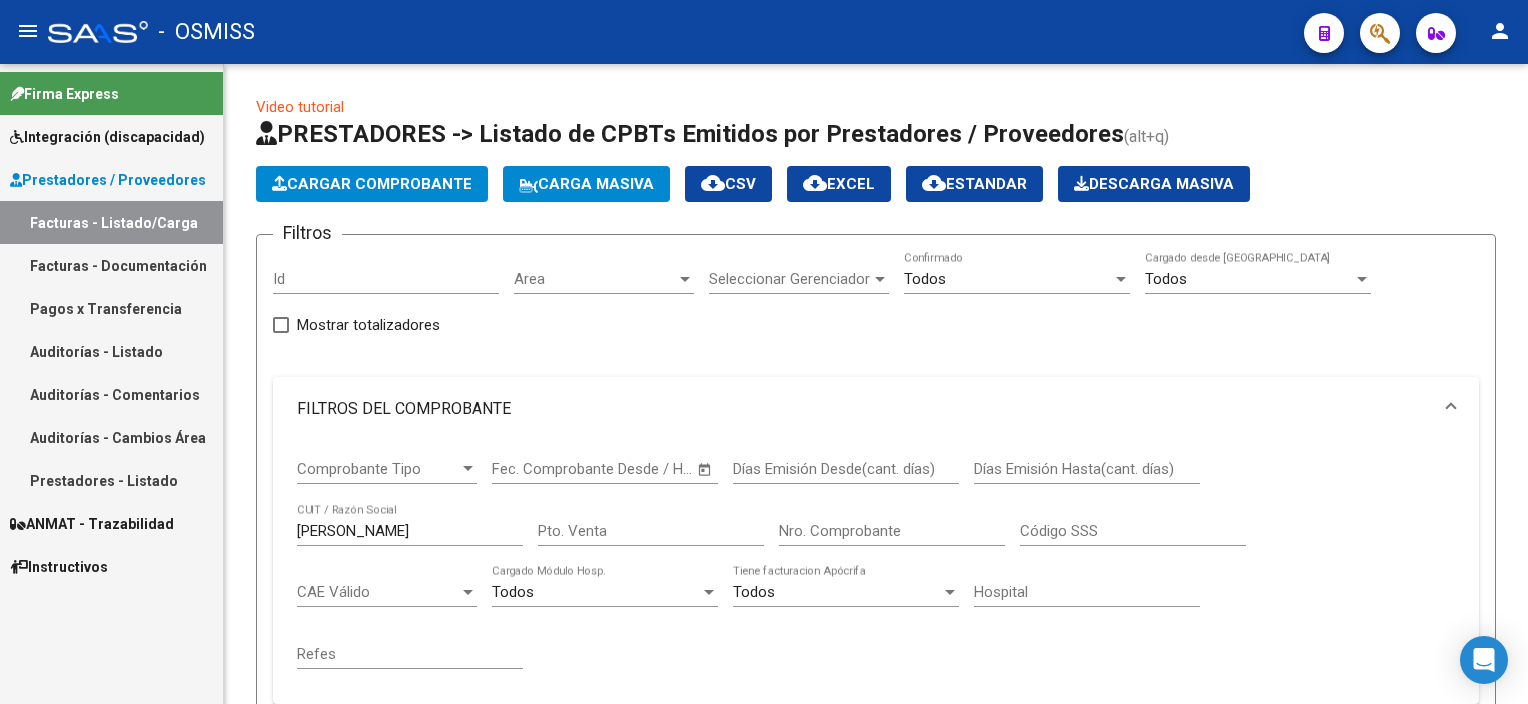 scroll, scrollTop: 0, scrollLeft: 0, axis: both 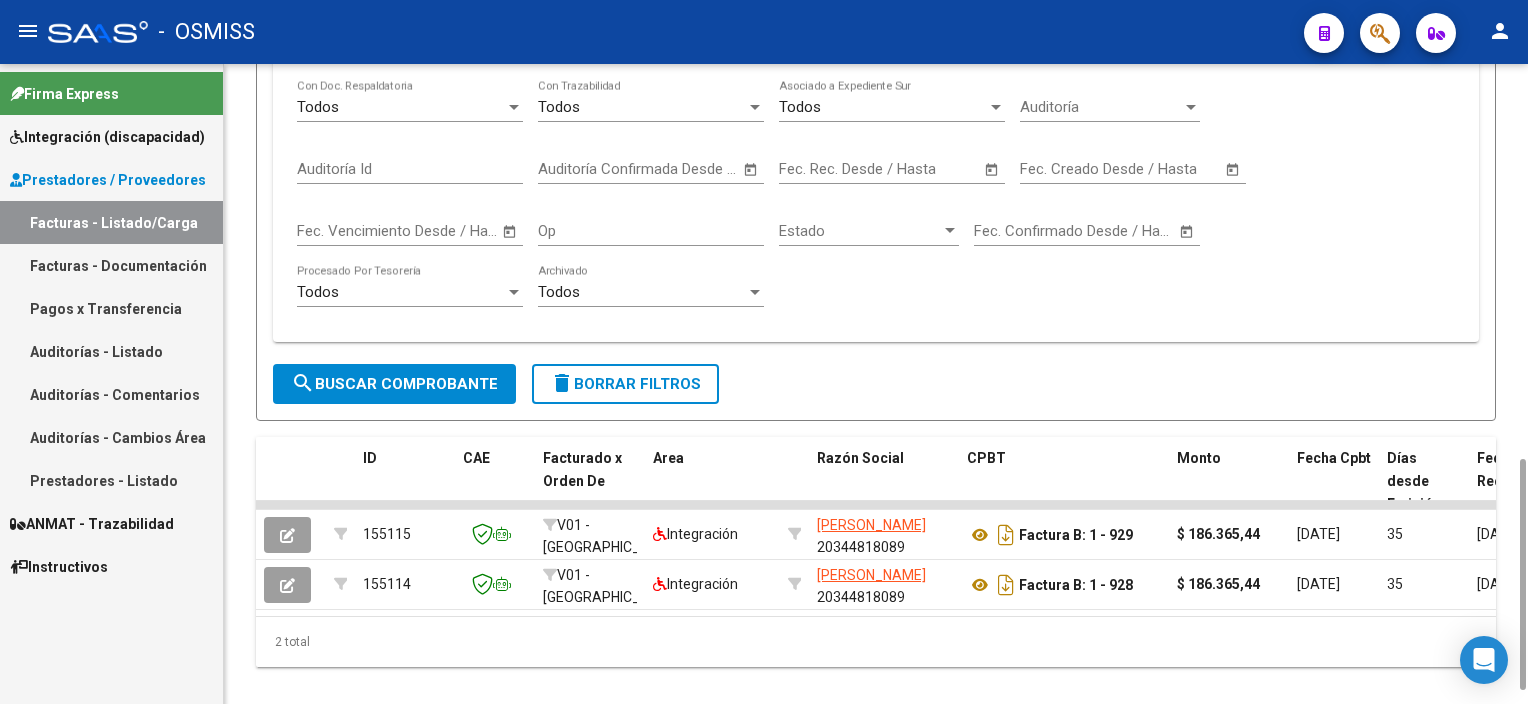 click on "delete  Borrar Filtros" 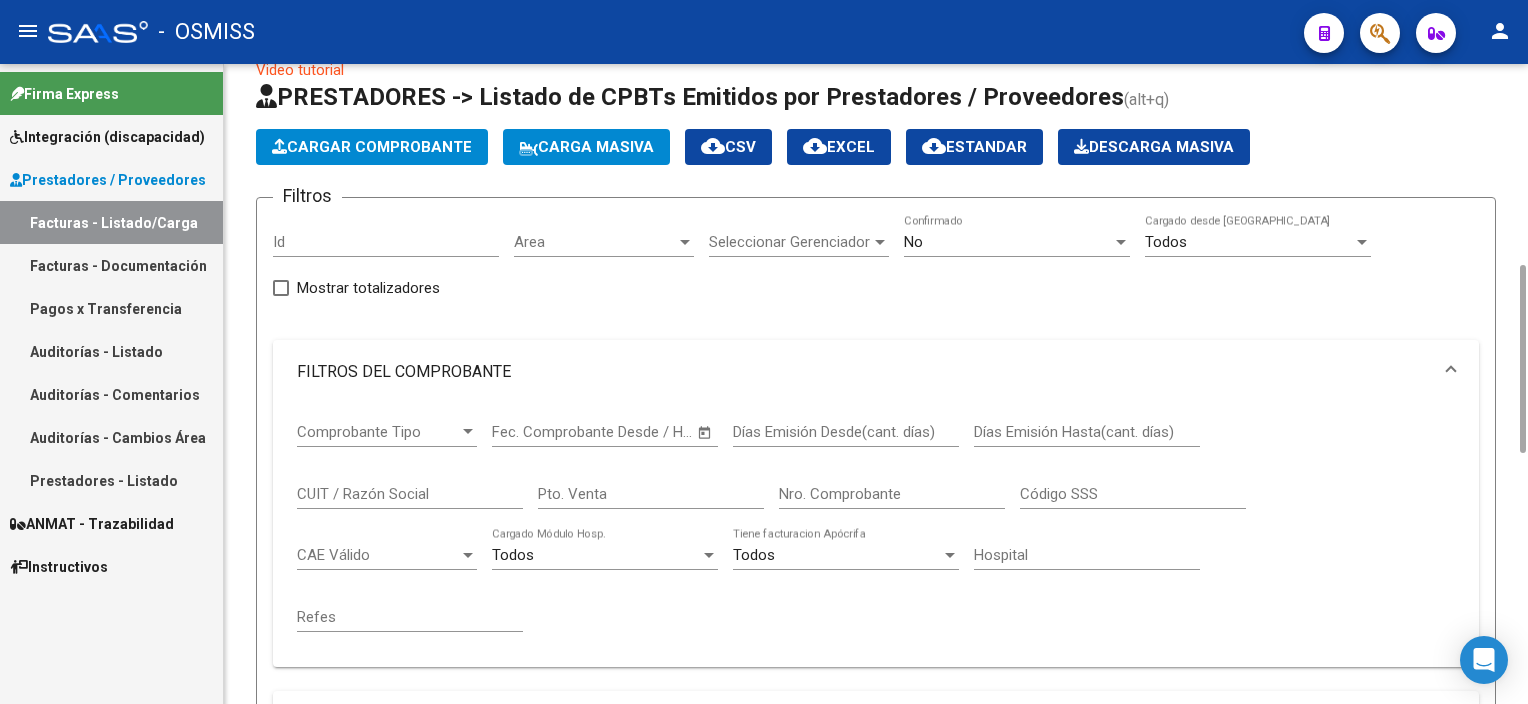 scroll, scrollTop: 0, scrollLeft: 0, axis: both 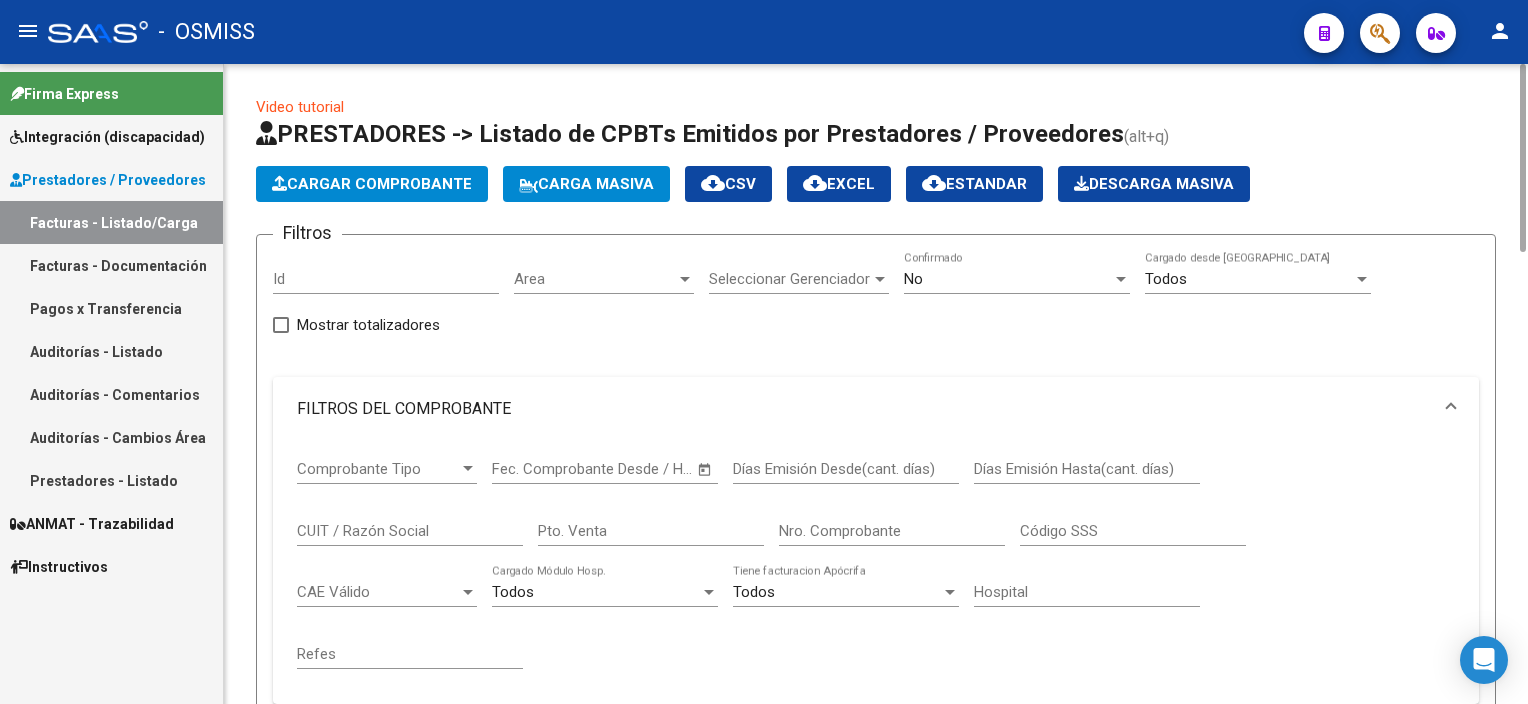 drag, startPoint x: 1523, startPoint y: 524, endPoint x: 1444, endPoint y: 112, distance: 419.50568 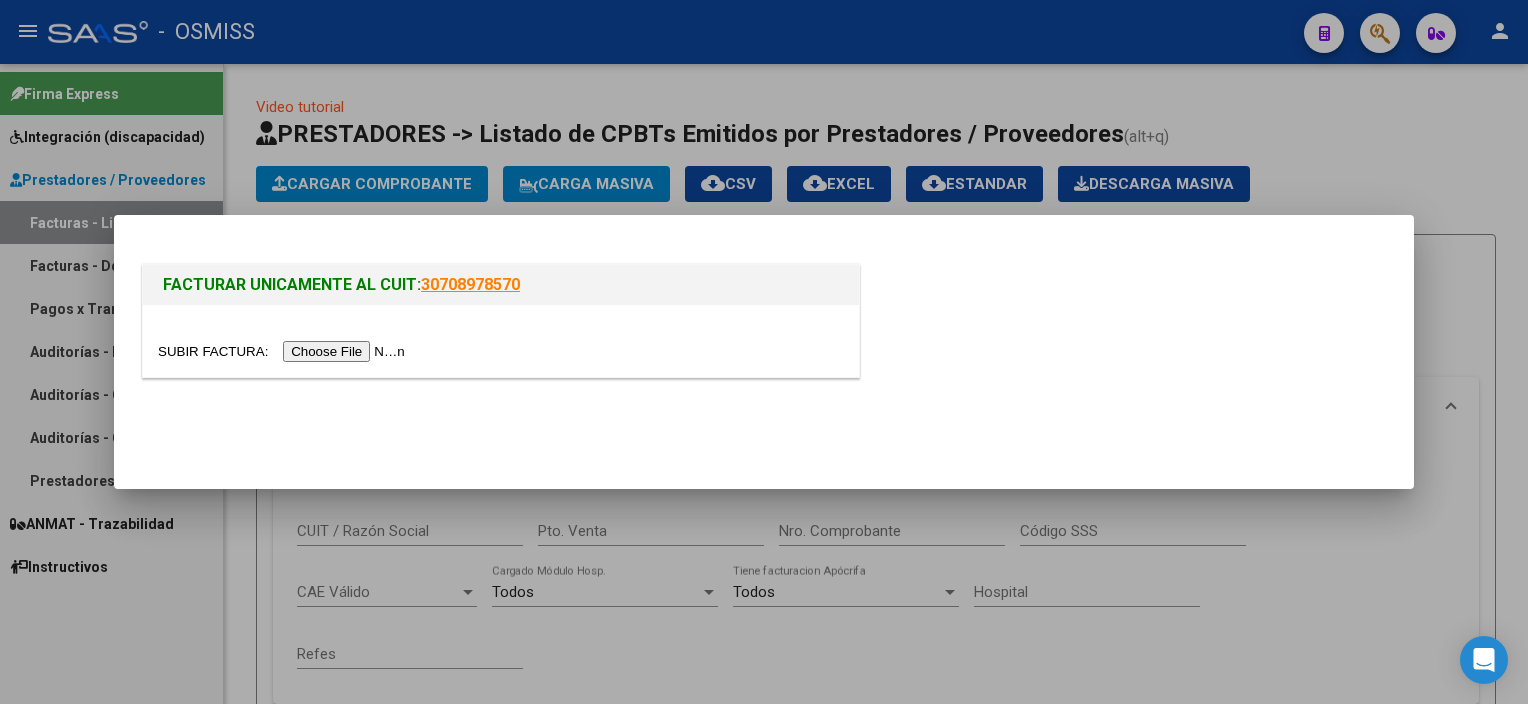 click at bounding box center (284, 351) 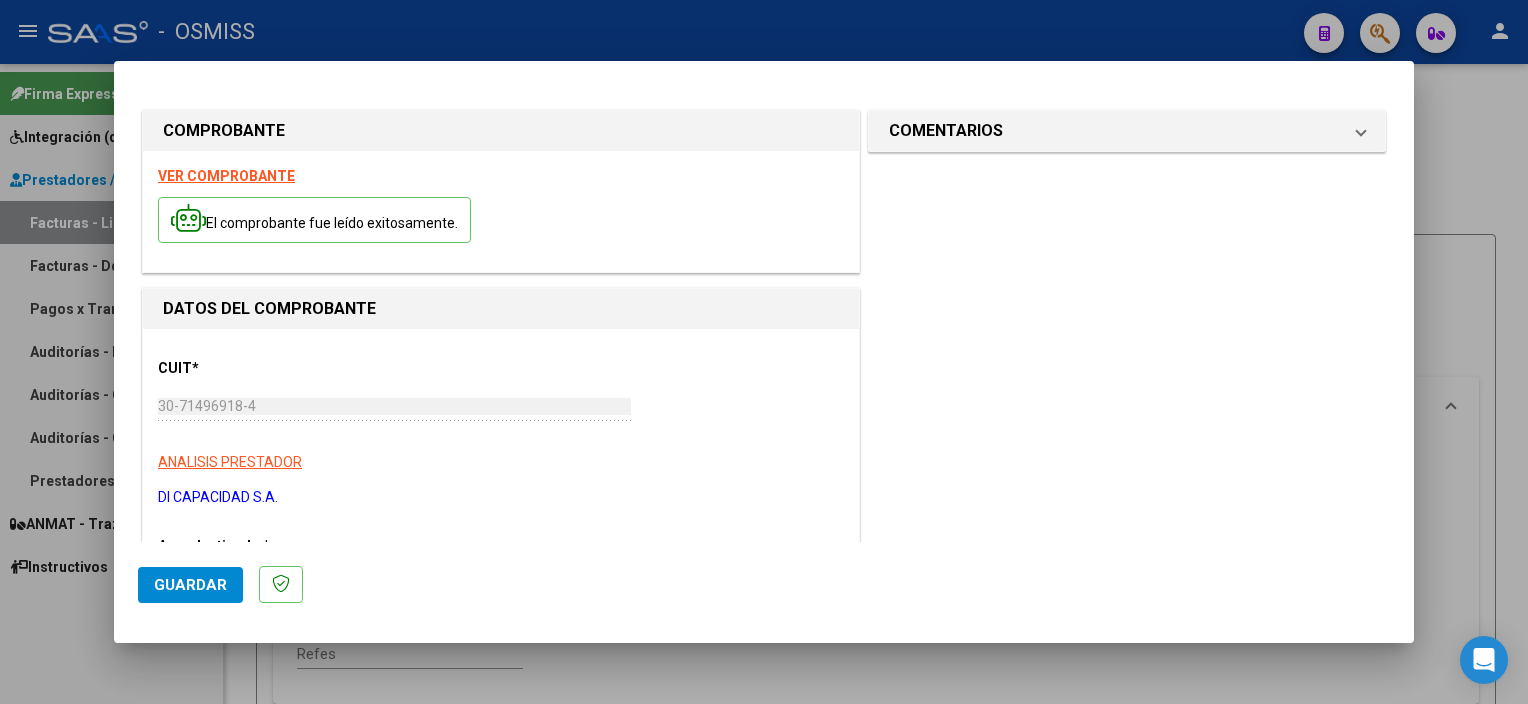 click on "COMPROBANTE VER COMPROBANTE          El comprobante fue leído exitosamente.  DATOS DEL COMPROBANTE CUIT  *   30-71496918-4 Ingresar CUIT  ANALISIS PRESTADOR  DI CAPACIDAD S.A.  ARCA Padrón  Area destinado * Integración Seleccionar Area Luego de guardar debe preaprobar la factura asociandola a un legajo de integración y subir la documentación respaldatoria (planilla de asistencia o ddjj para período de aislamiento)  Período de Prestación (Ej: 202305 para [DATE]    Ingrese el Período de Prestación como indica el ejemplo   Comprobante Tipo * Factura B Seleccionar Tipo Punto de Venta  *   11 Ingresar el Nro.  Número  *   910 Ingresar el Nro.  Monto  *   $ 475.830,36 Ingresar el monto  [GEOGRAPHIC_DATA].  *   [DATE] Ingresar la fecha  CAE / CAEA (no ingrese CAI)    75264143144826 Ingresar el CAE o CAEA (no ingrese CAI)  Fecha de Vencimiento    Ingresar la fecha  Ref. Externa    Ingresar la ref.  N° Liquidación    Ingresar el N° Liquidación  COMENTARIOS" at bounding box center (764, 924) 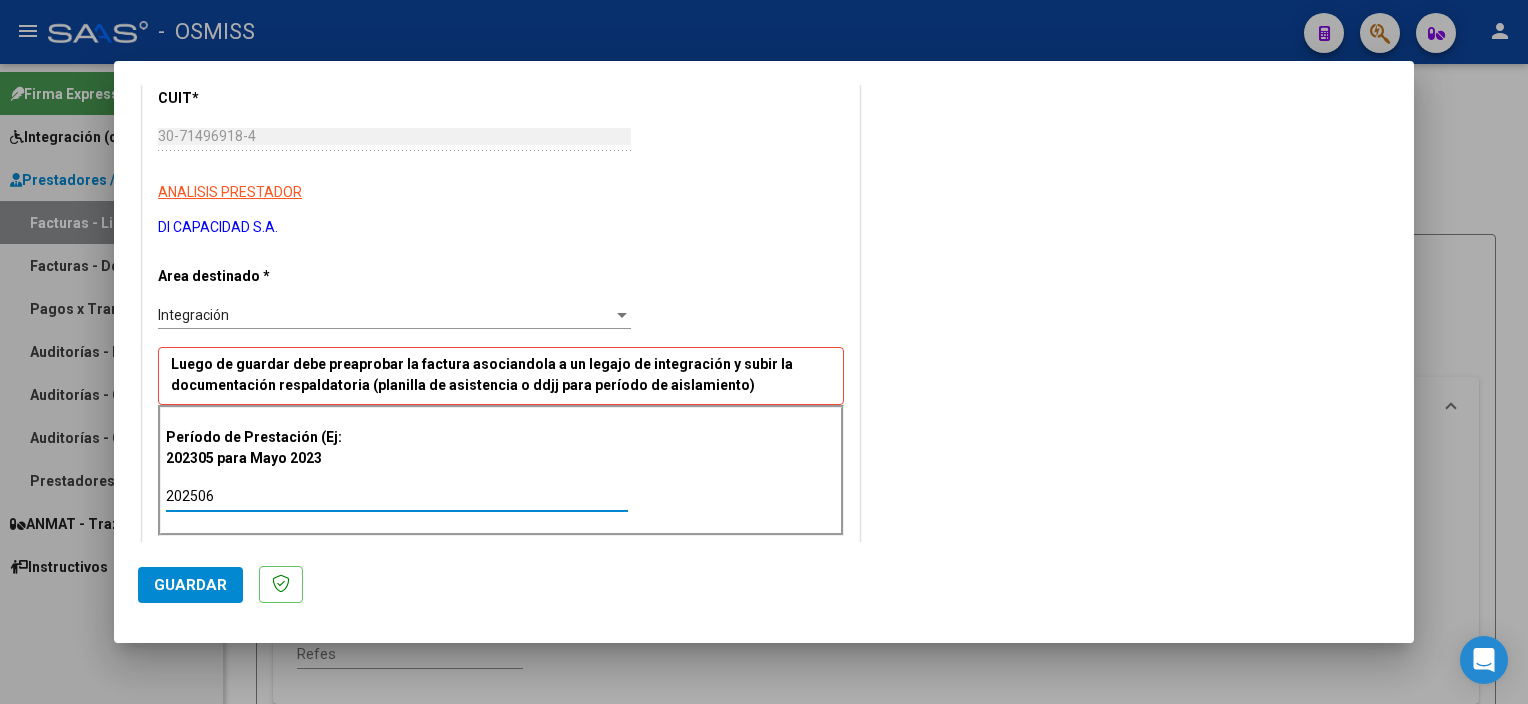 type on "202506" 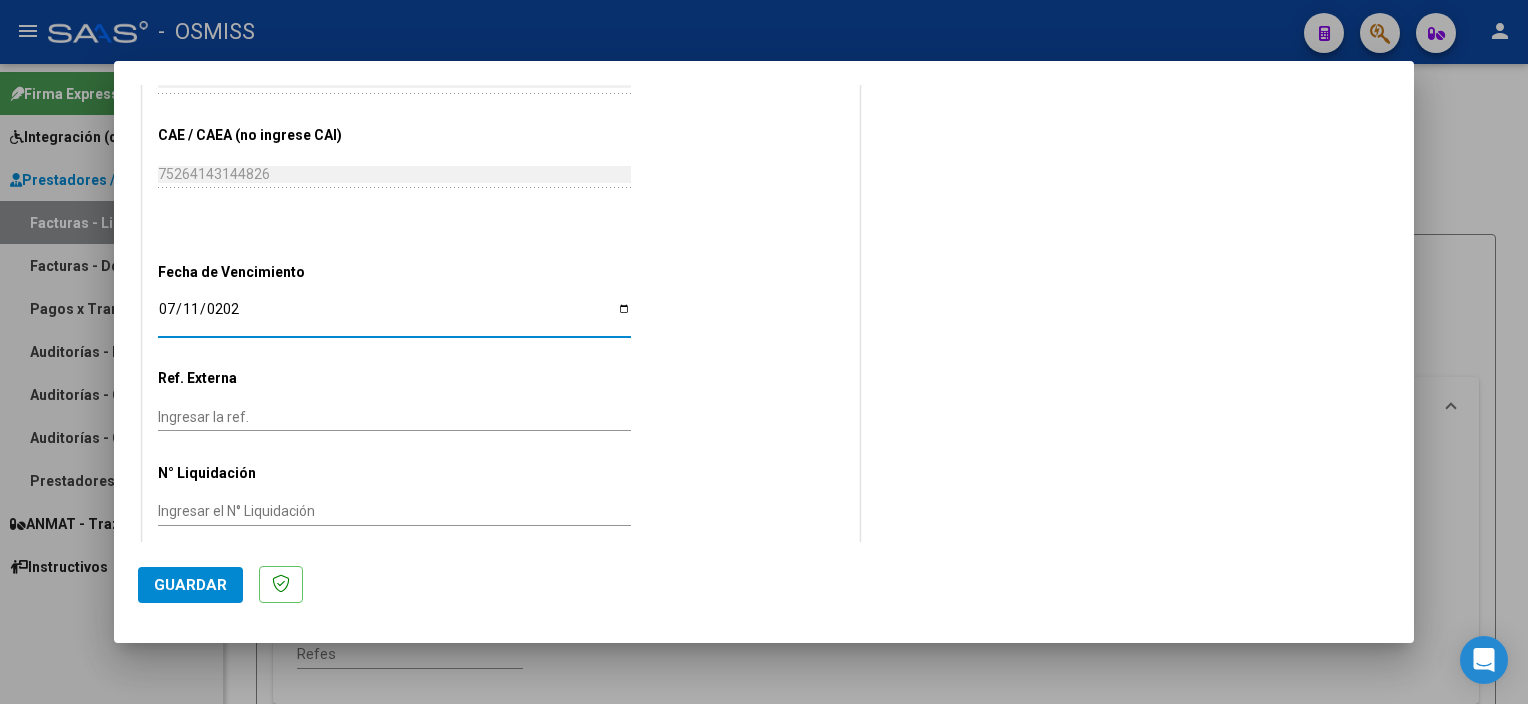 type on "[DATE]" 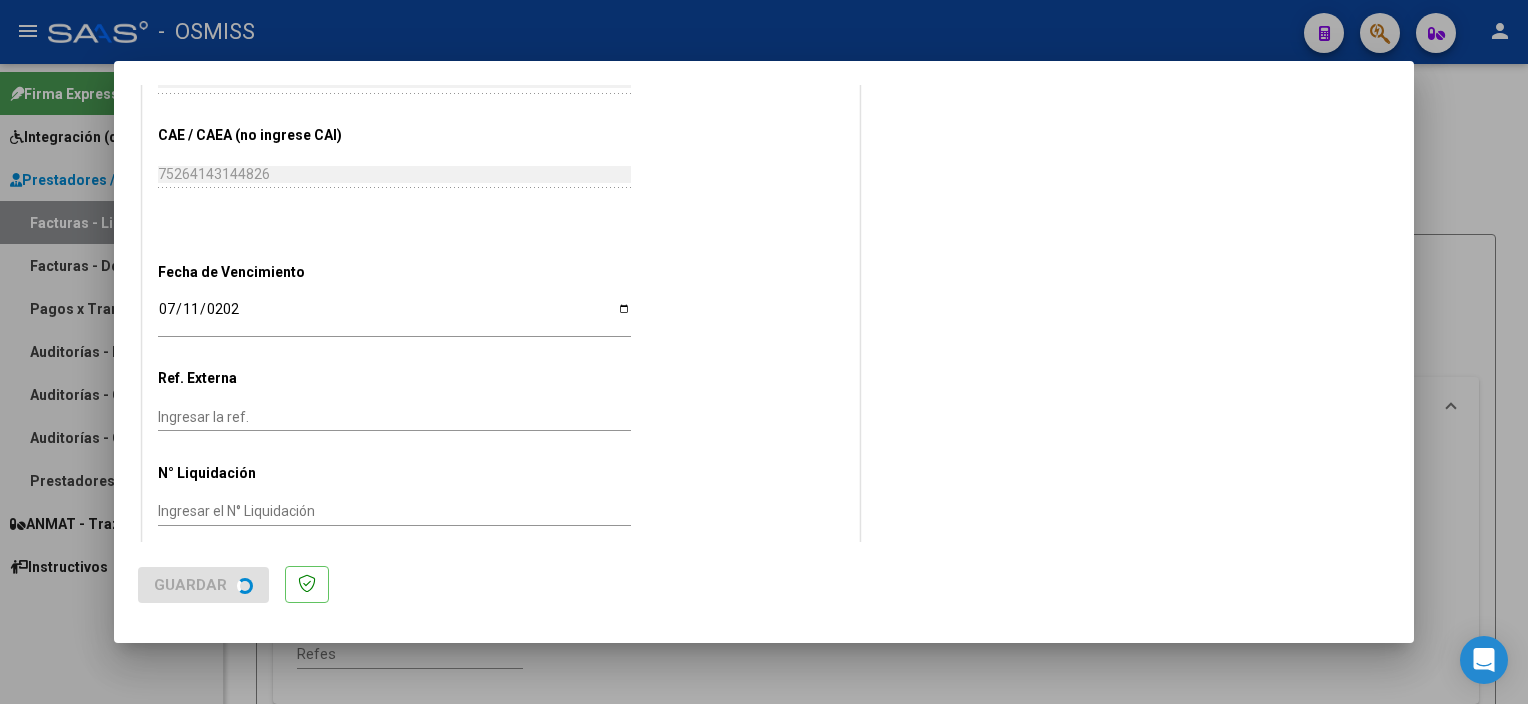 scroll, scrollTop: 0, scrollLeft: 0, axis: both 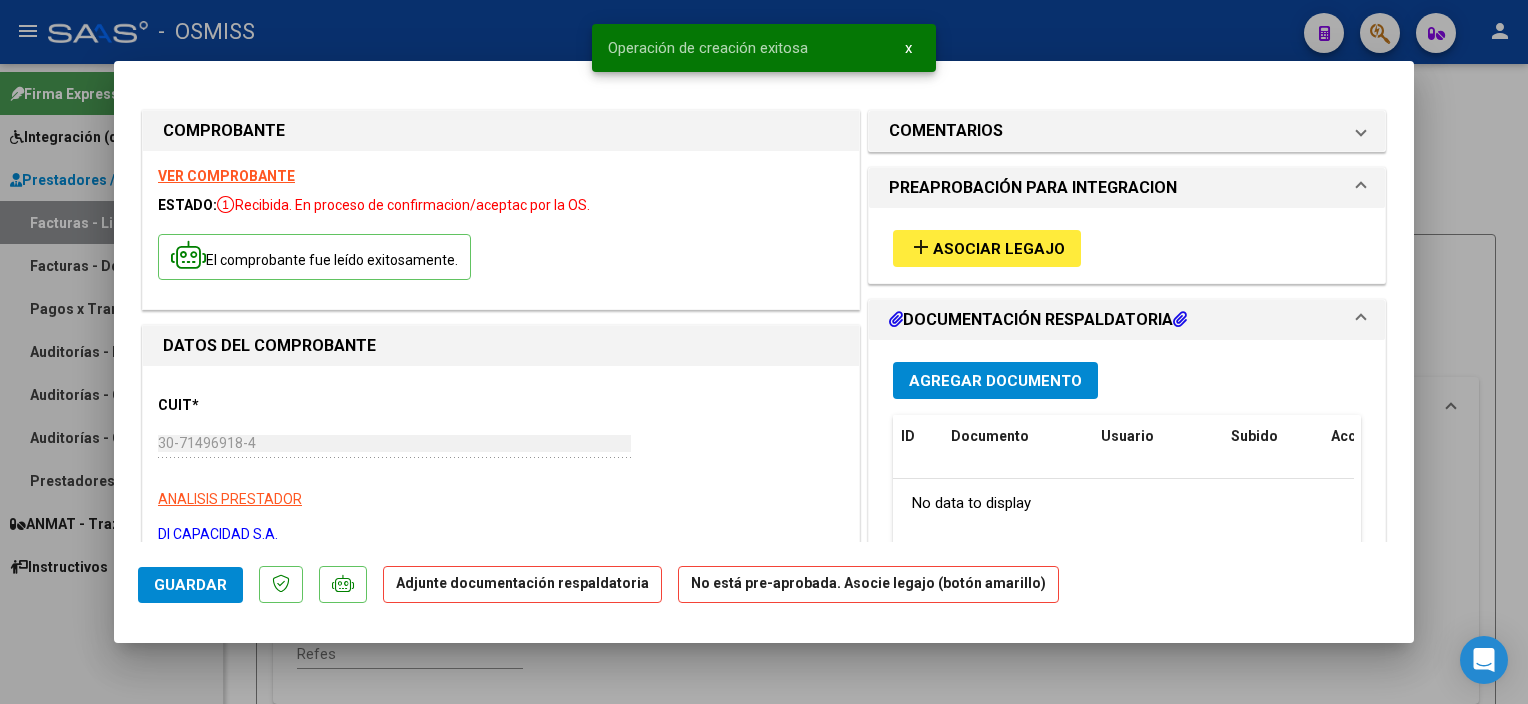 click on "Asociar Legajo" at bounding box center [999, 249] 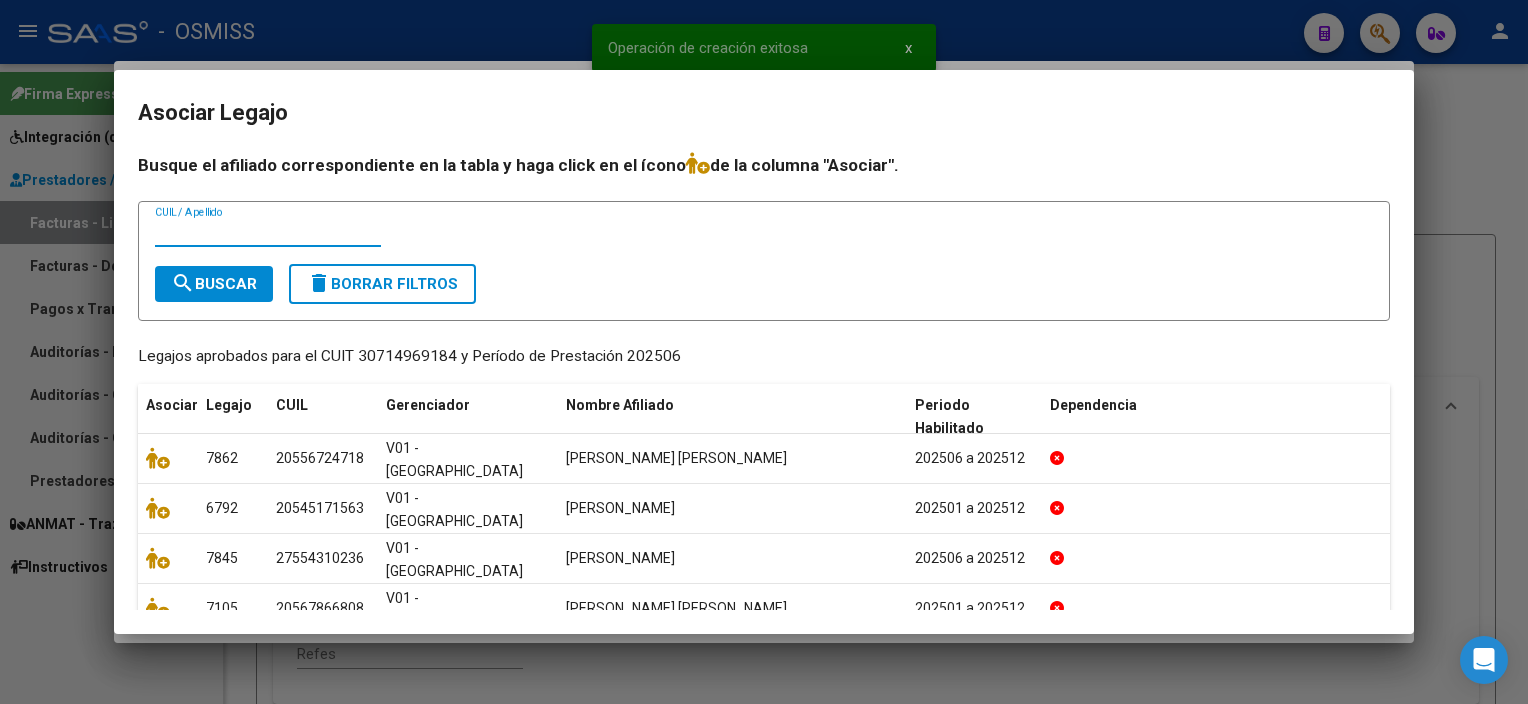 click on "CUIL / Apellido" at bounding box center (268, 232) 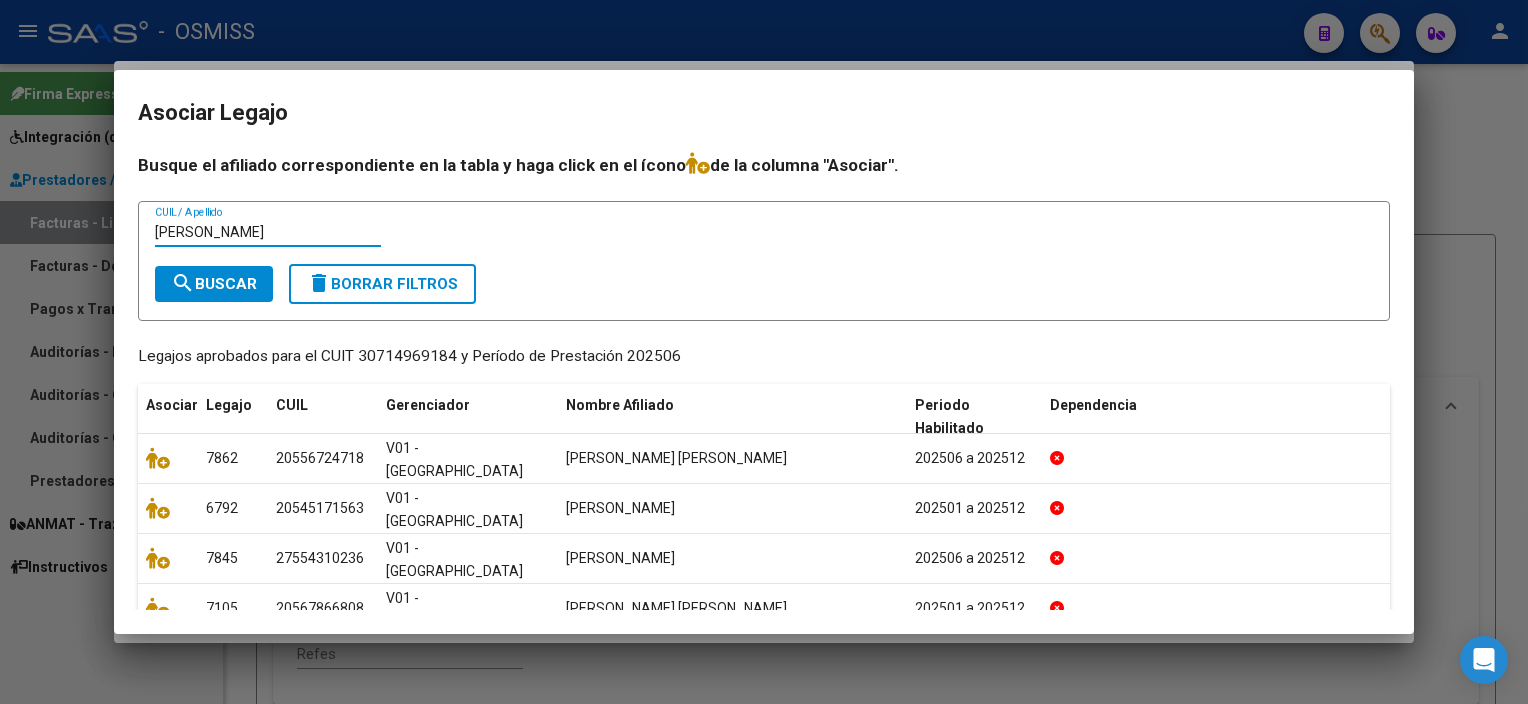 type on "[PERSON_NAME]" 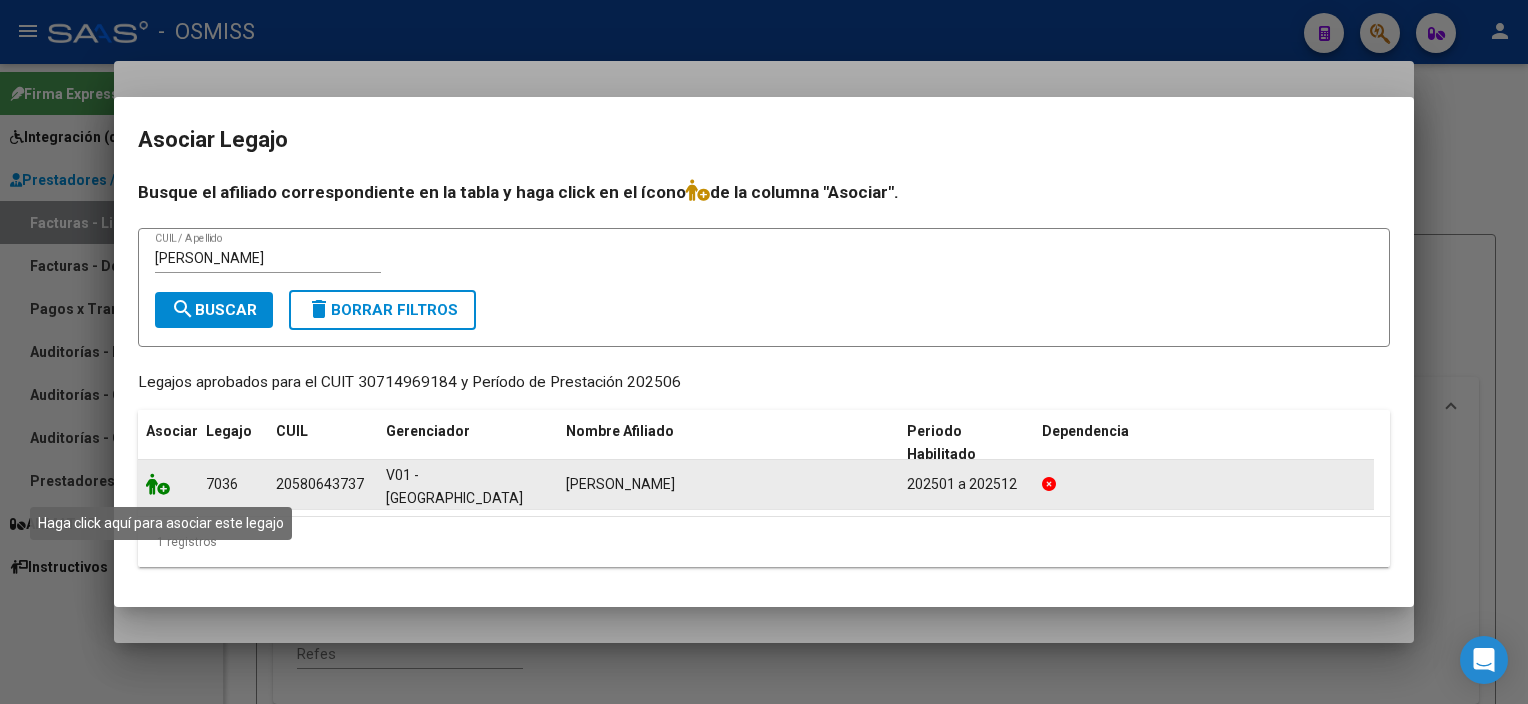 click 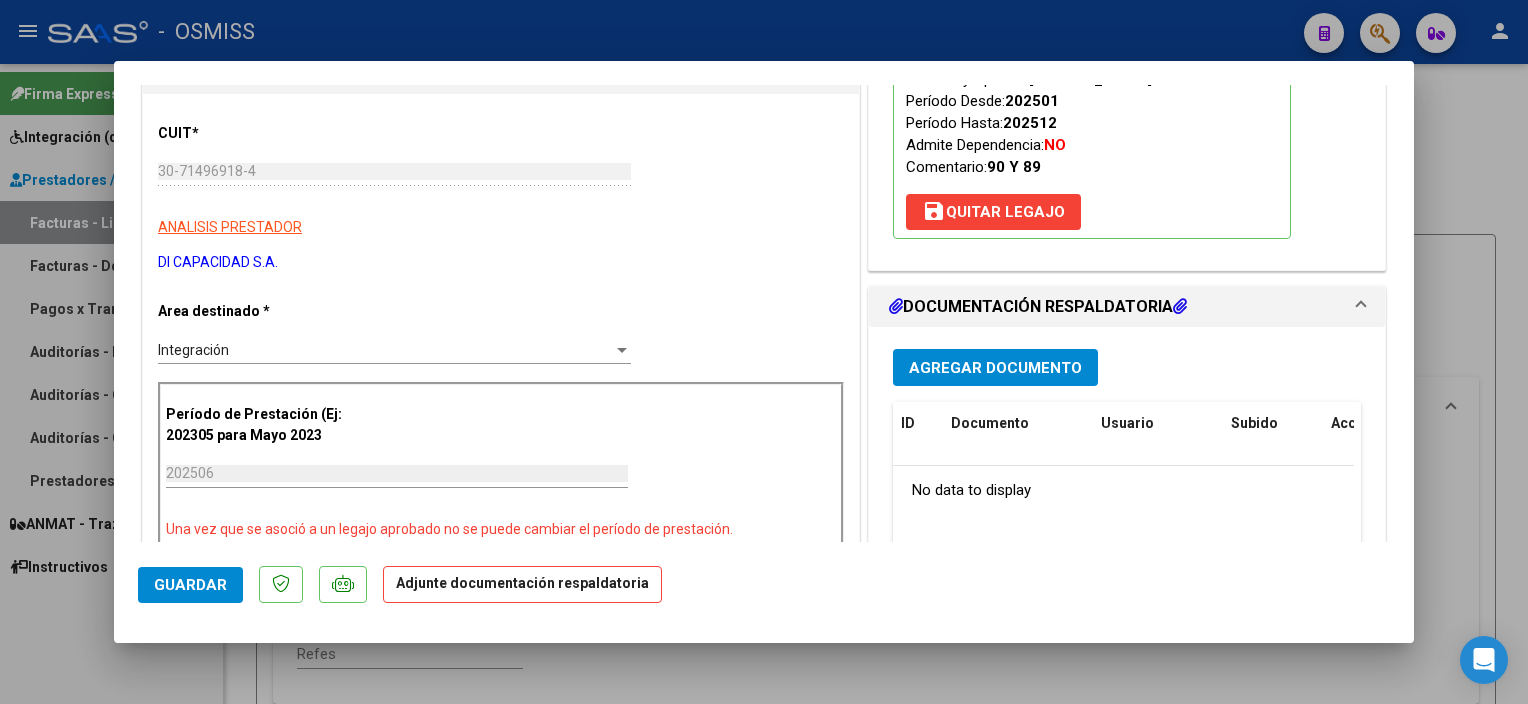 scroll, scrollTop: 288, scrollLeft: 0, axis: vertical 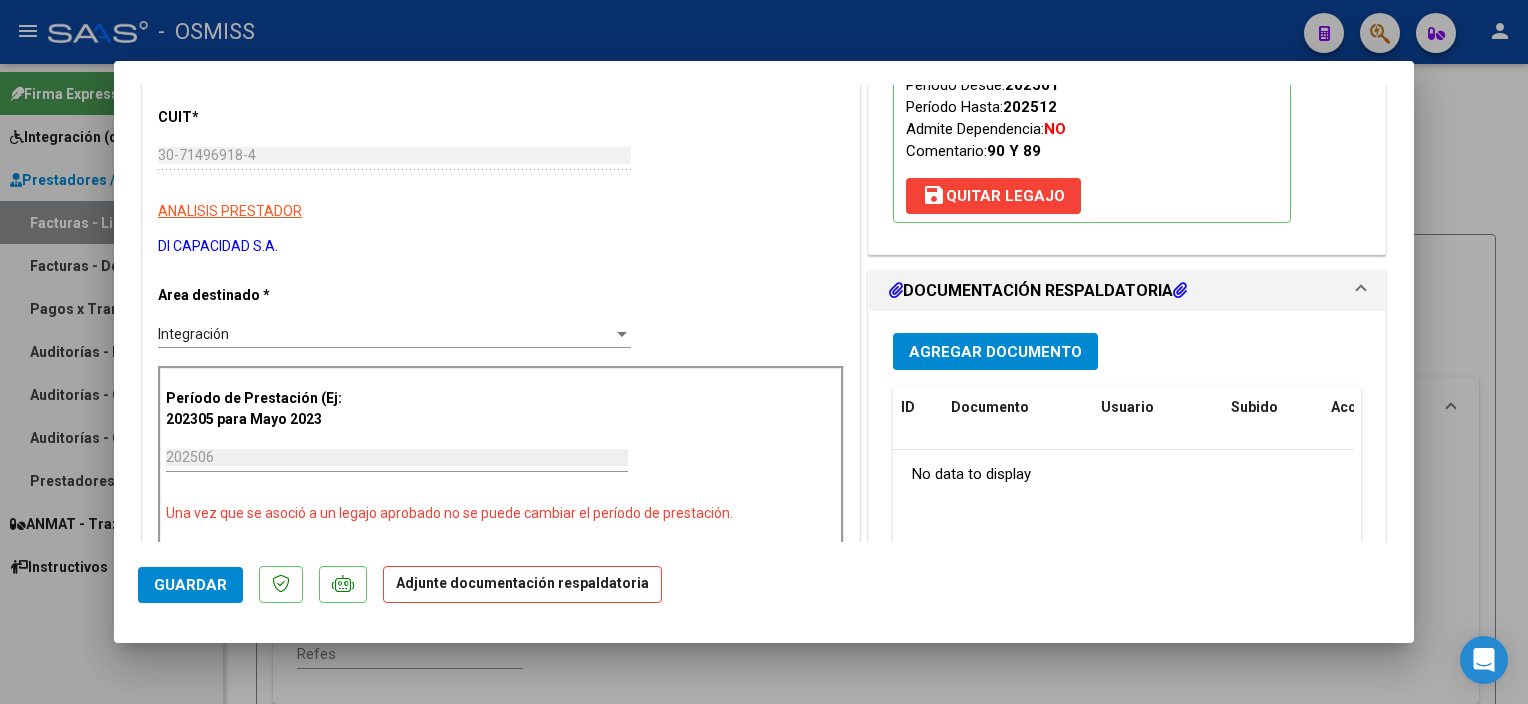 click on "Agregar Documento" at bounding box center (995, 351) 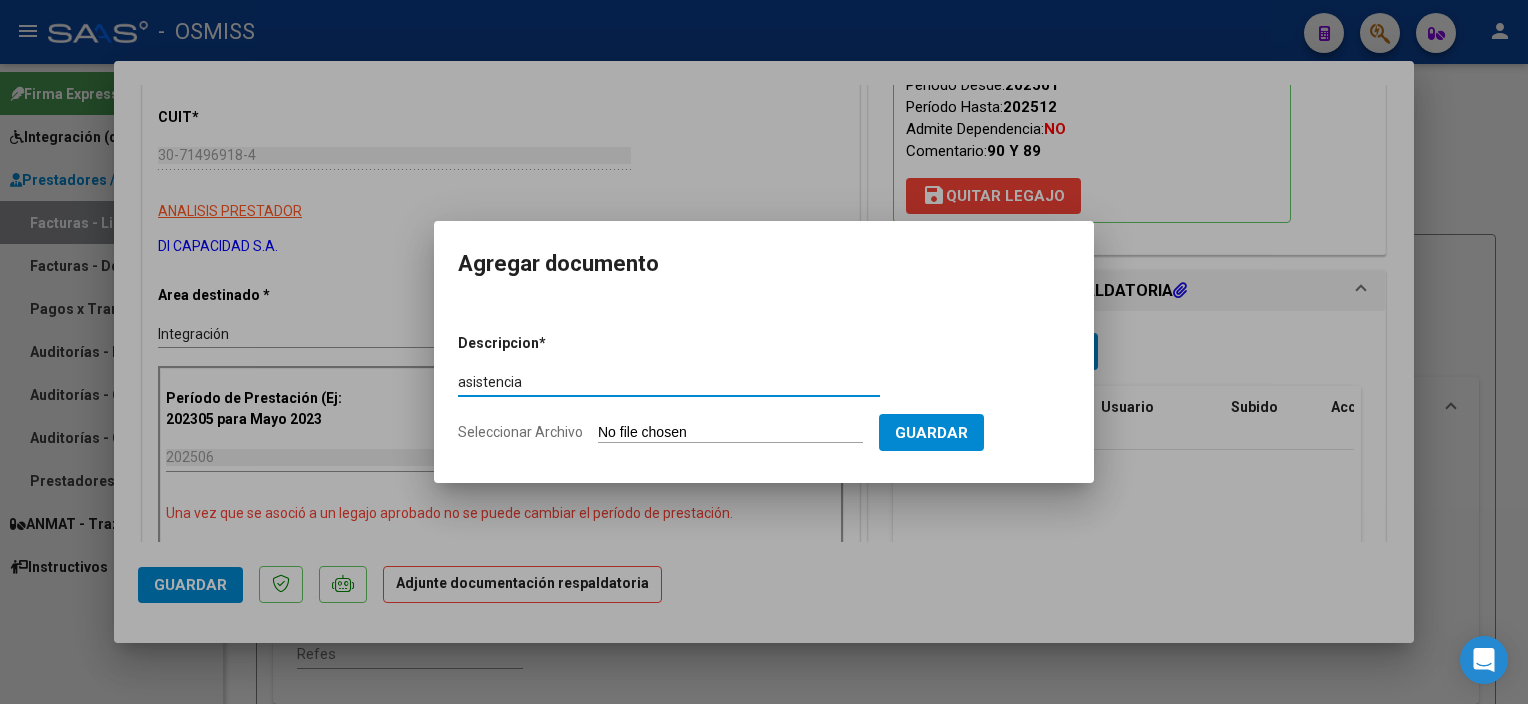 type on "ASISTENCIA" 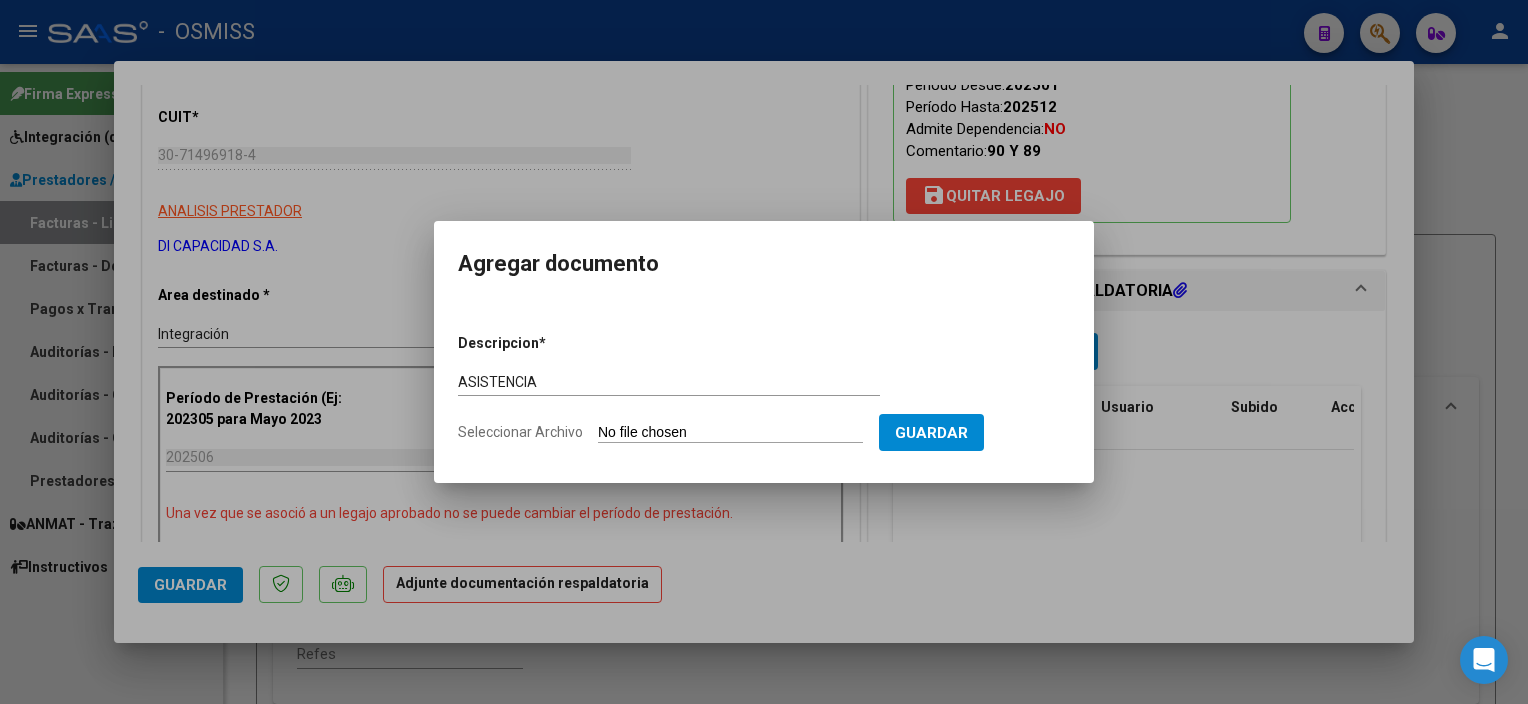 click on "Seleccionar Archivo" at bounding box center [730, 433] 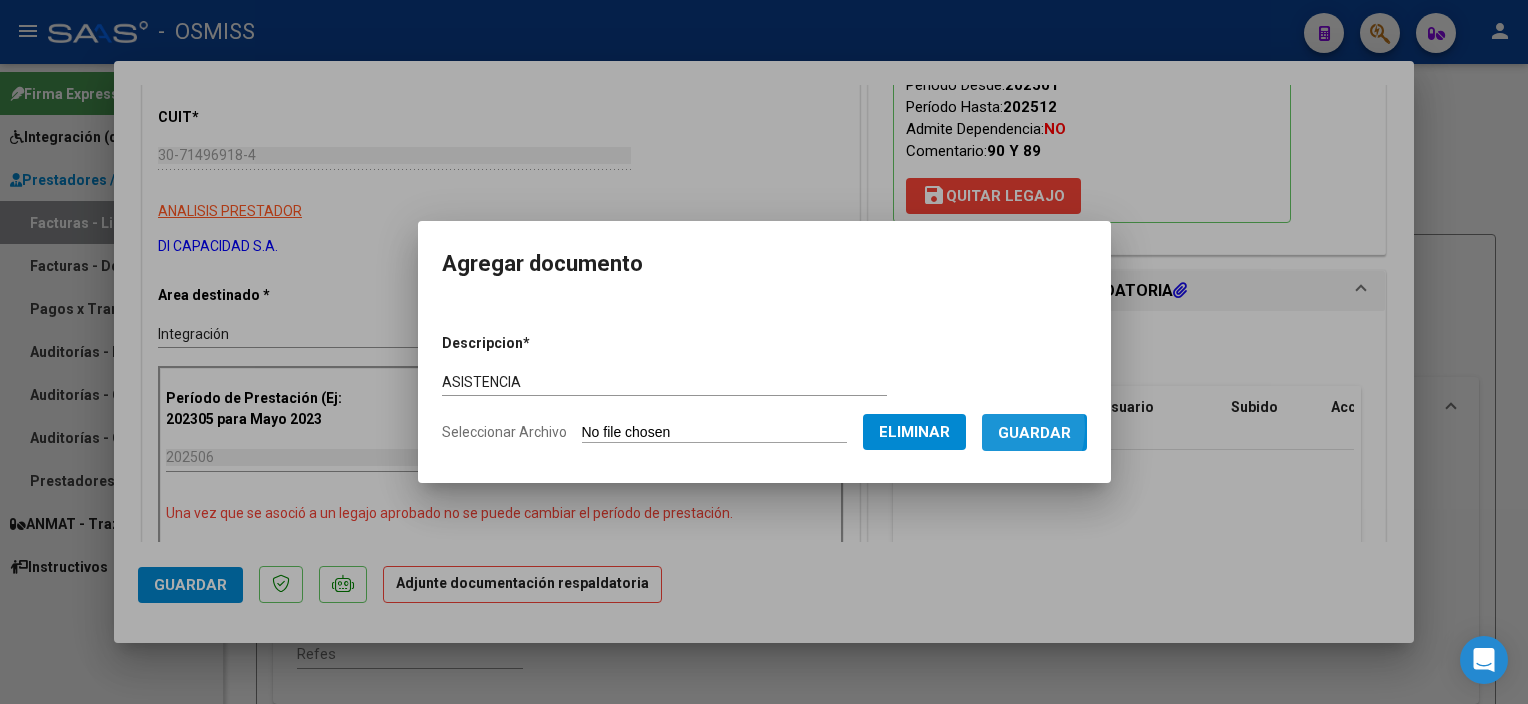 click on "Guardar" at bounding box center [1034, 433] 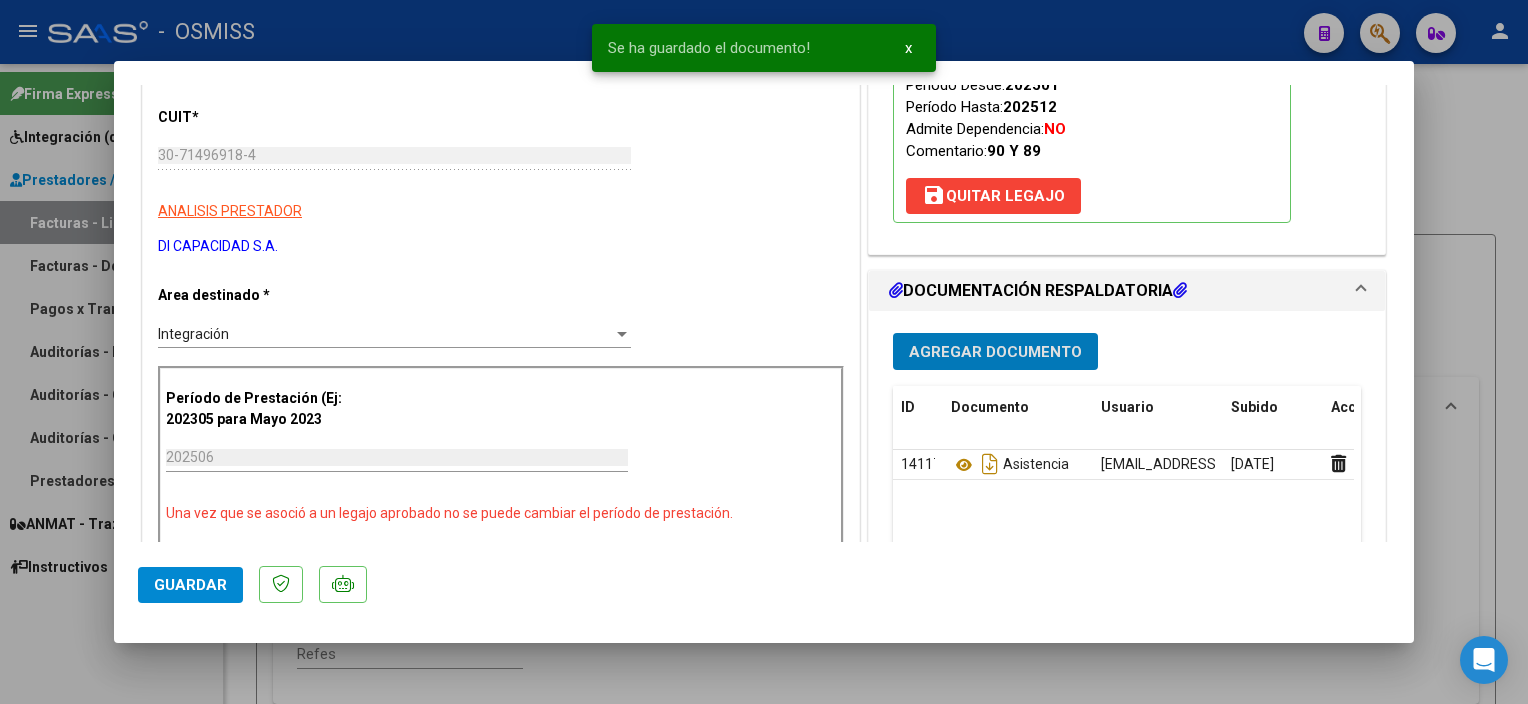 click on "Agregar Documento ID Documento Usuario Subido Acción 141177  Asistencia   [EMAIL_ADDRESS][DOMAIN_NAME] - [PERSON_NAME]   [DATE]   1 total   1" at bounding box center [1127, 525] 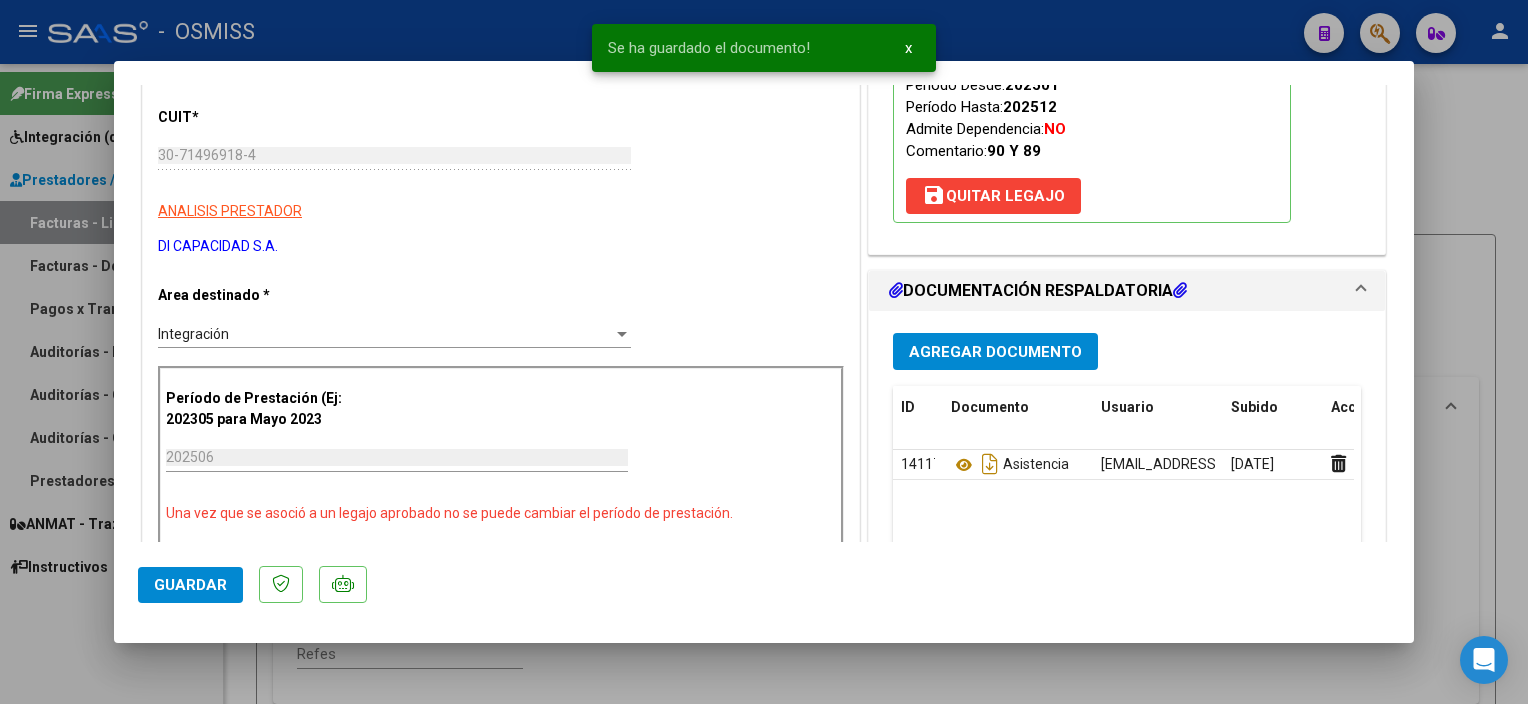 click on "Agregar Documento" at bounding box center [995, 352] 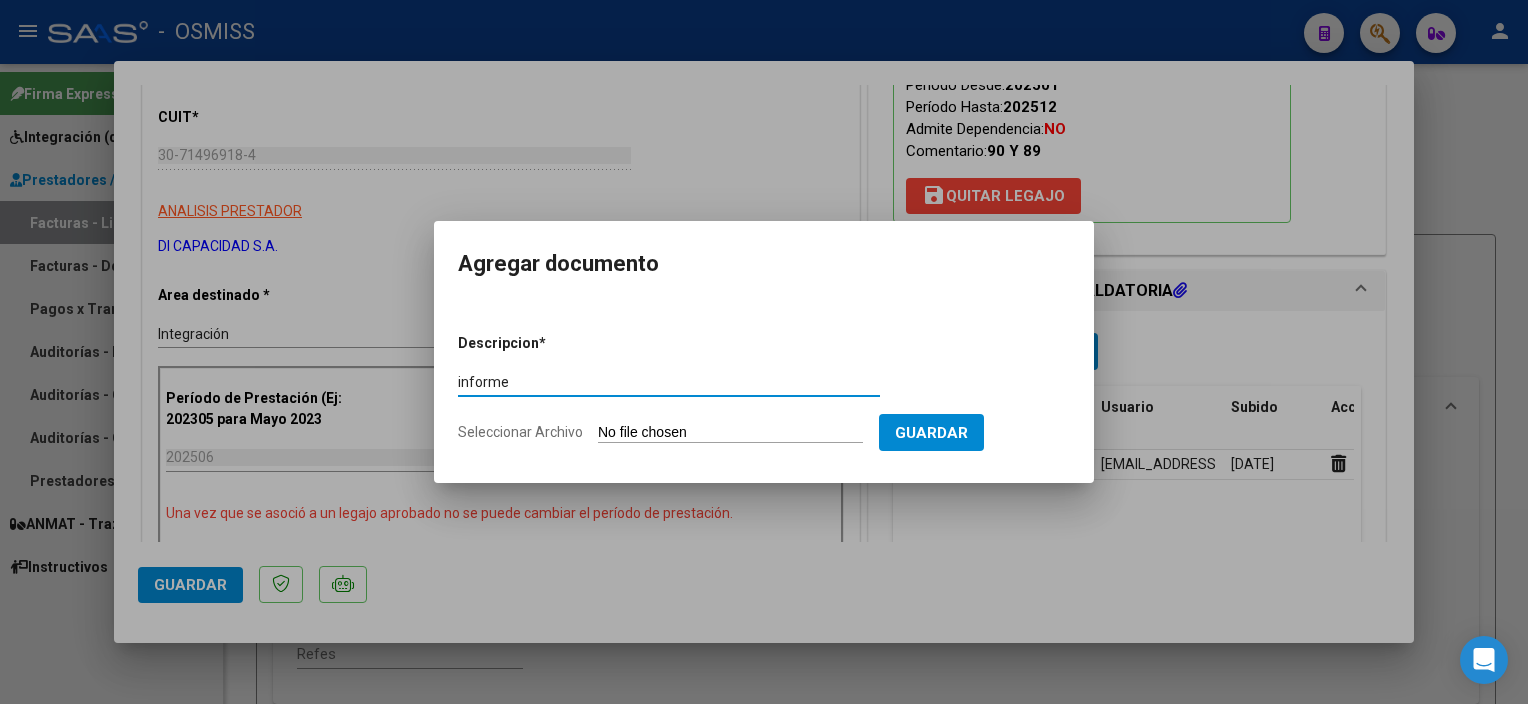 type on "informe" 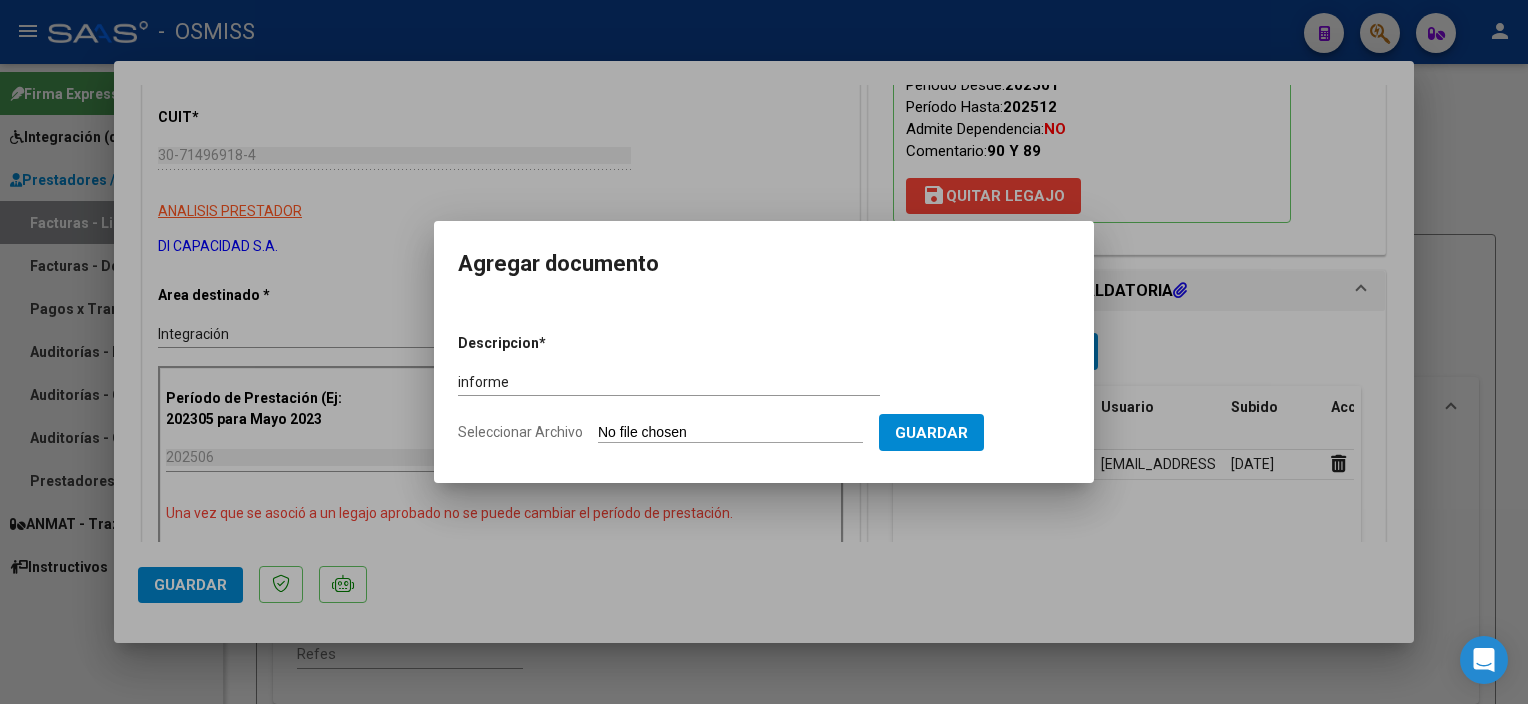 click on "informe Escriba aquí una descripcion" at bounding box center (669, 382) 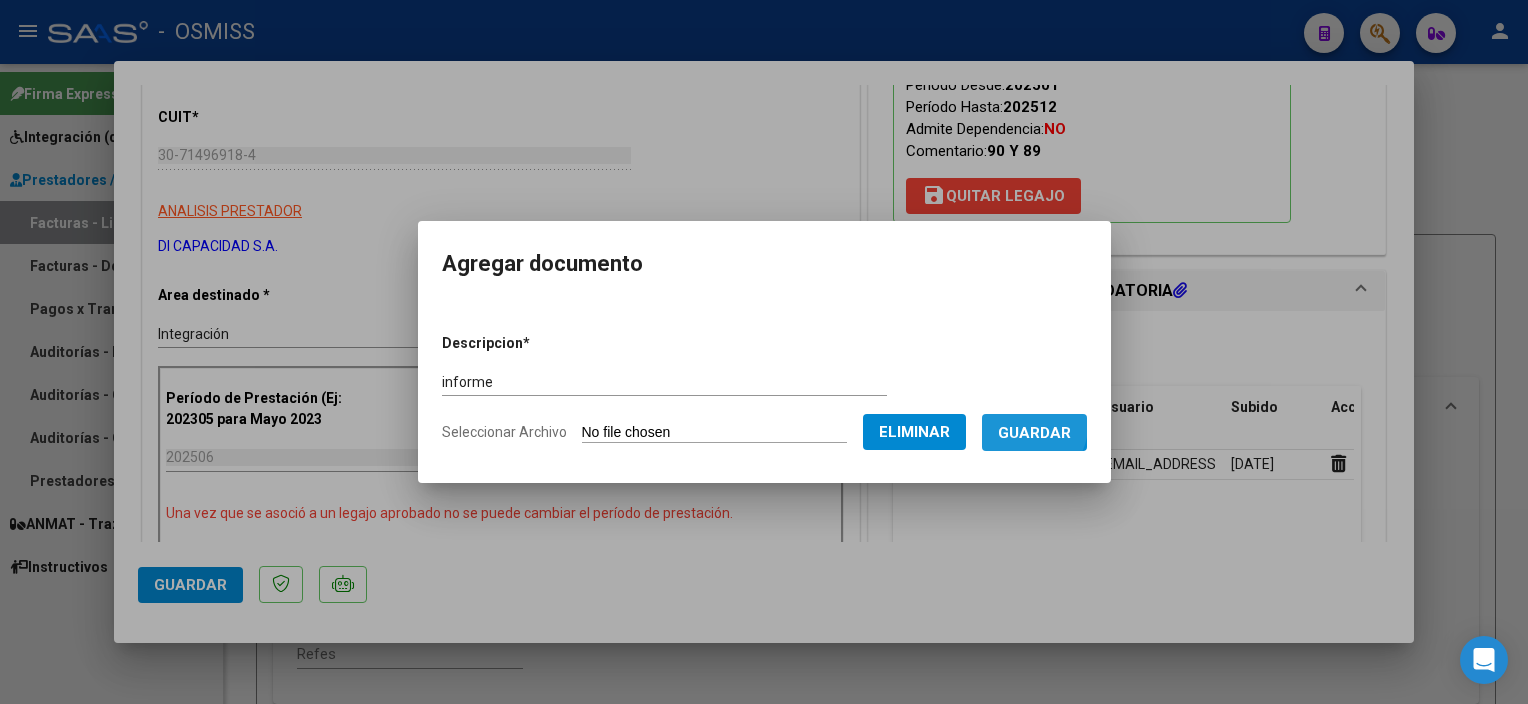 click on "Guardar" at bounding box center (1034, 433) 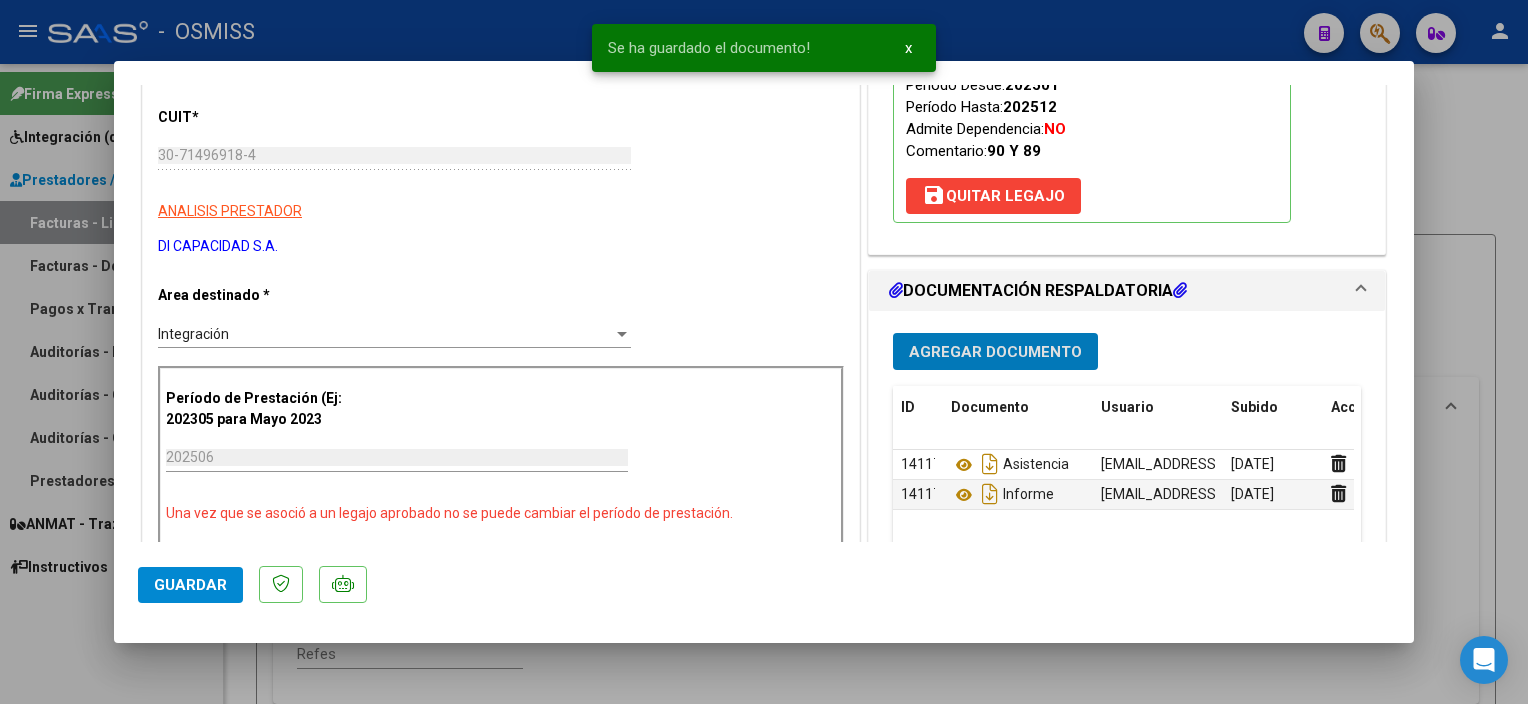 click at bounding box center (764, 352) 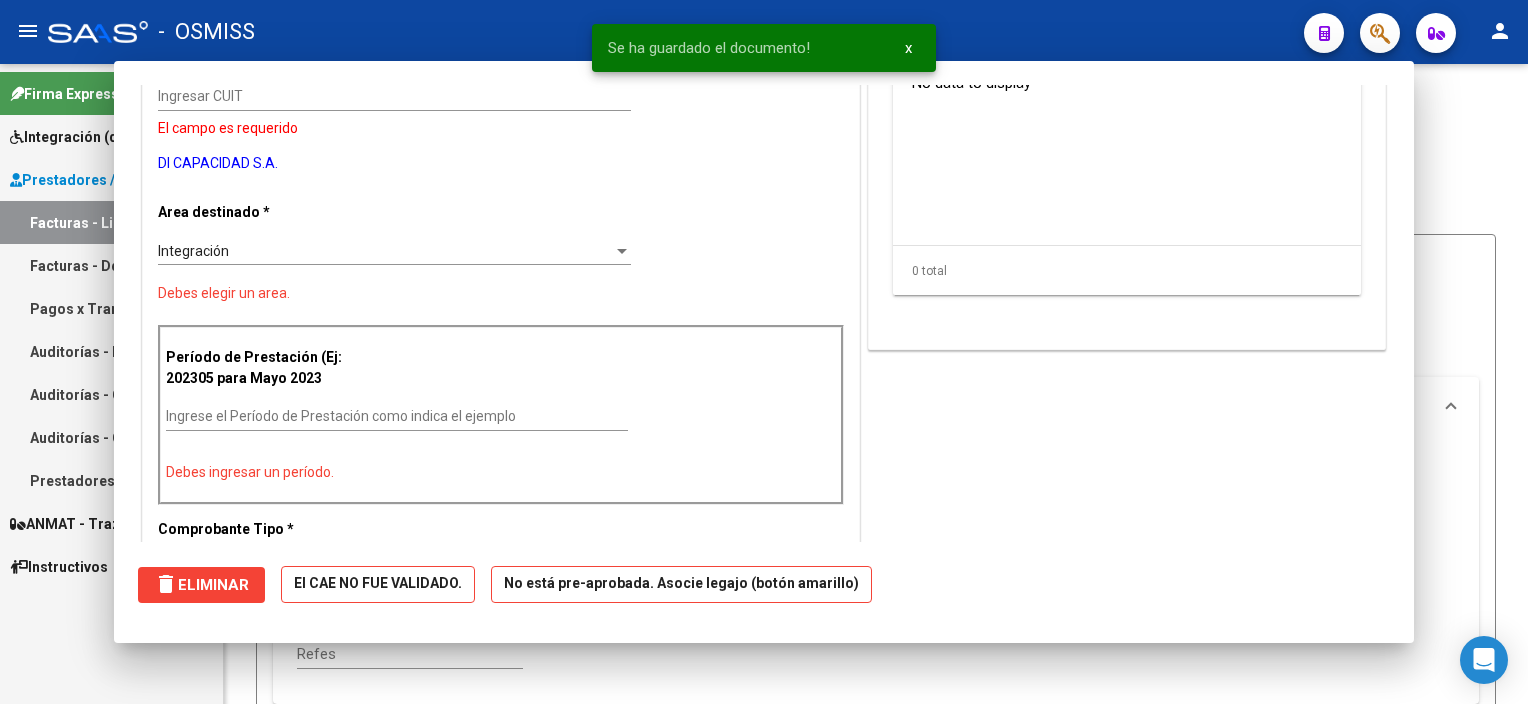scroll, scrollTop: 0, scrollLeft: 0, axis: both 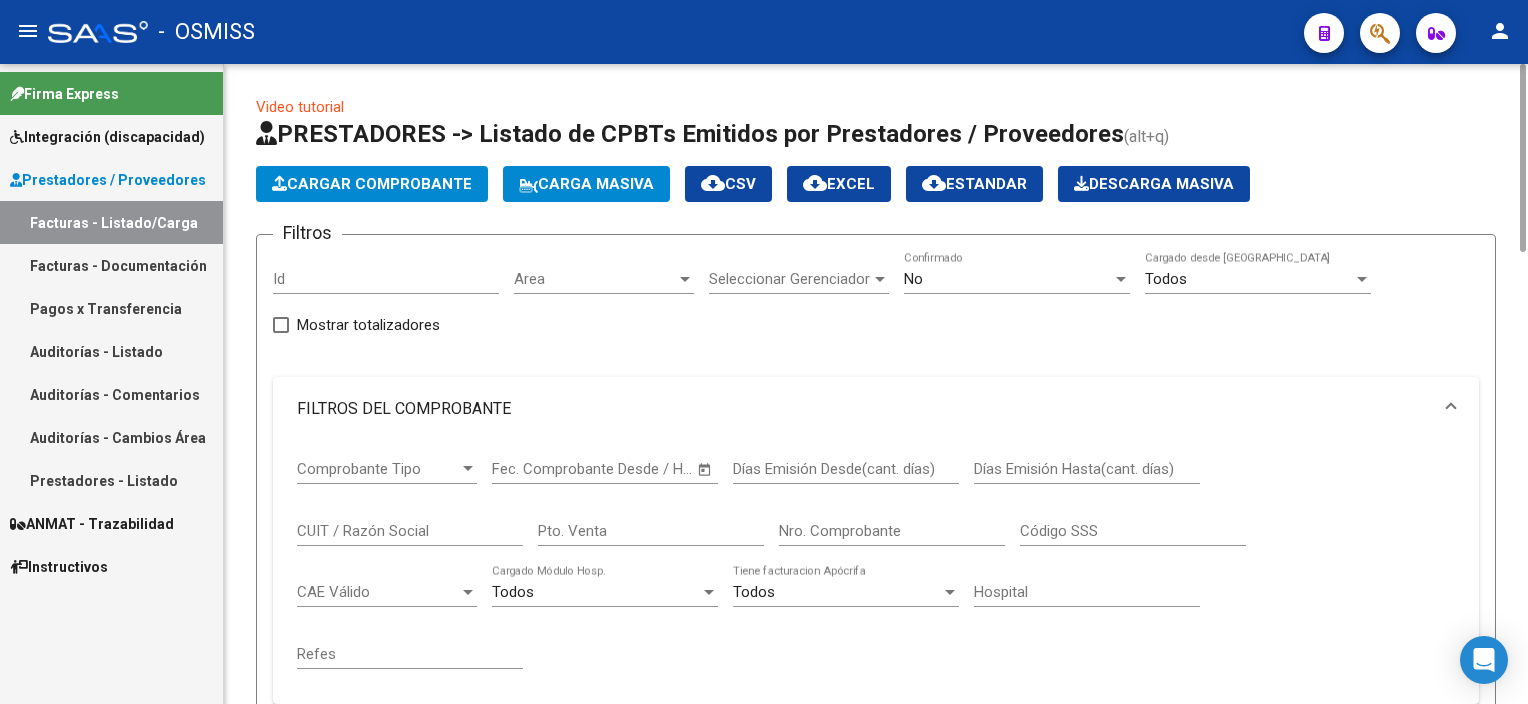 click on "Cargar Comprobante" 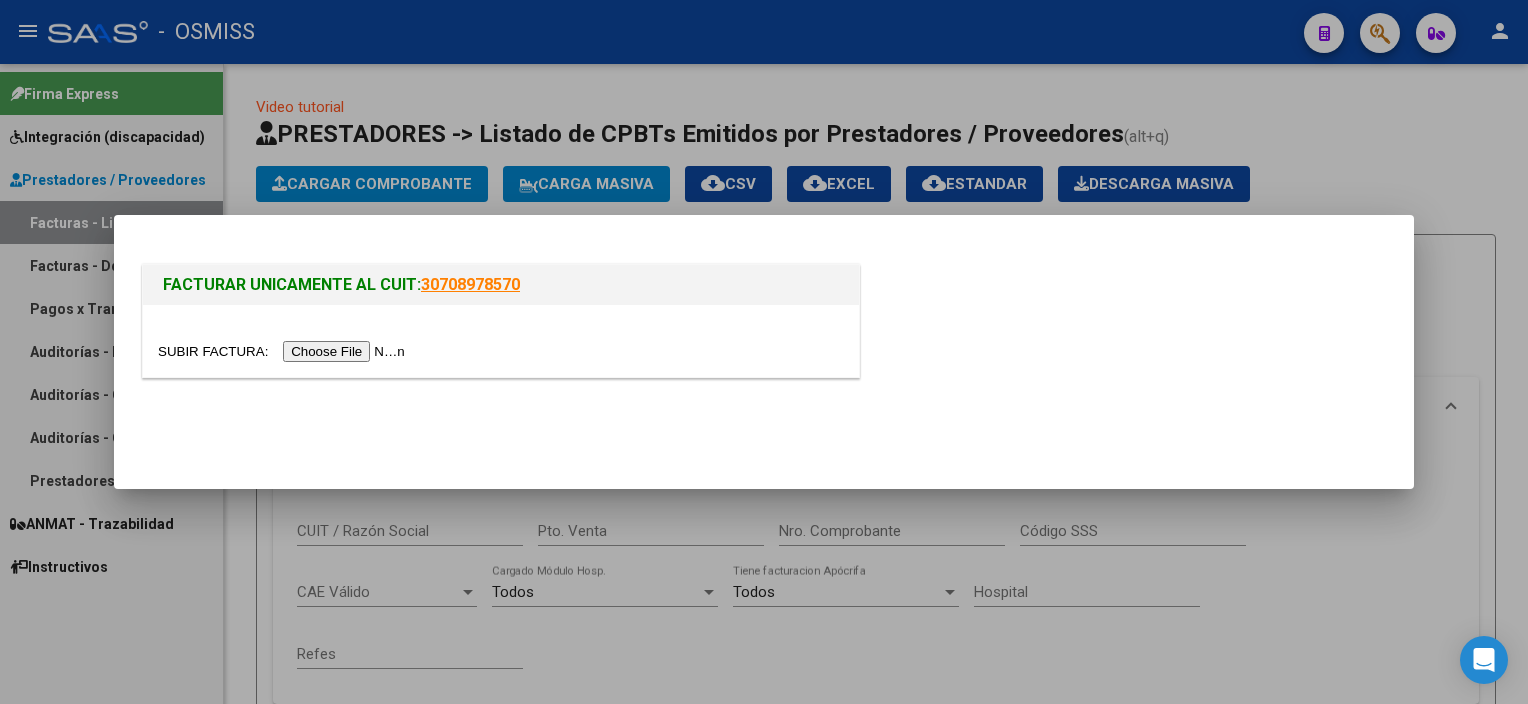 click at bounding box center (284, 351) 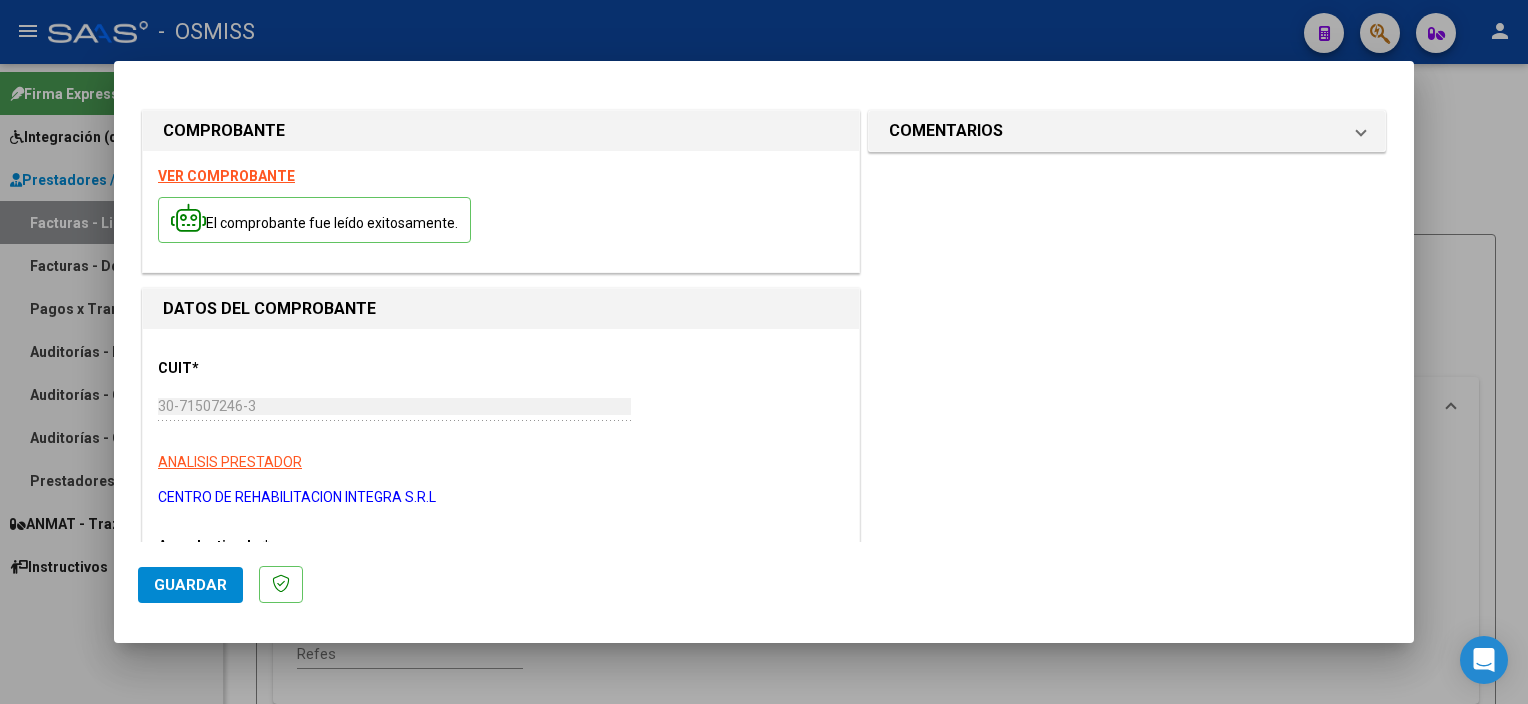 scroll, scrollTop: 270, scrollLeft: 0, axis: vertical 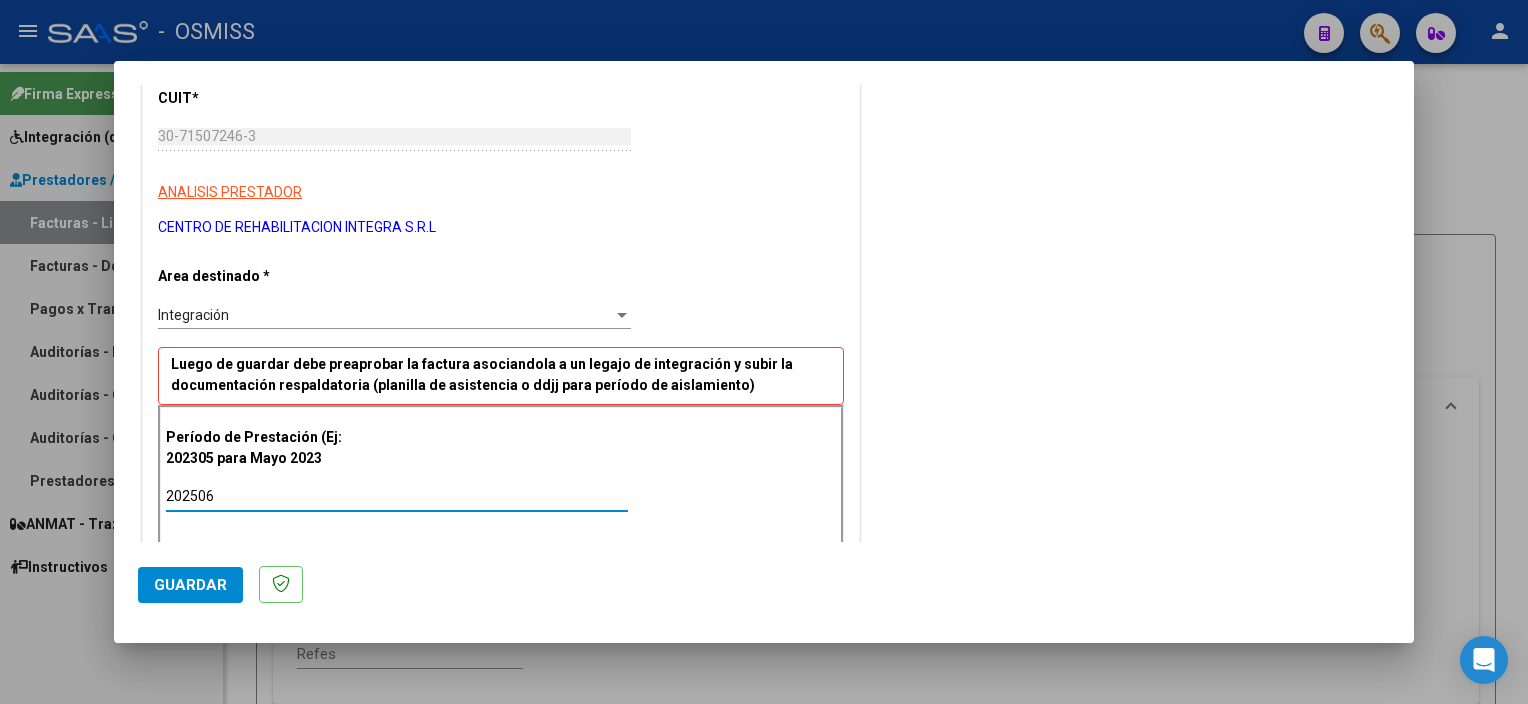 type on "202506" 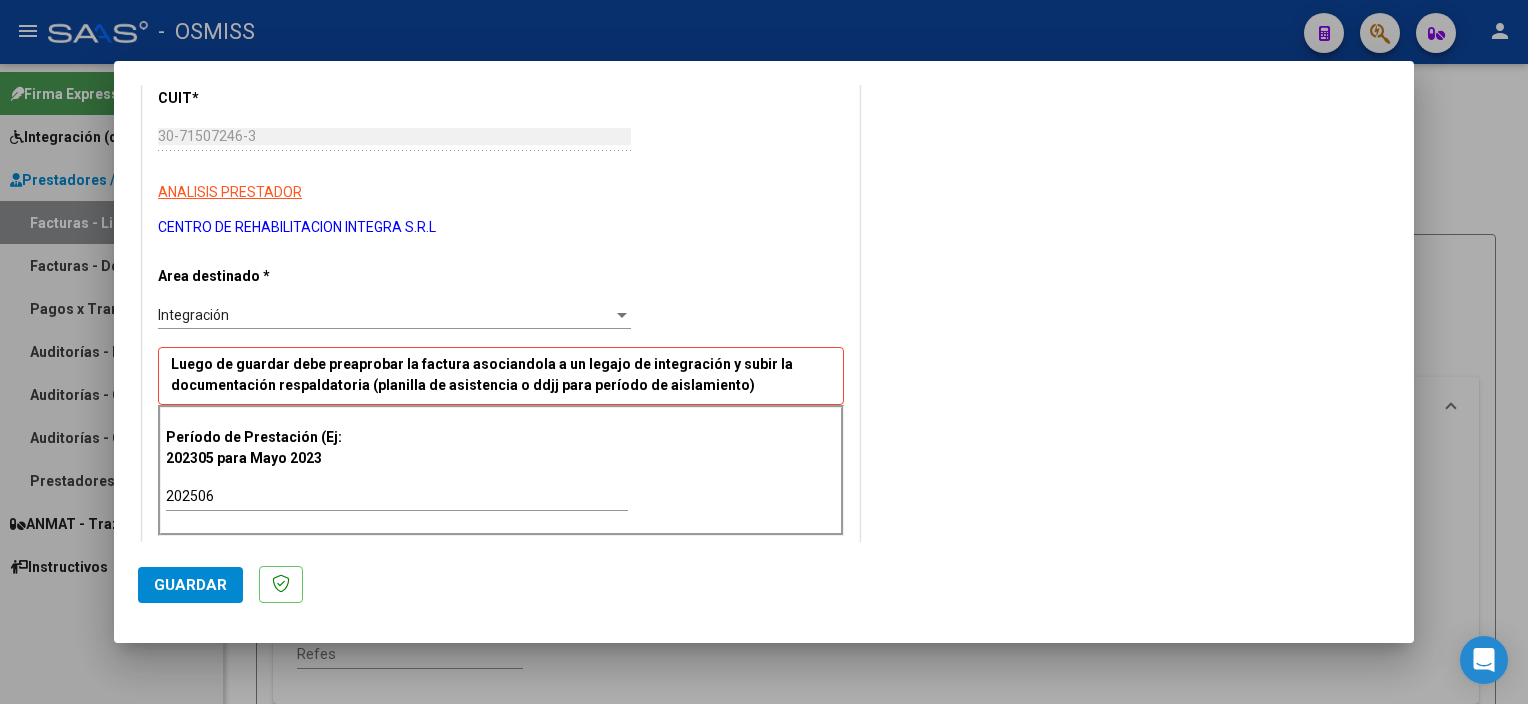scroll, scrollTop: 1179, scrollLeft: 0, axis: vertical 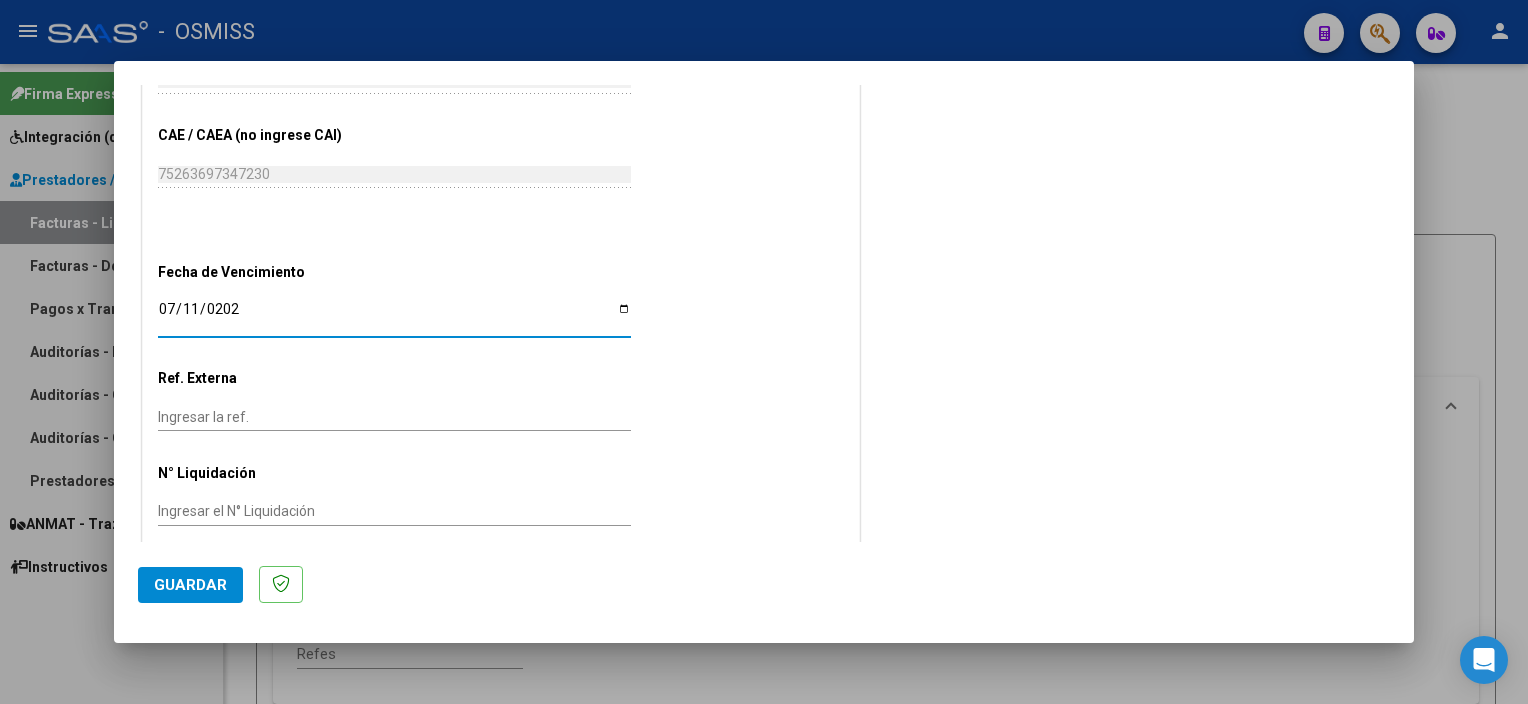 type on "[DATE]" 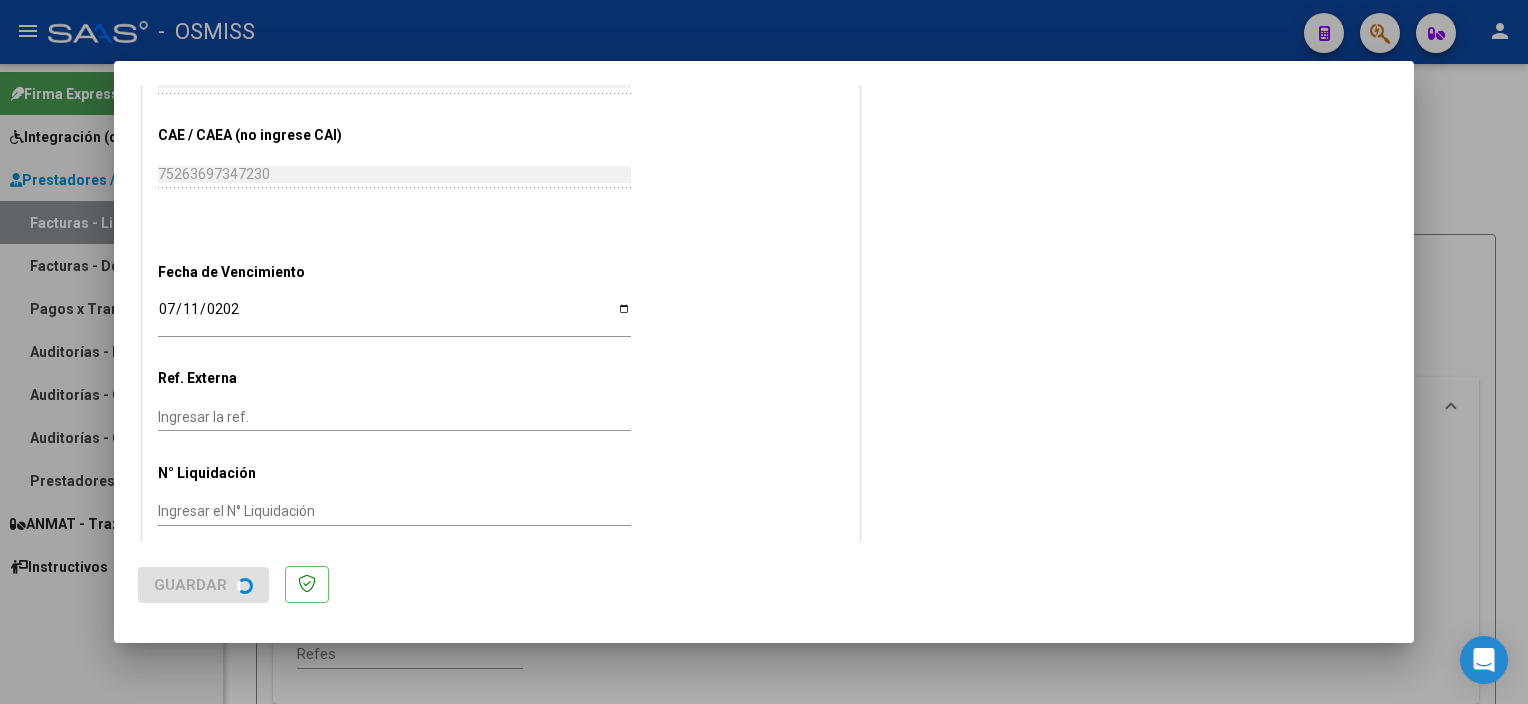 scroll, scrollTop: 0, scrollLeft: 0, axis: both 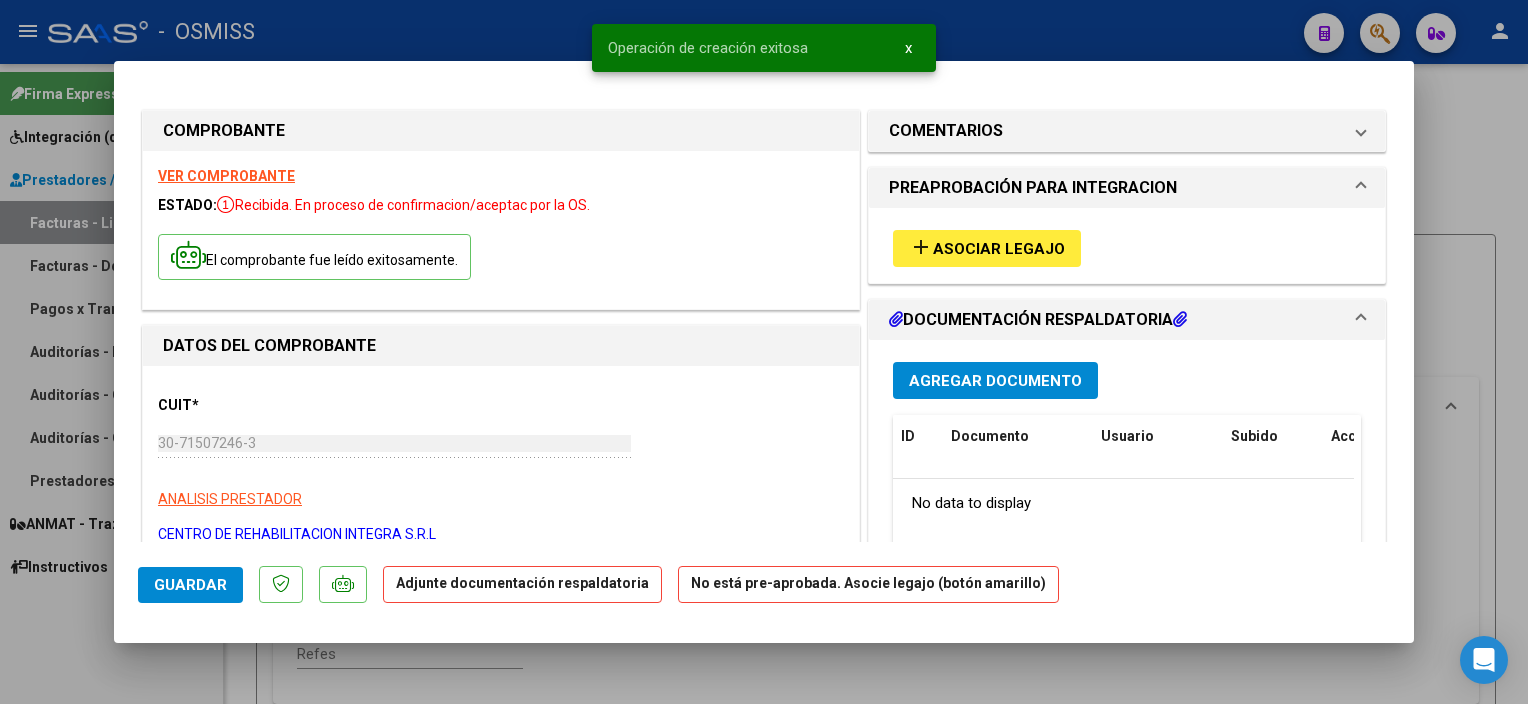 click on "Asociar Legajo" at bounding box center [999, 249] 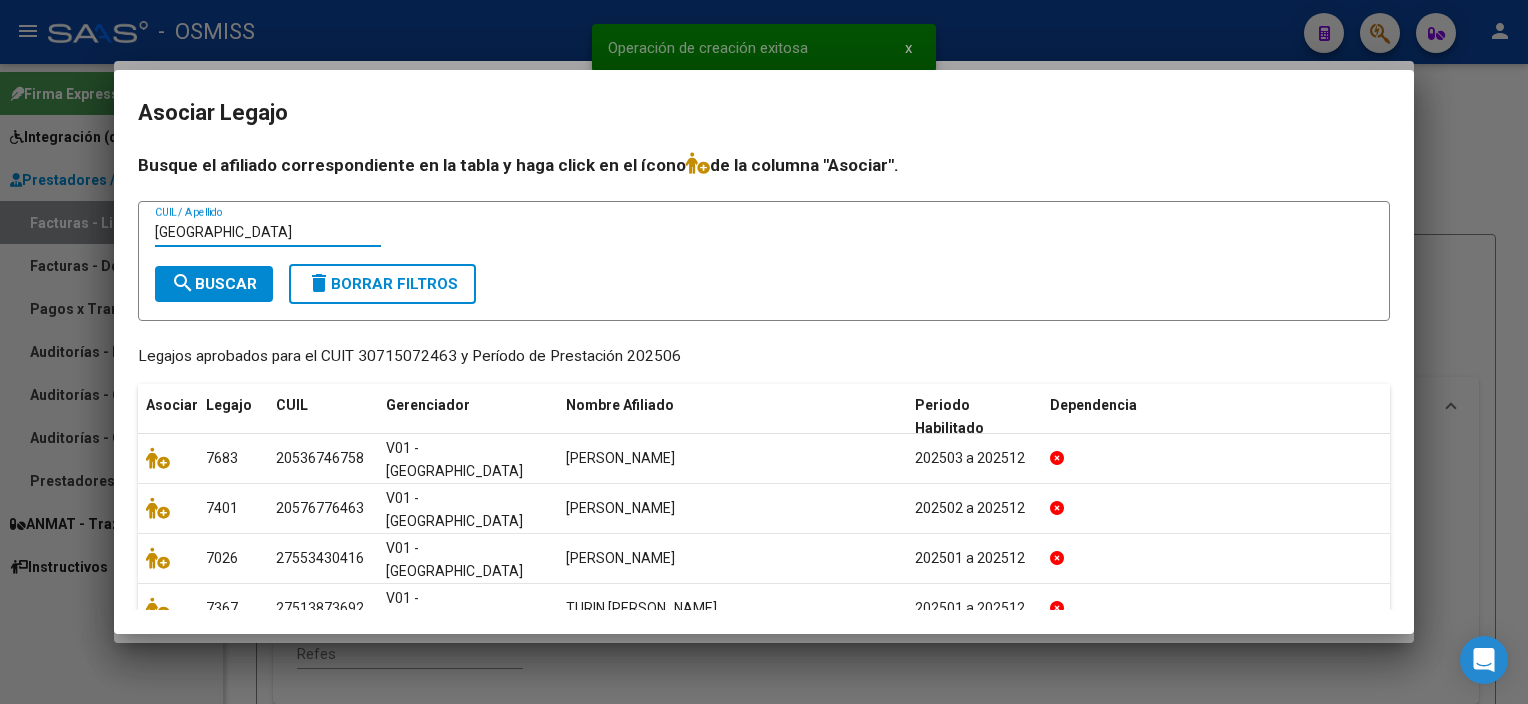 type on "[GEOGRAPHIC_DATA]" 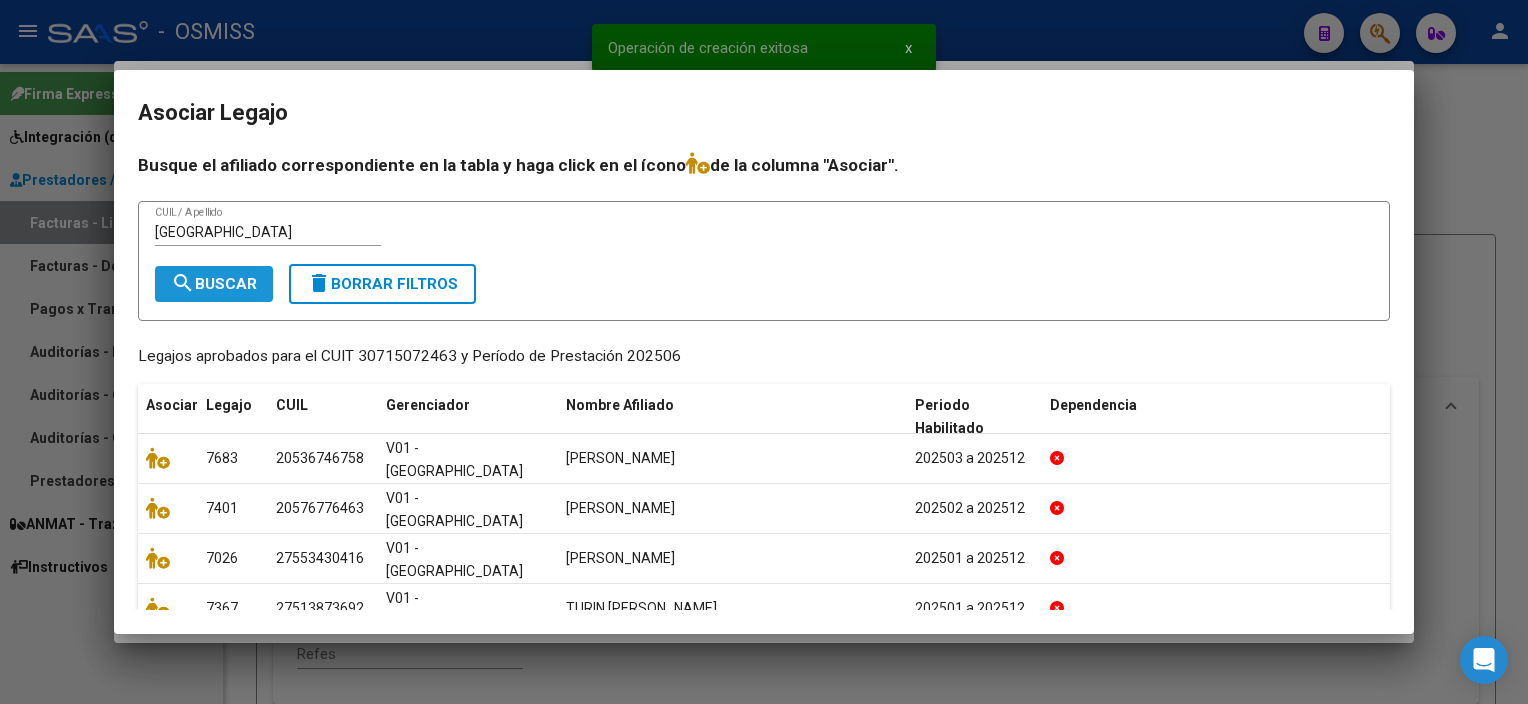 click on "search  Buscar" at bounding box center (214, 284) 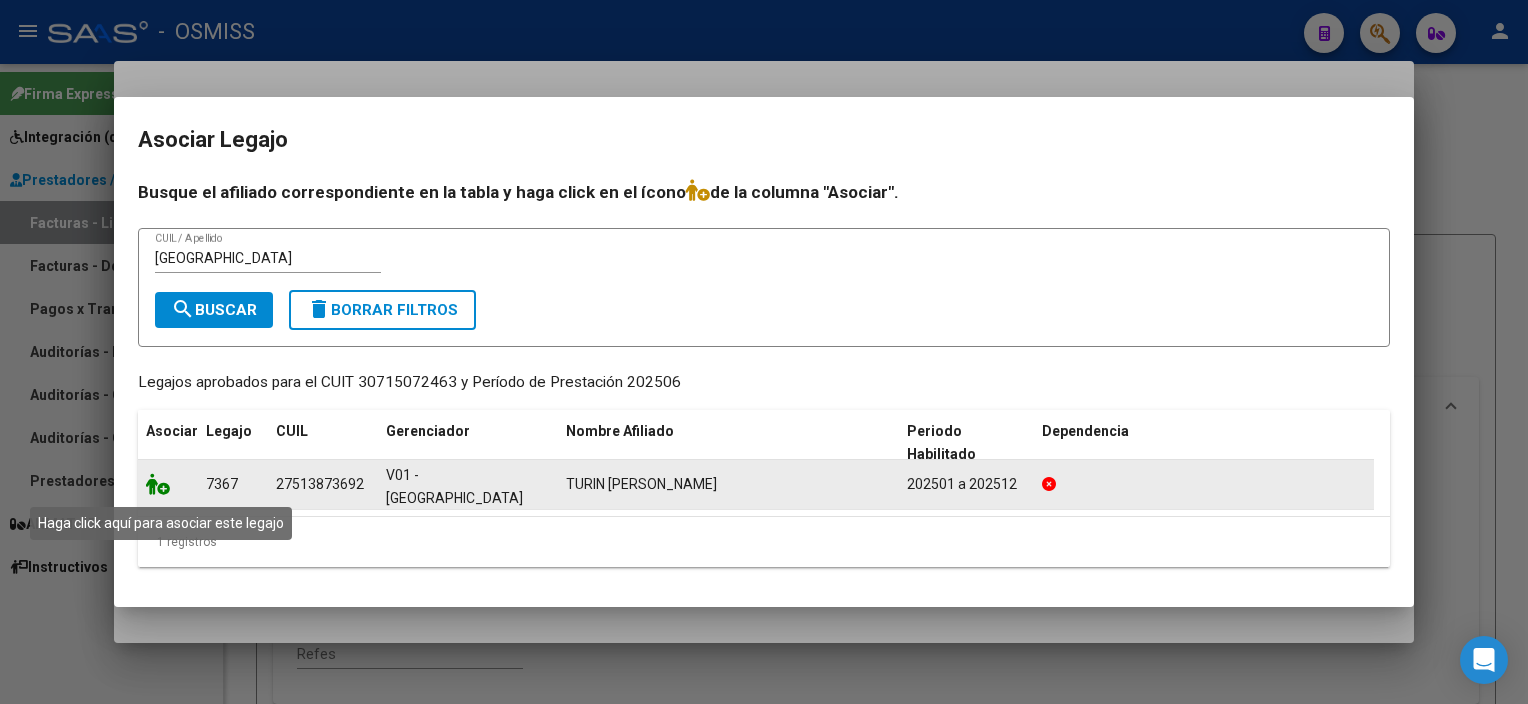 click 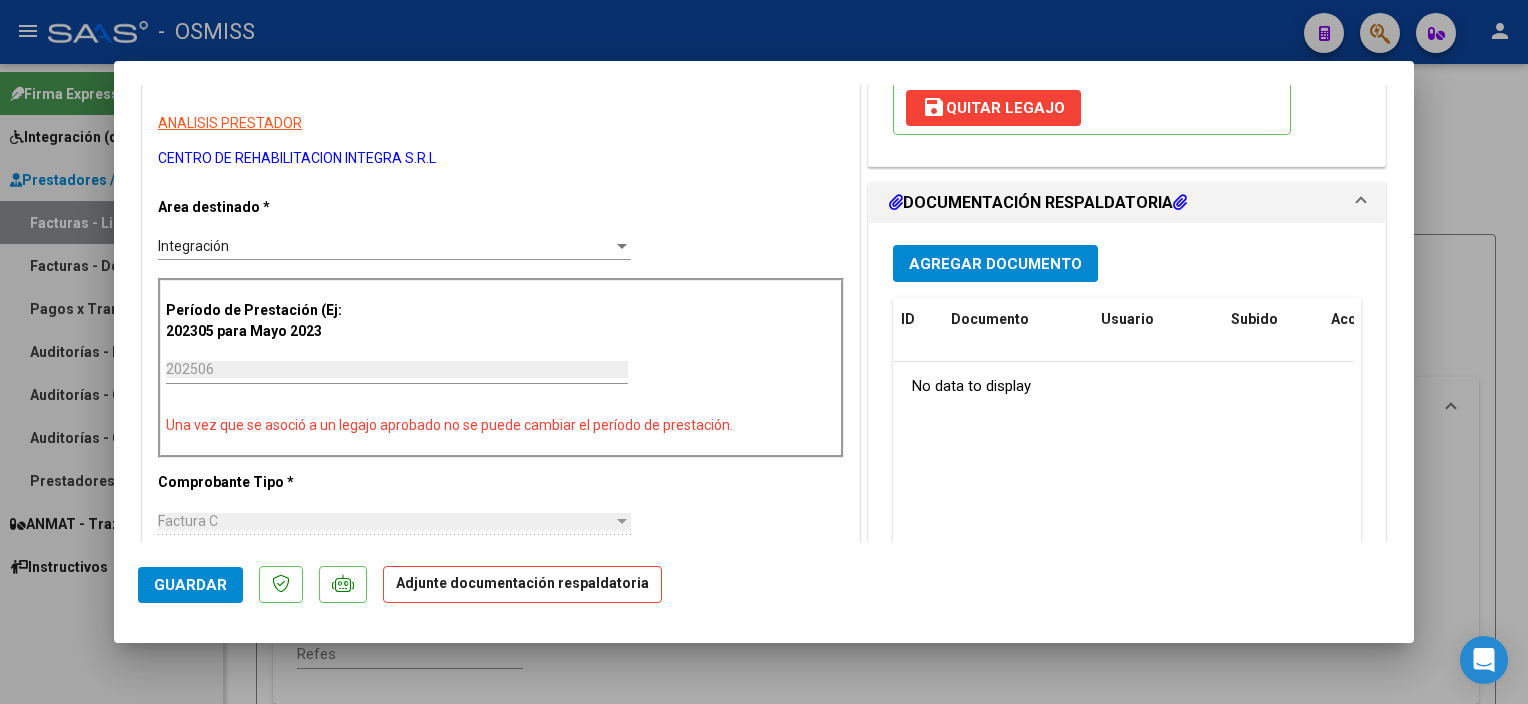 scroll, scrollTop: 373, scrollLeft: 0, axis: vertical 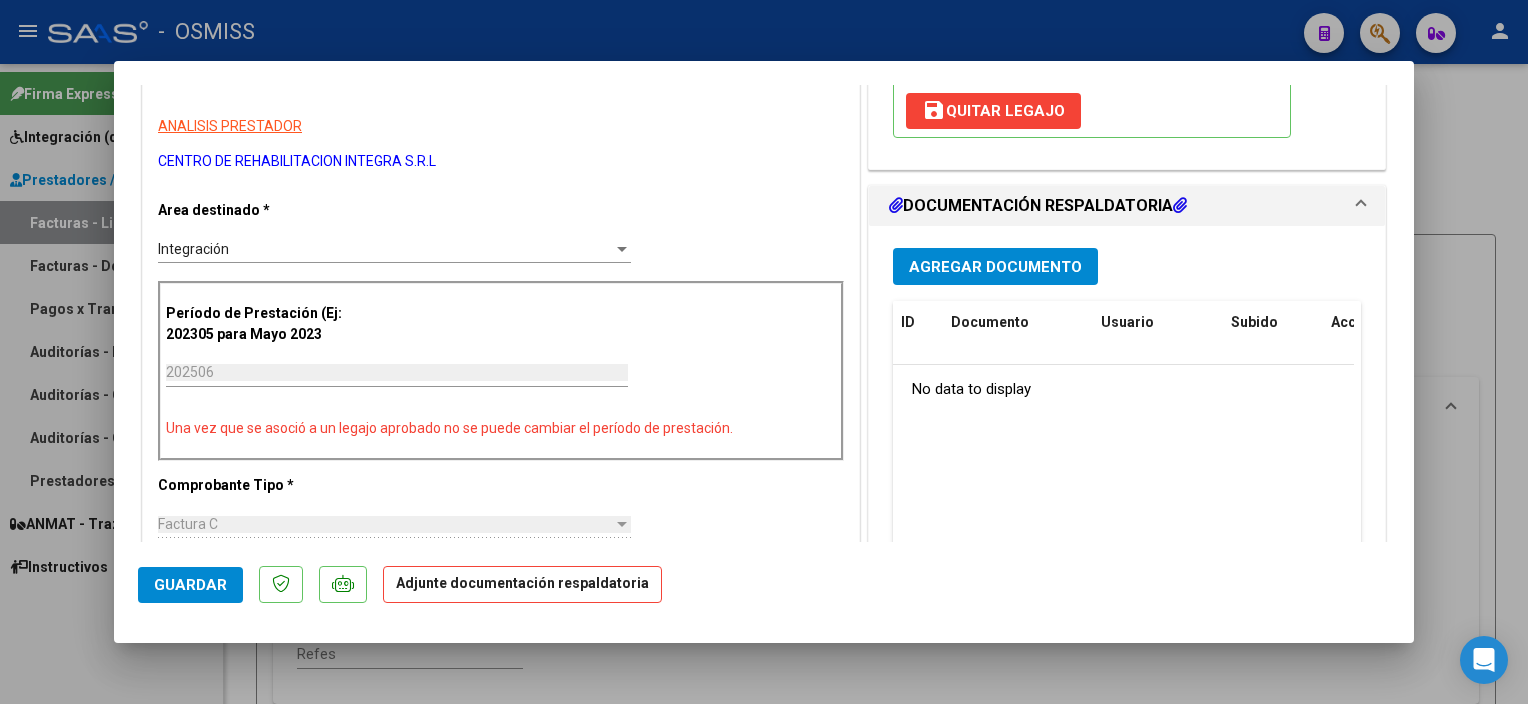 click on "Agregar Documento" at bounding box center (995, 267) 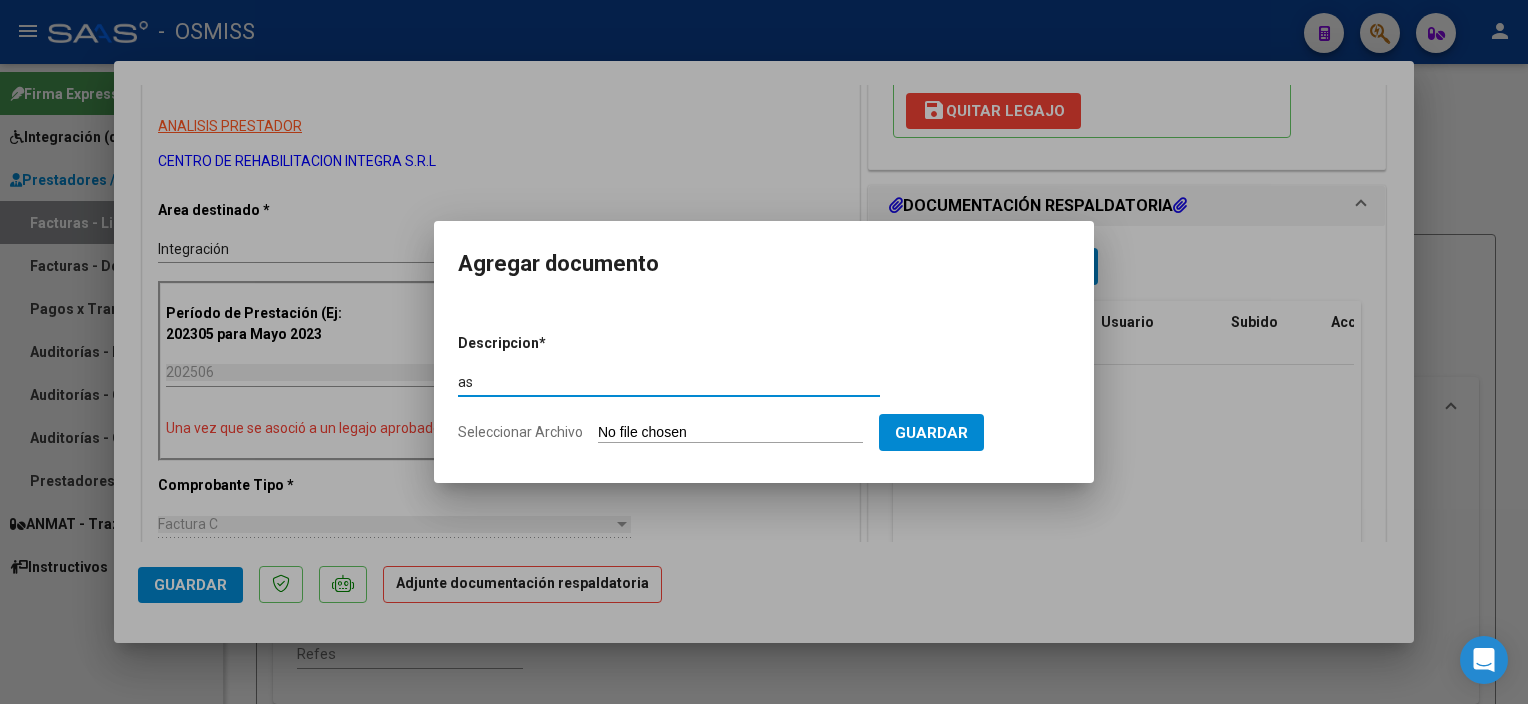 type on "a" 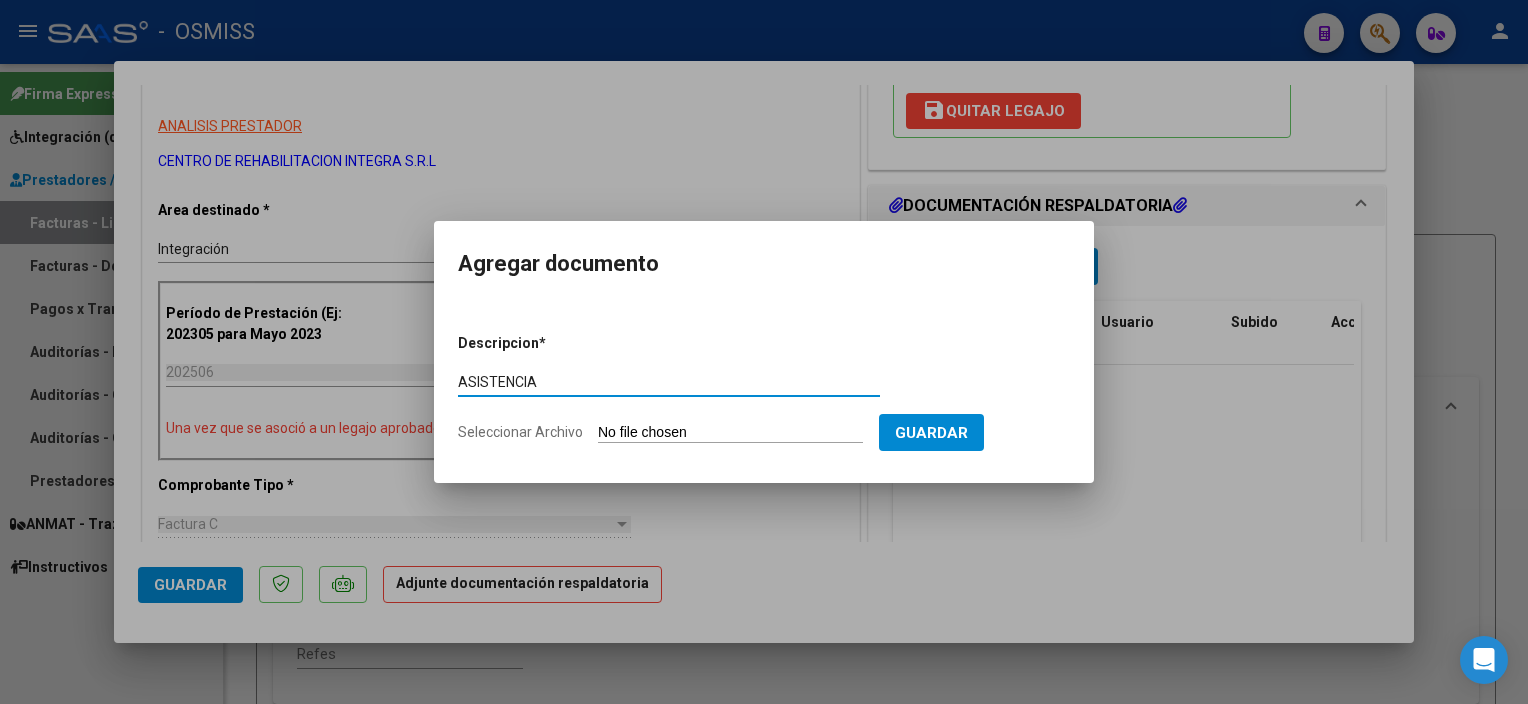 type on "ASISTENCIA" 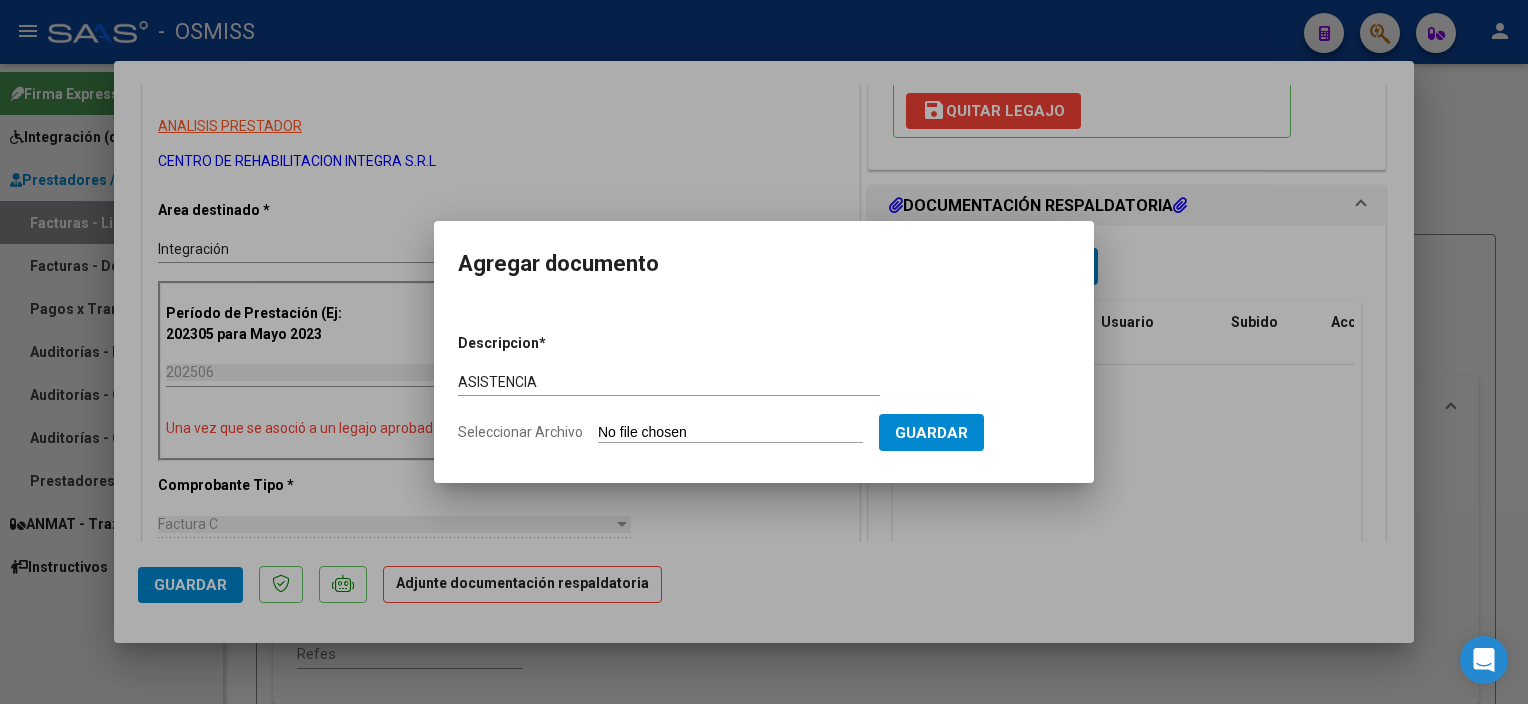 type on "C:\fakepath\1_FACC_0002-00029310_TURIN_IRIS_ROCIO_OSMISS - [PERSON_NAME].pdf" 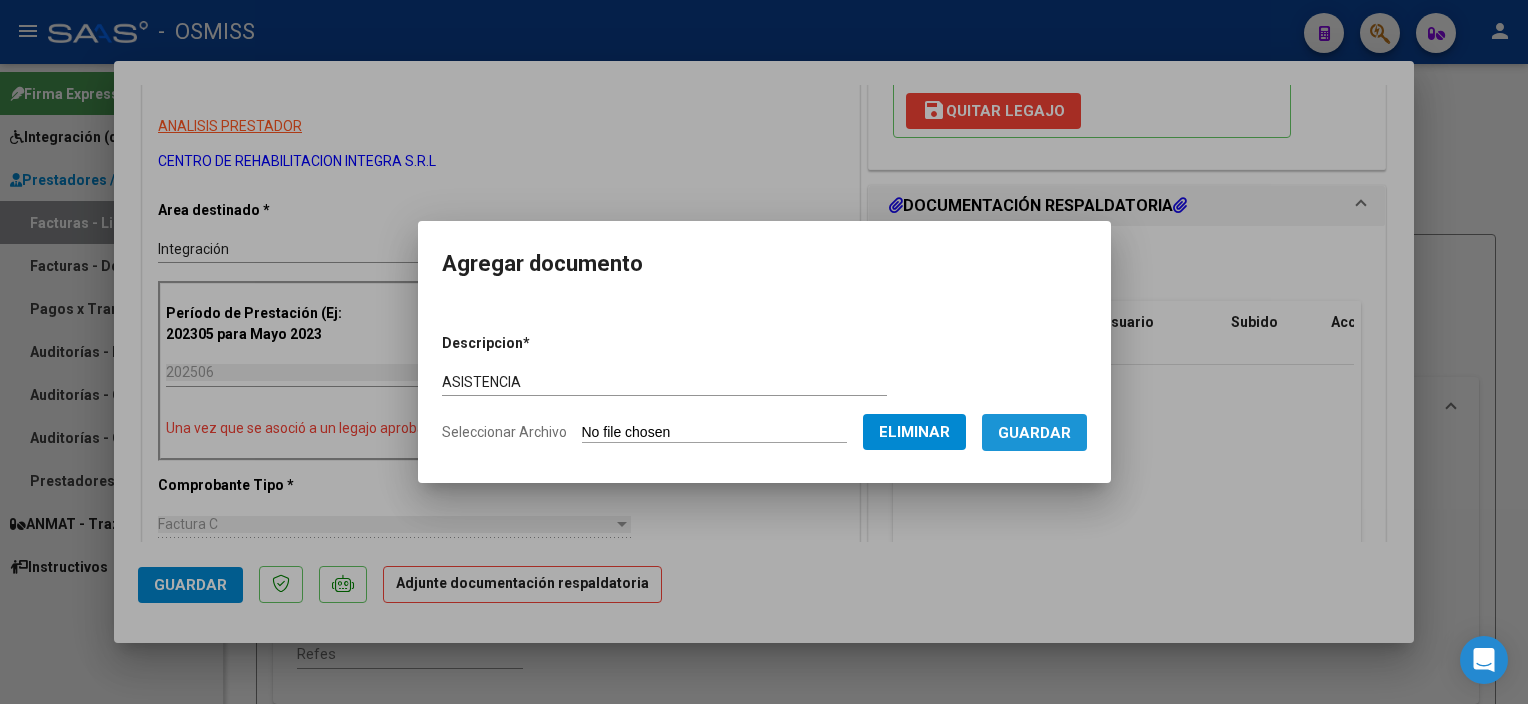 click on "Guardar" at bounding box center (1034, 433) 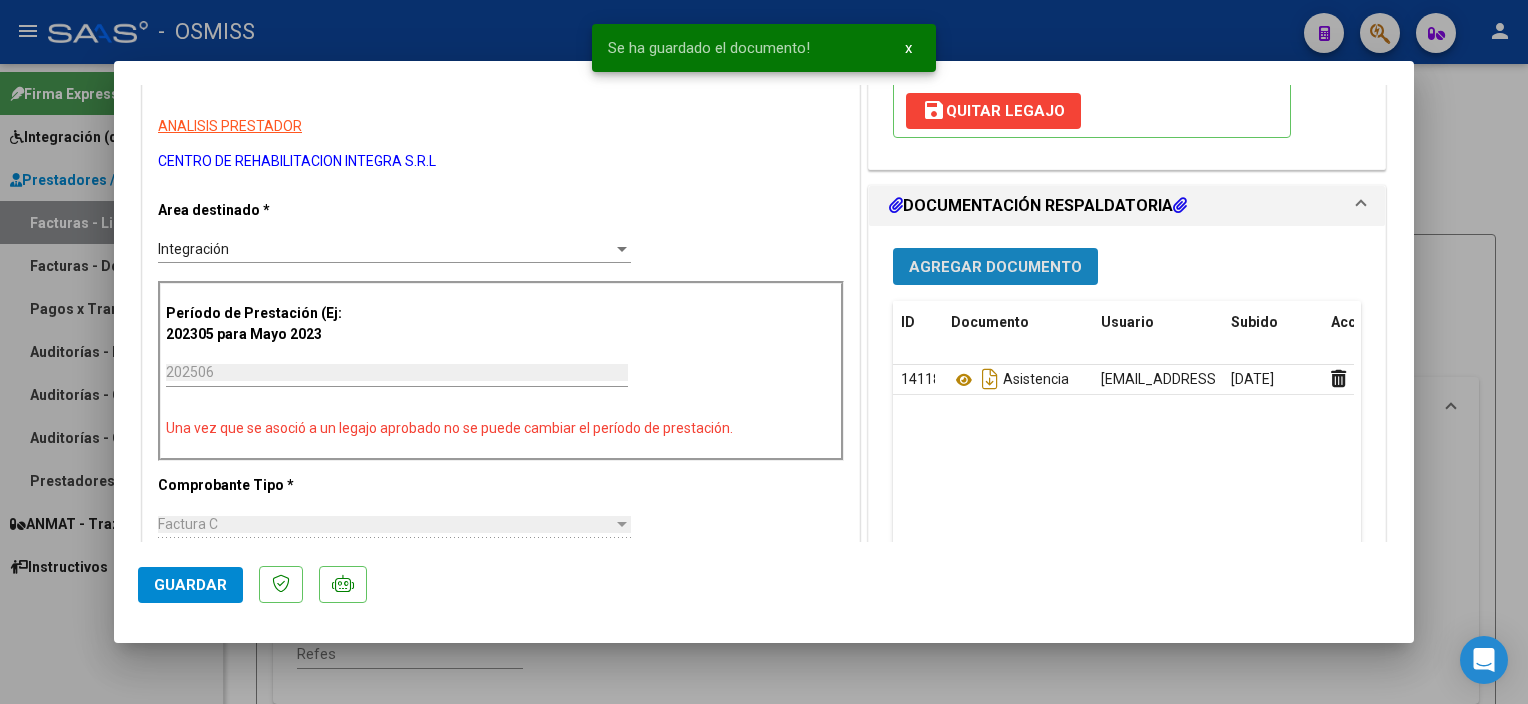 click on "Agregar Documento" at bounding box center (995, 266) 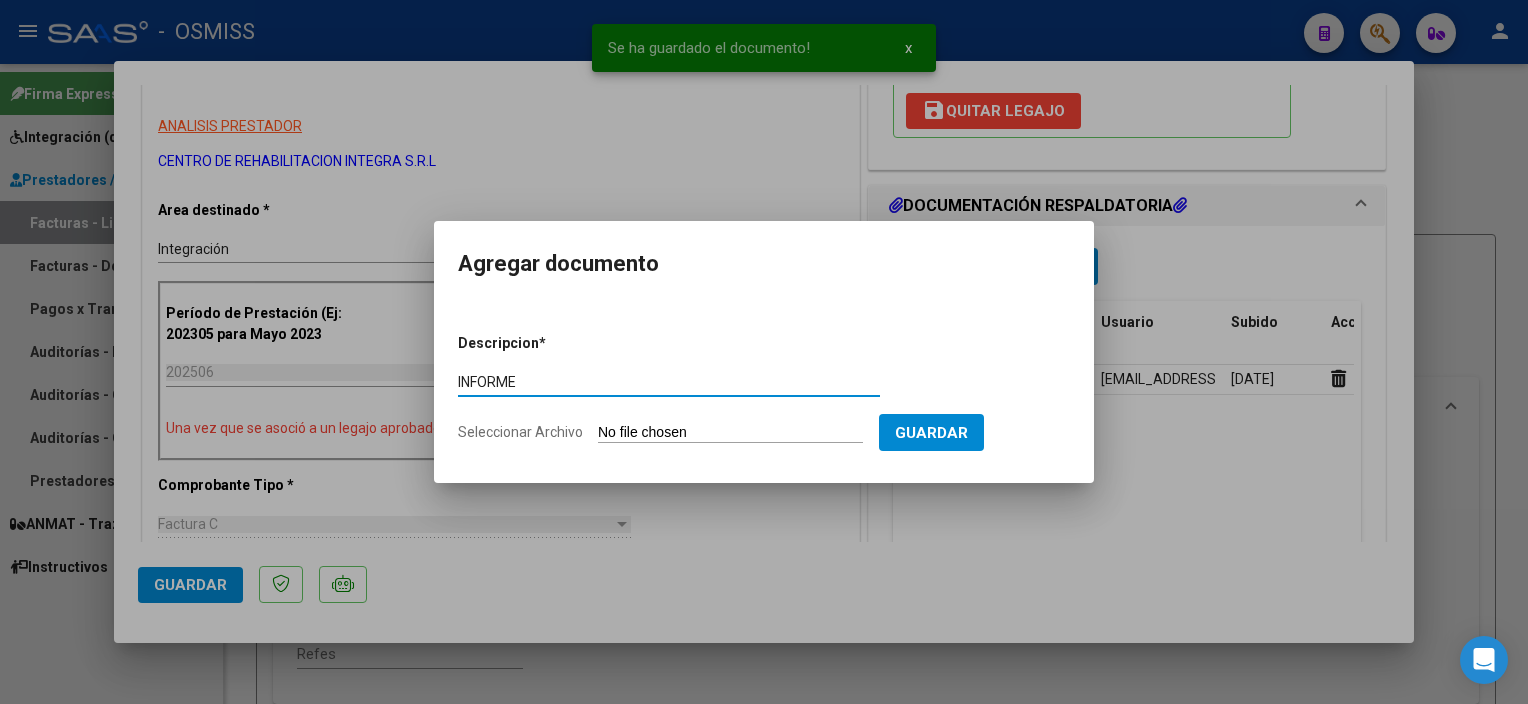 type on "INFORME" 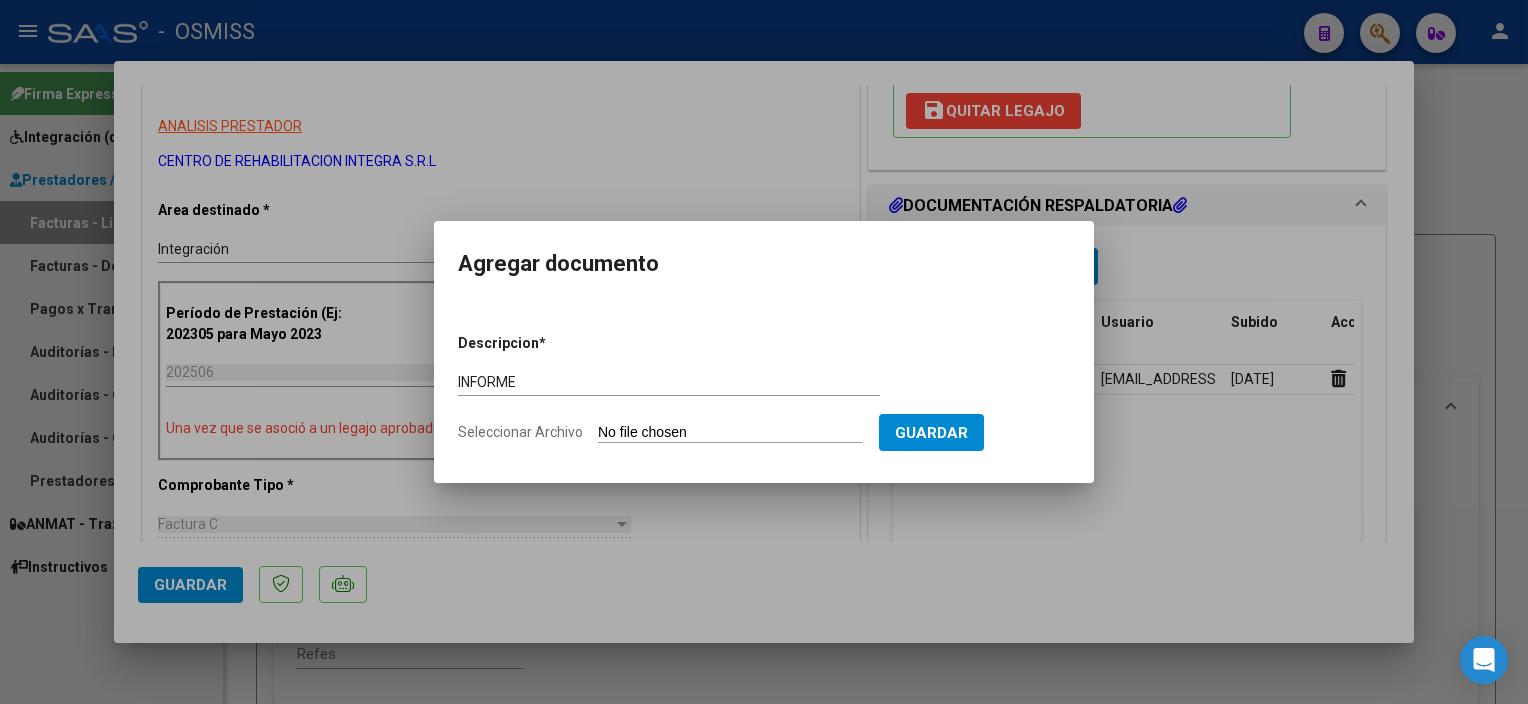 type on "C:\fakepath\TURIN [PERSON_NAME]-INFORME SEMESTRAL 2025-OSMISS .docx - [PERSON_NAME].pdf" 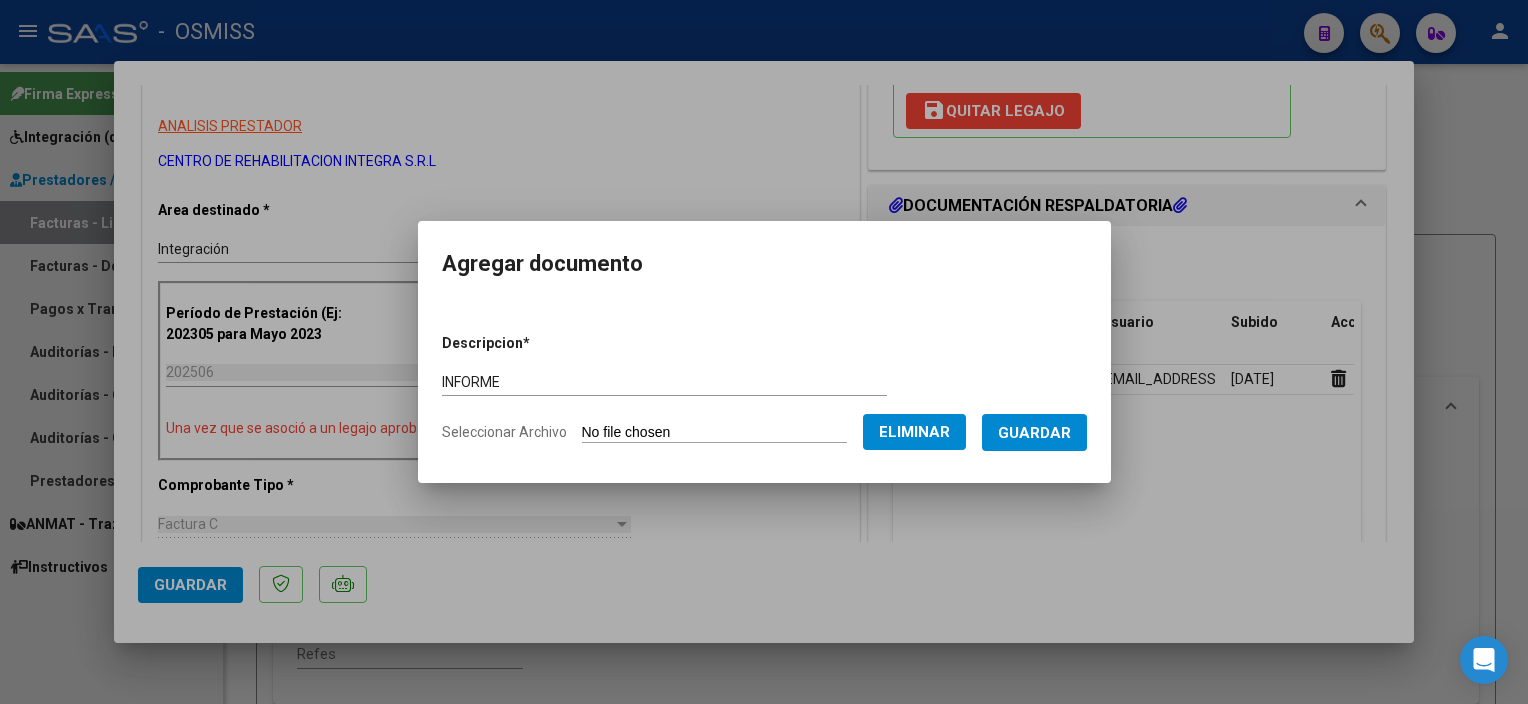 click on "Guardar" at bounding box center [1034, 433] 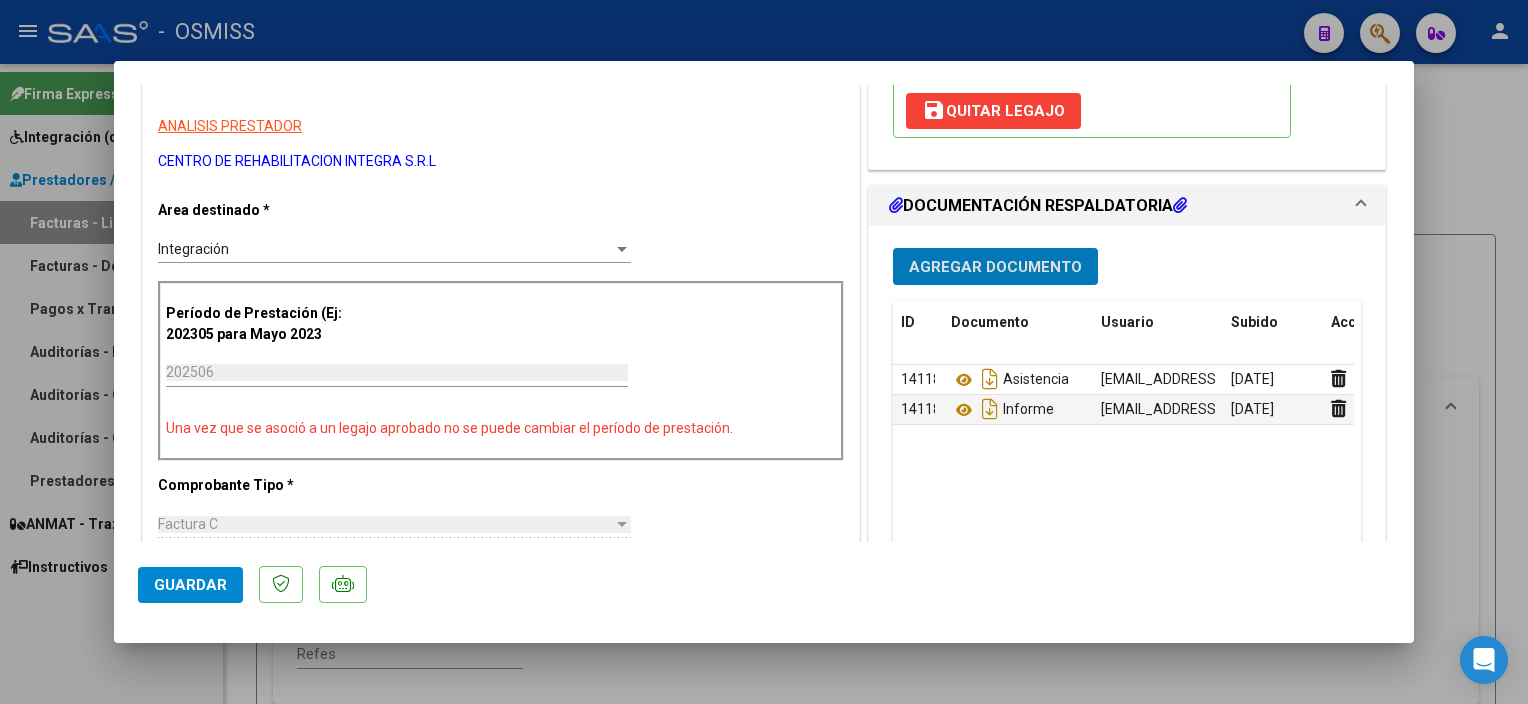 click on "Guardar" 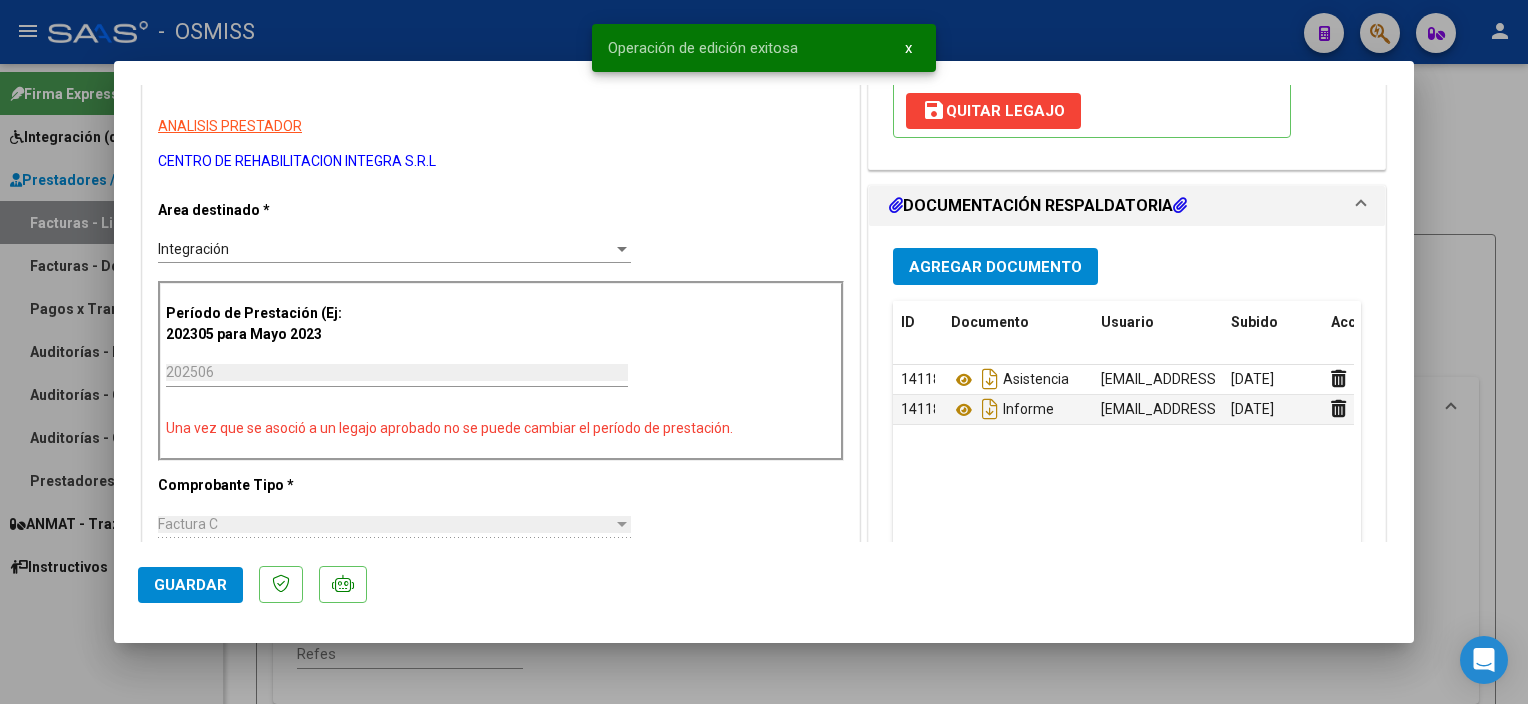 click at bounding box center [764, 352] 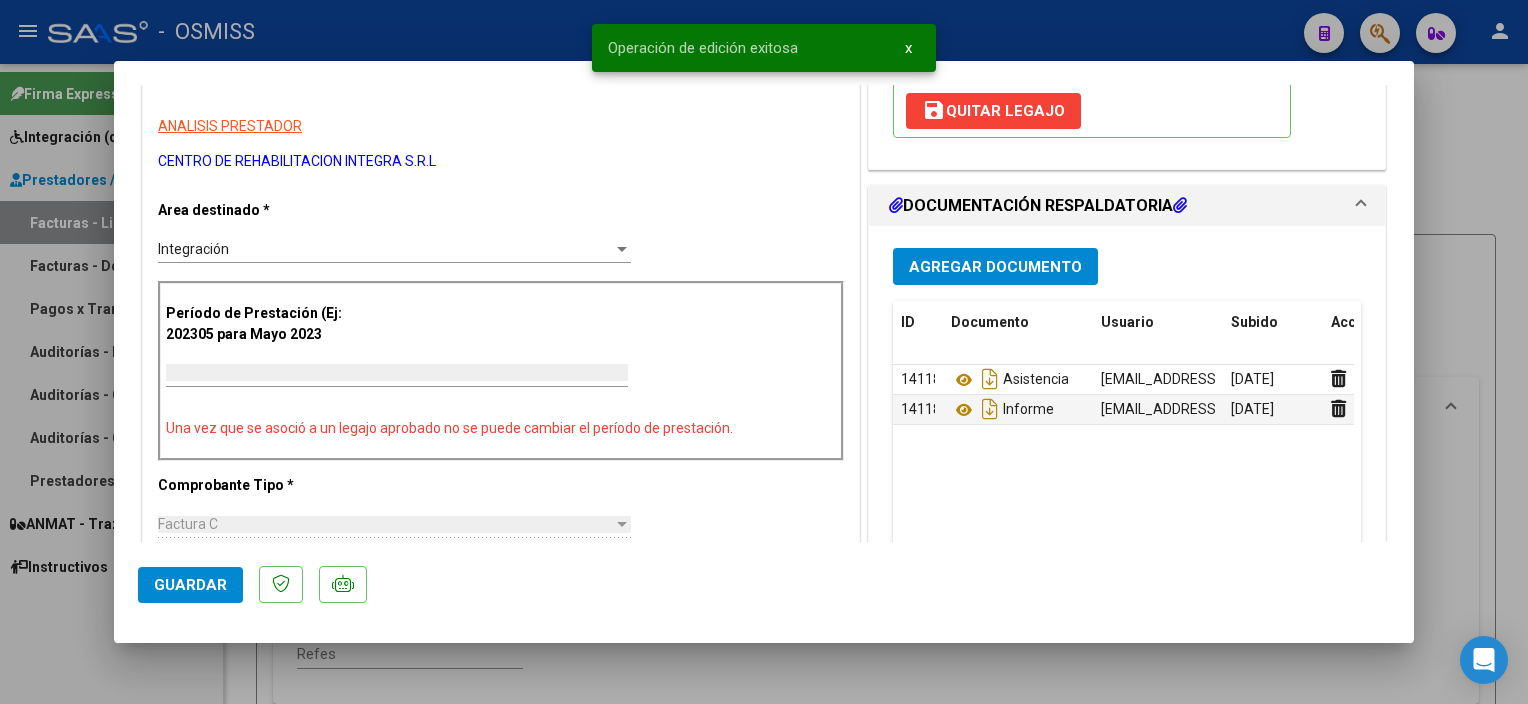 scroll, scrollTop: 315, scrollLeft: 0, axis: vertical 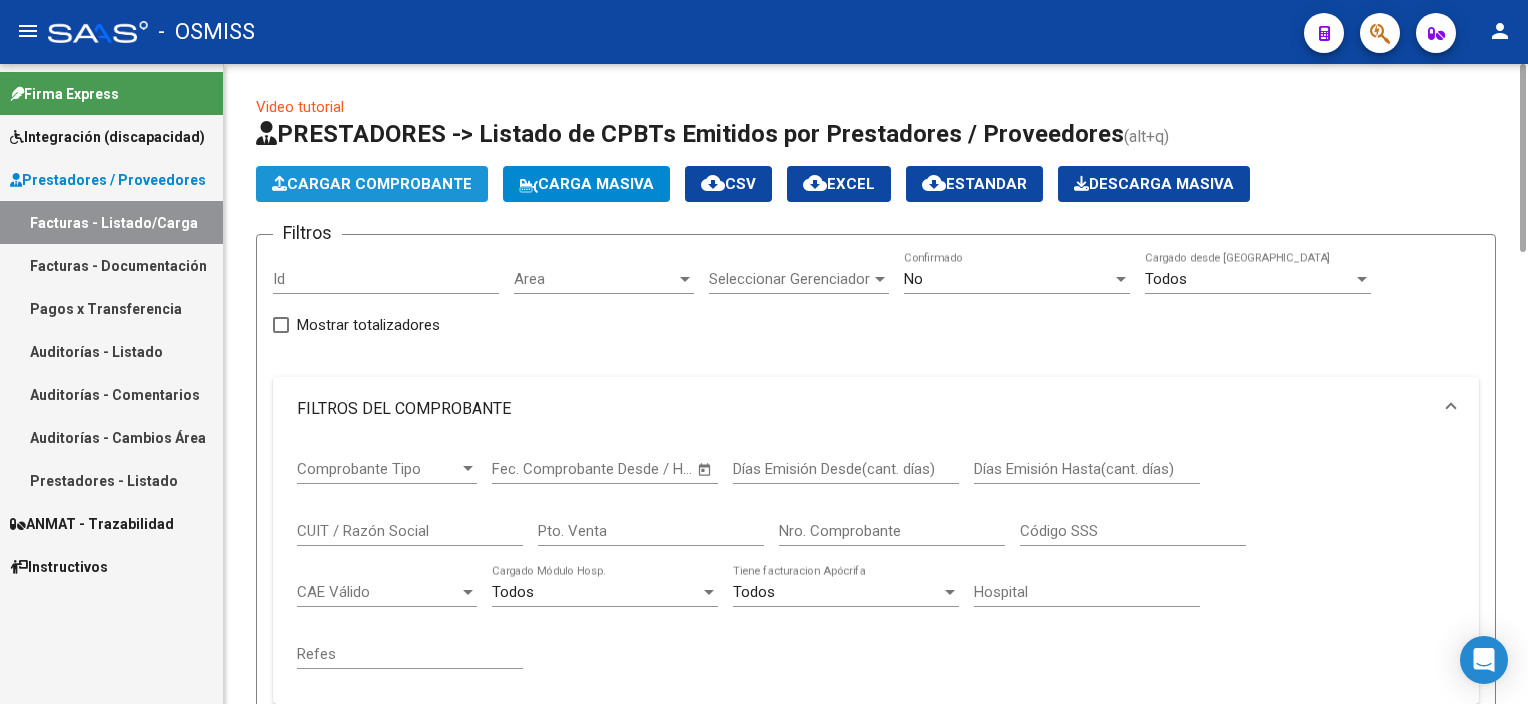 click on "Cargar Comprobante" 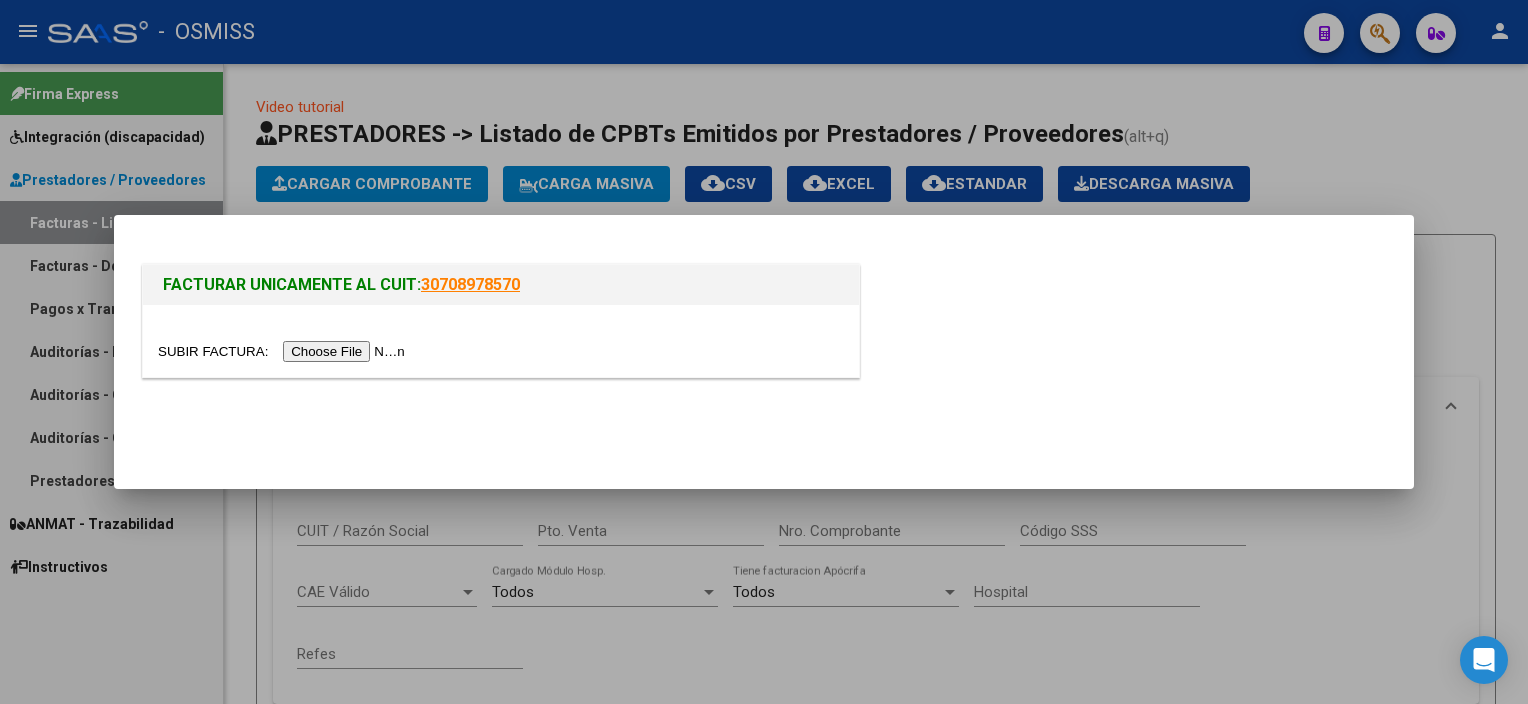 click at bounding box center [284, 351] 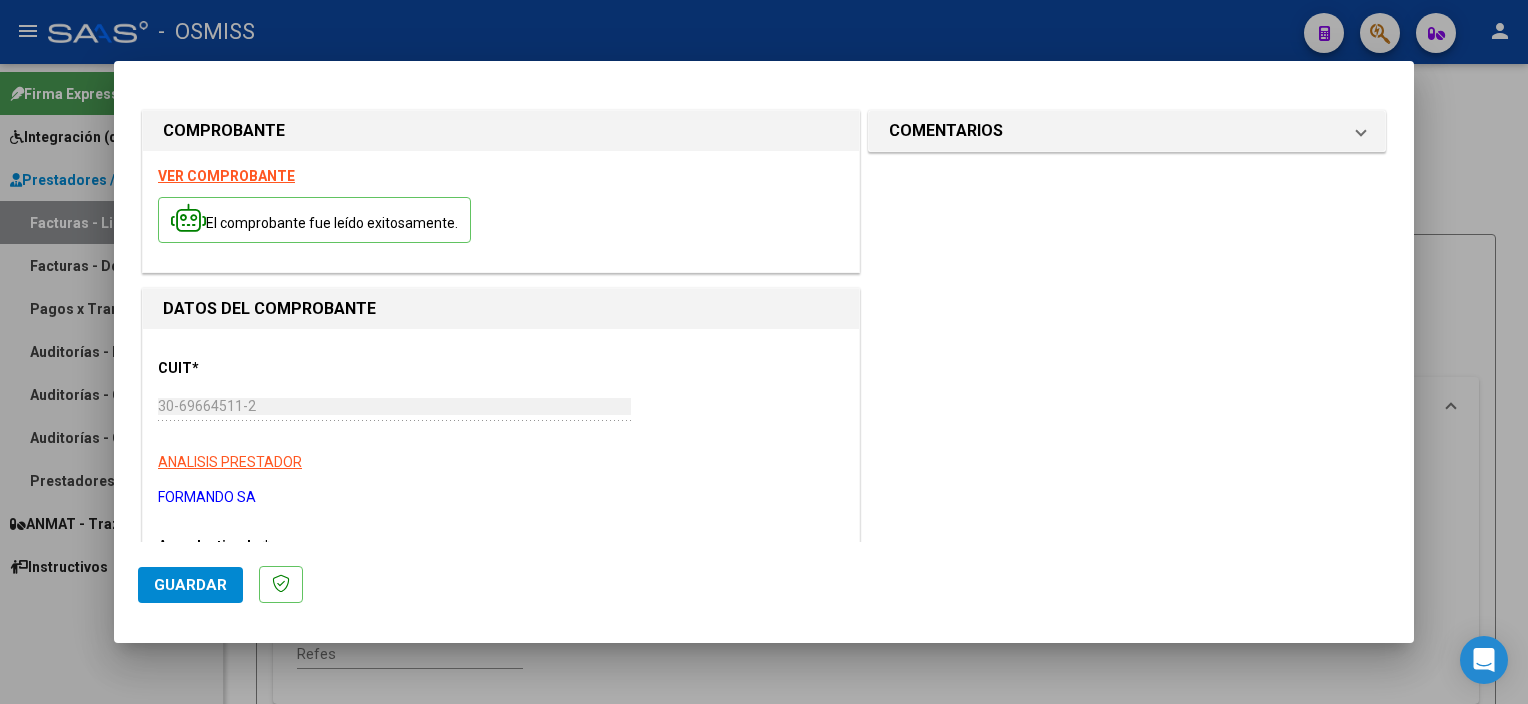 scroll, scrollTop: 270, scrollLeft: 0, axis: vertical 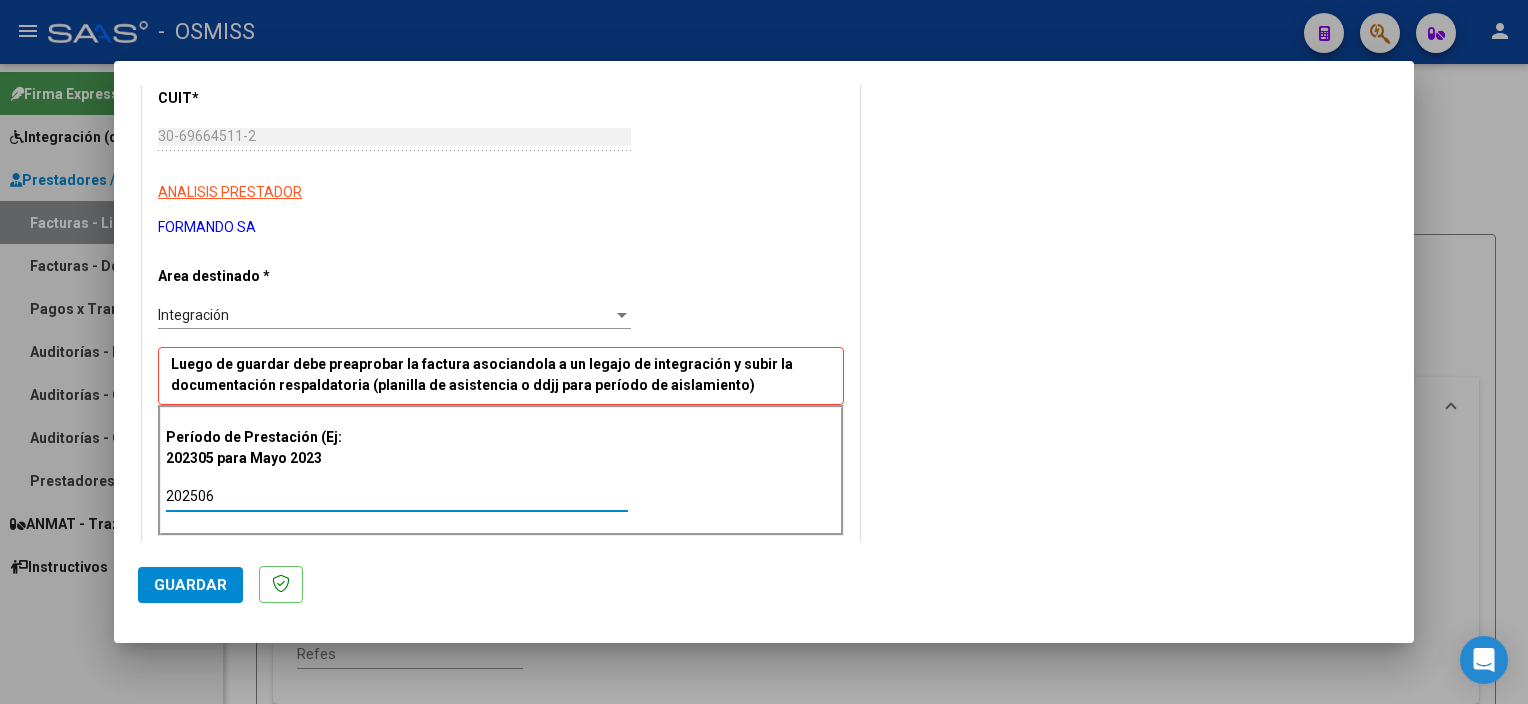type on "202506" 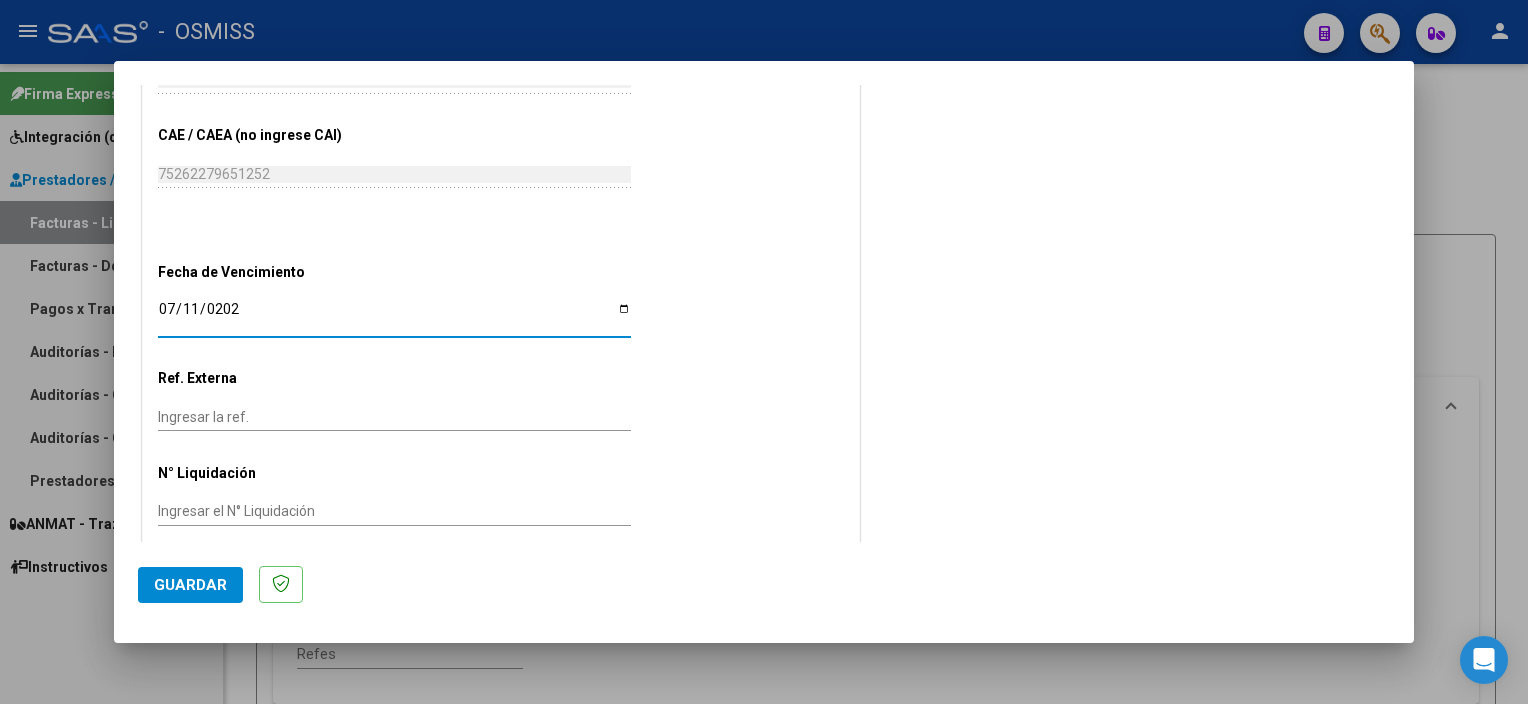 type on "[DATE]" 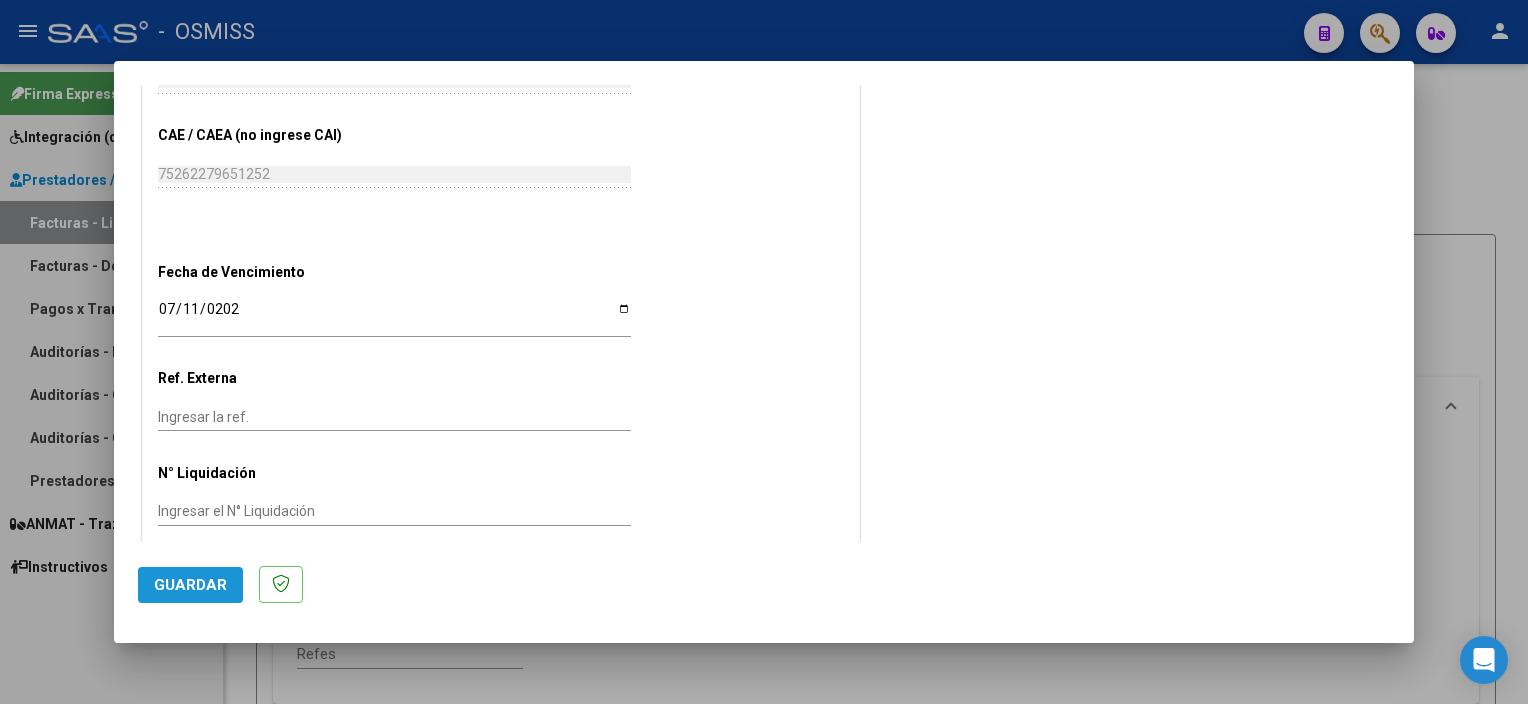 click on "Guardar" 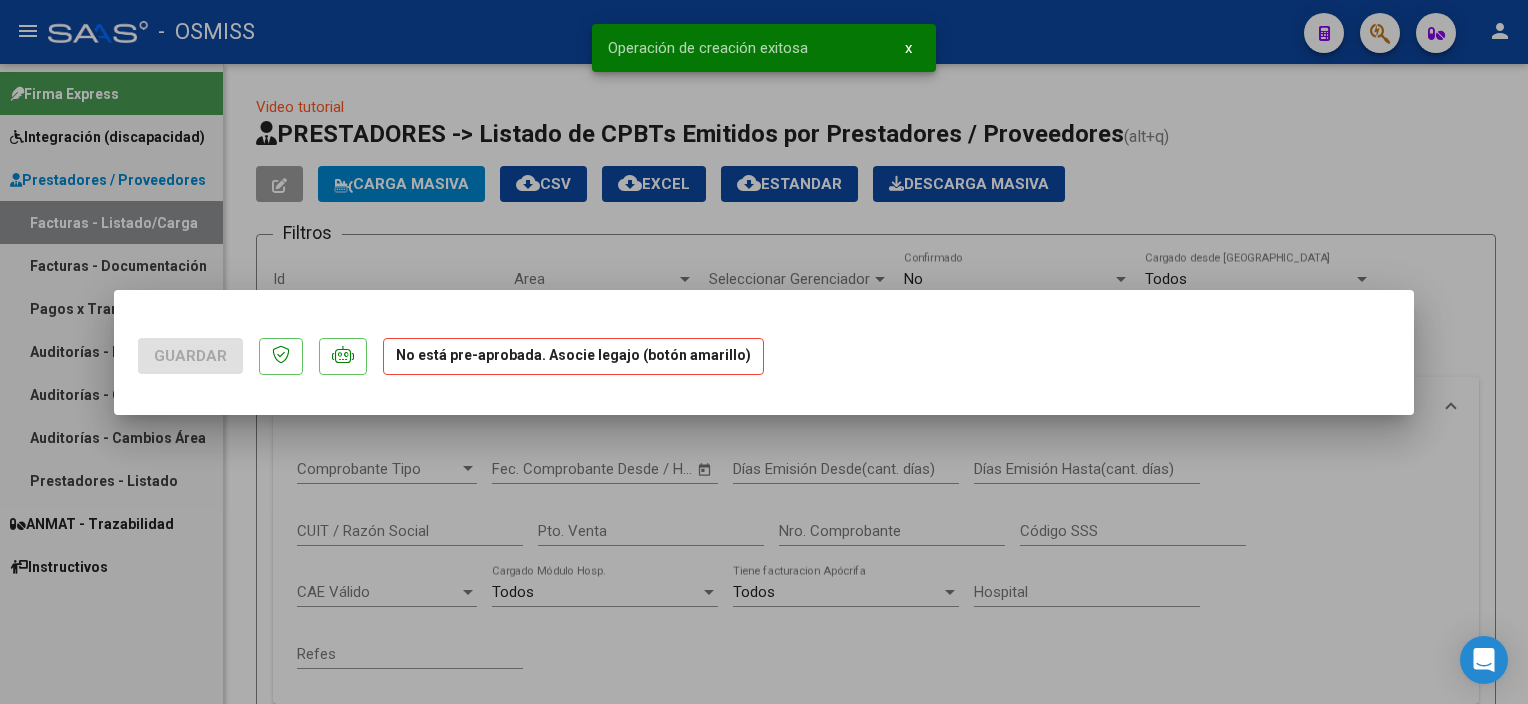 scroll, scrollTop: 0, scrollLeft: 0, axis: both 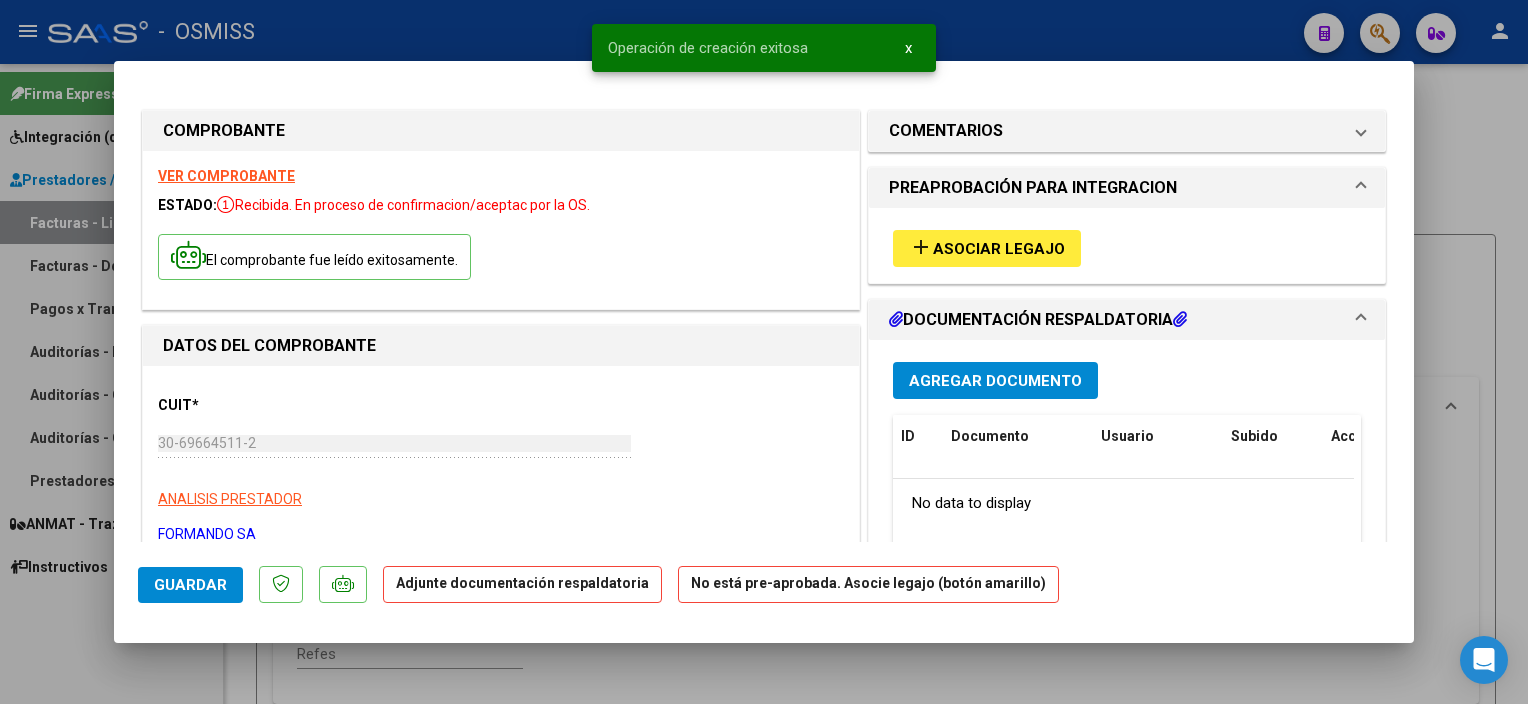 click on "Asociar Legajo" at bounding box center (999, 249) 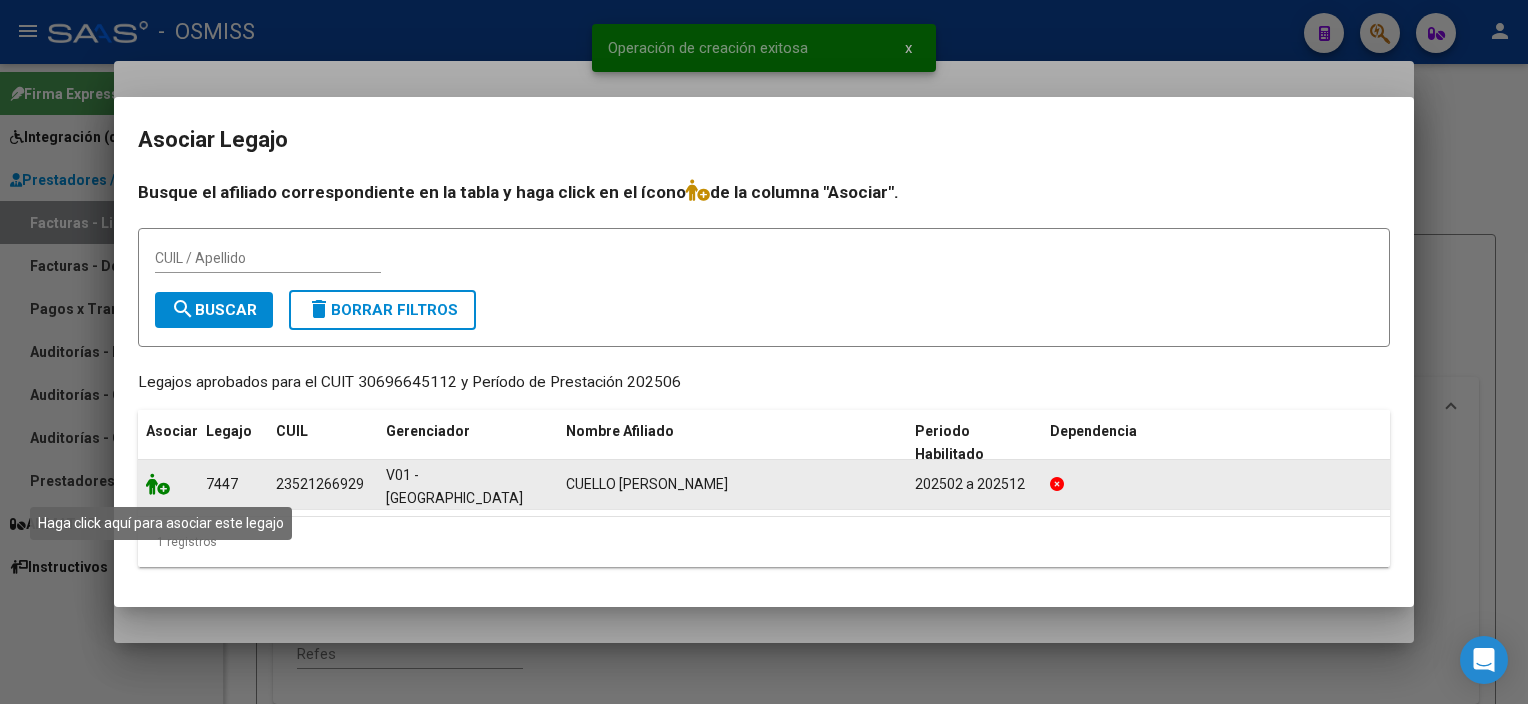 click 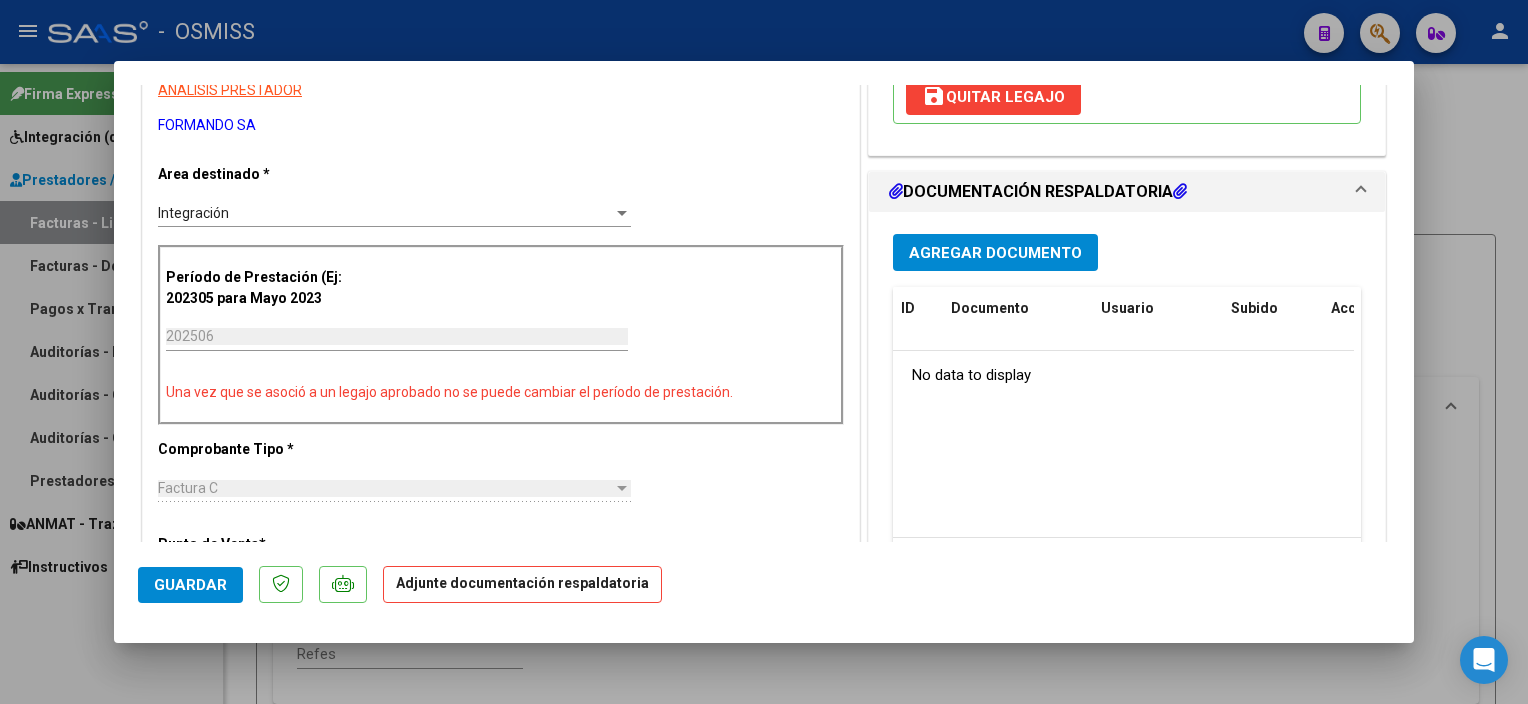 scroll, scrollTop: 416, scrollLeft: 0, axis: vertical 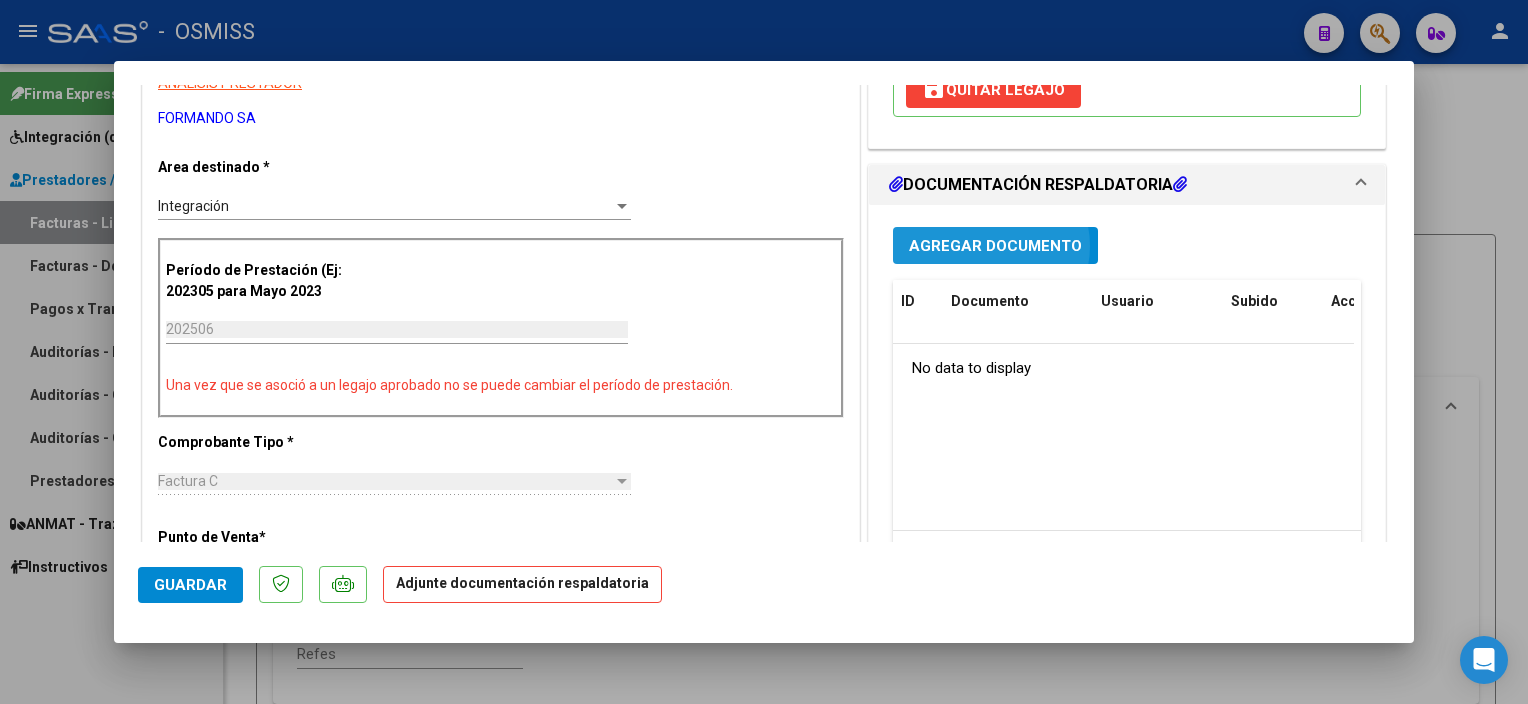 click on "Agregar Documento" at bounding box center [995, 246] 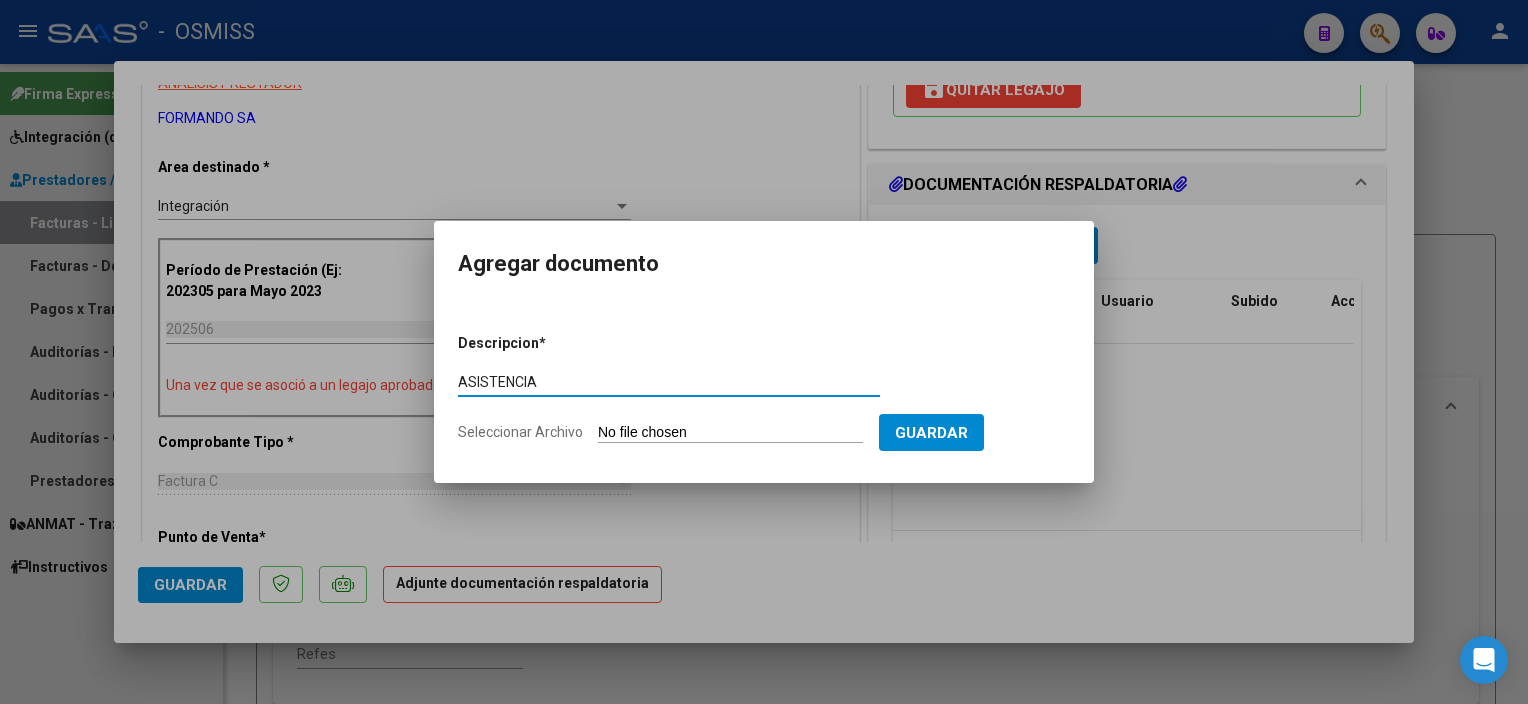 type on "ASISTENCIA" 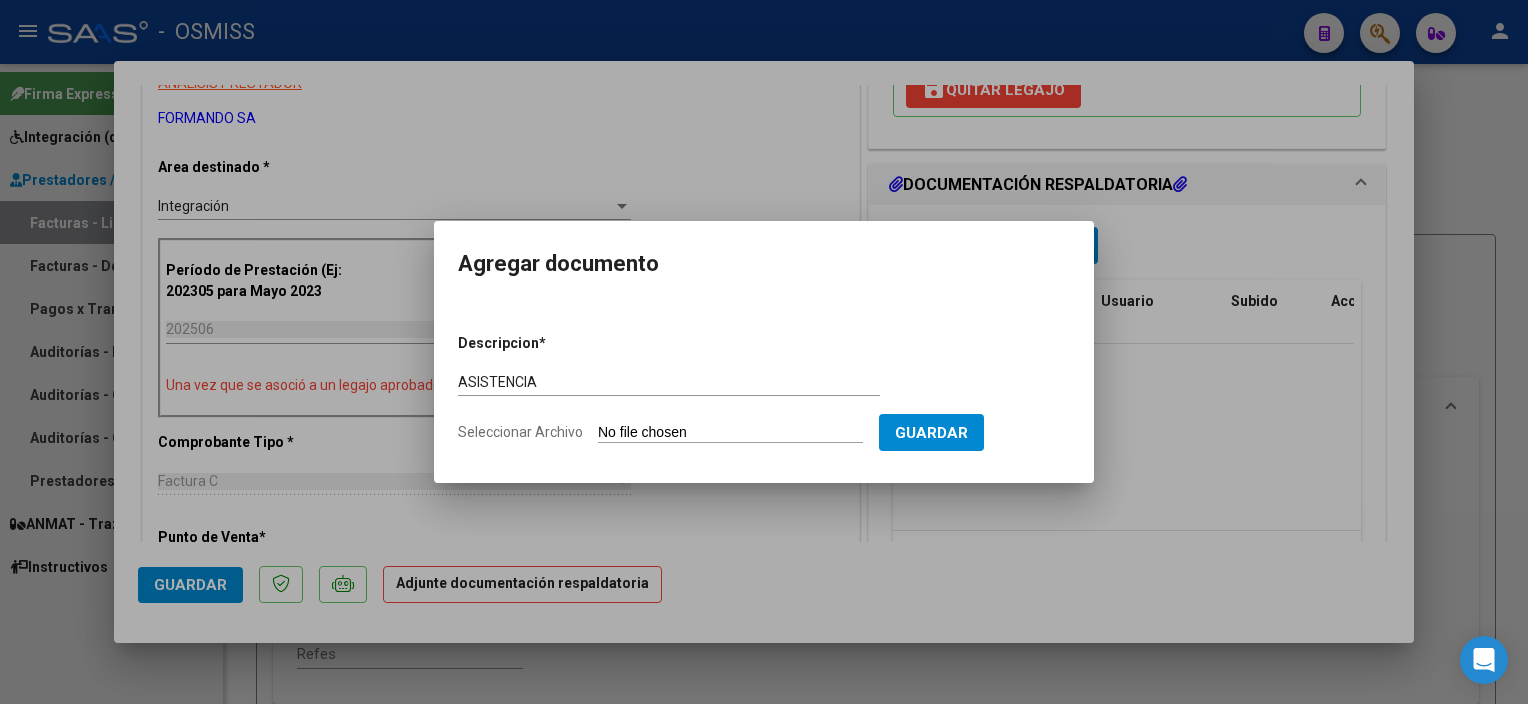 type on "C:\fakepath\ASIST JUNIO CUELLO - [PERSON_NAME].pdf" 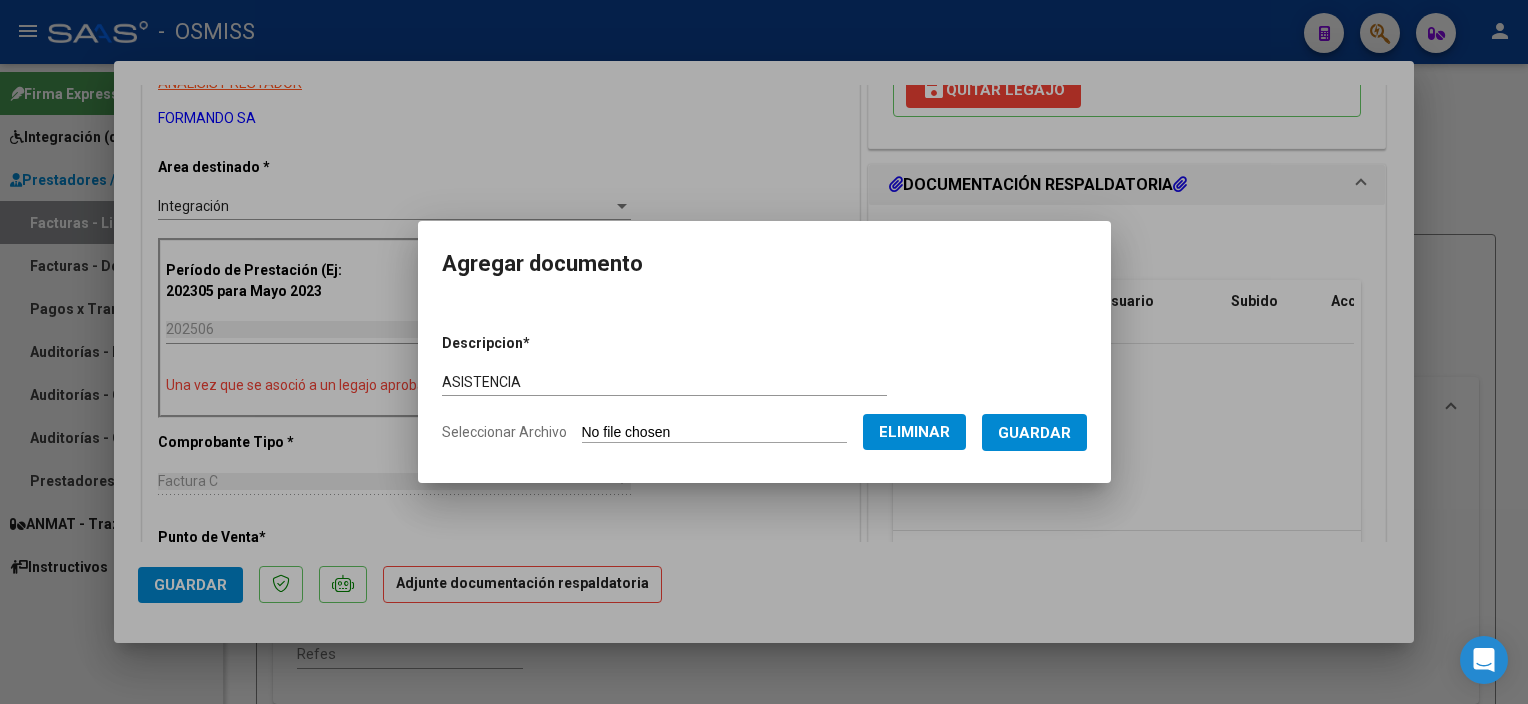 click on "Guardar" at bounding box center (1034, 433) 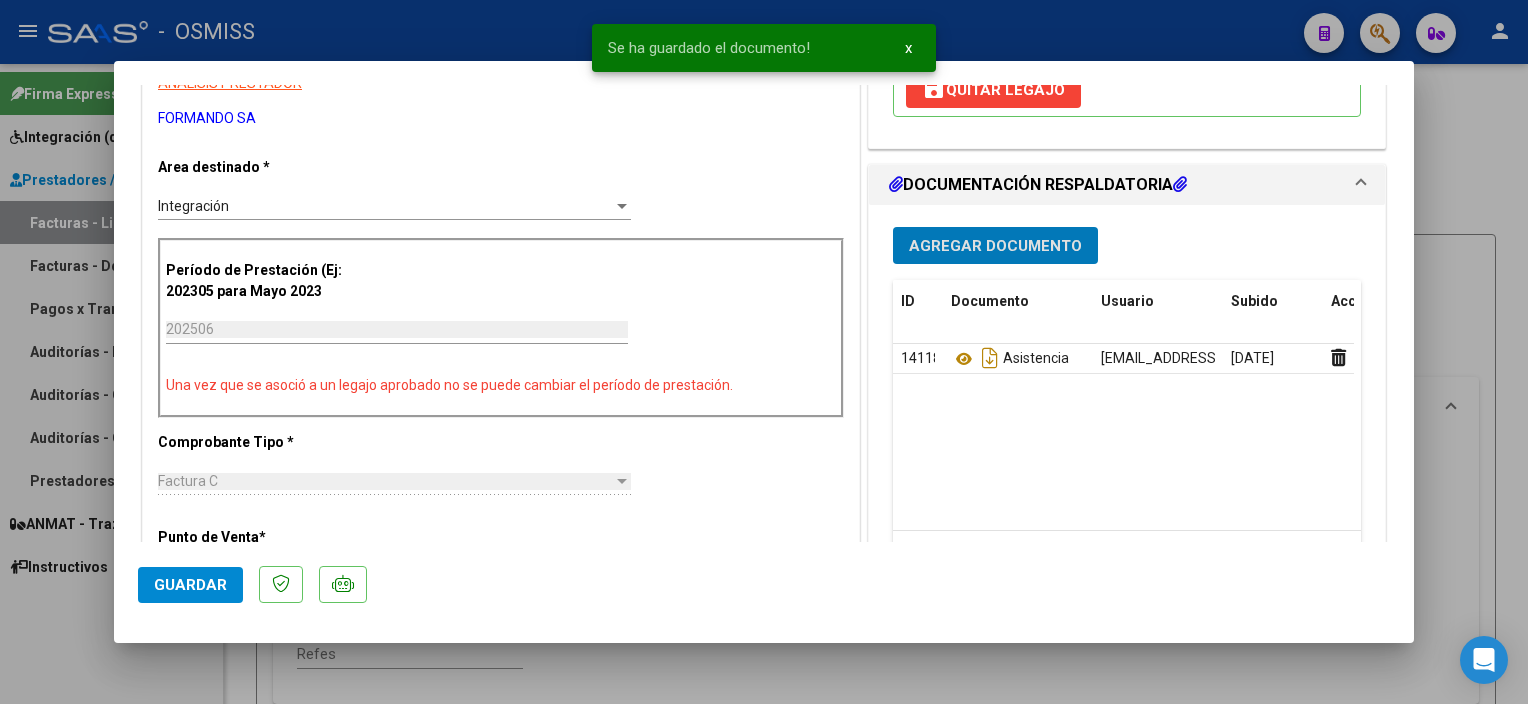 click on "Agregar Documento" at bounding box center [995, 246] 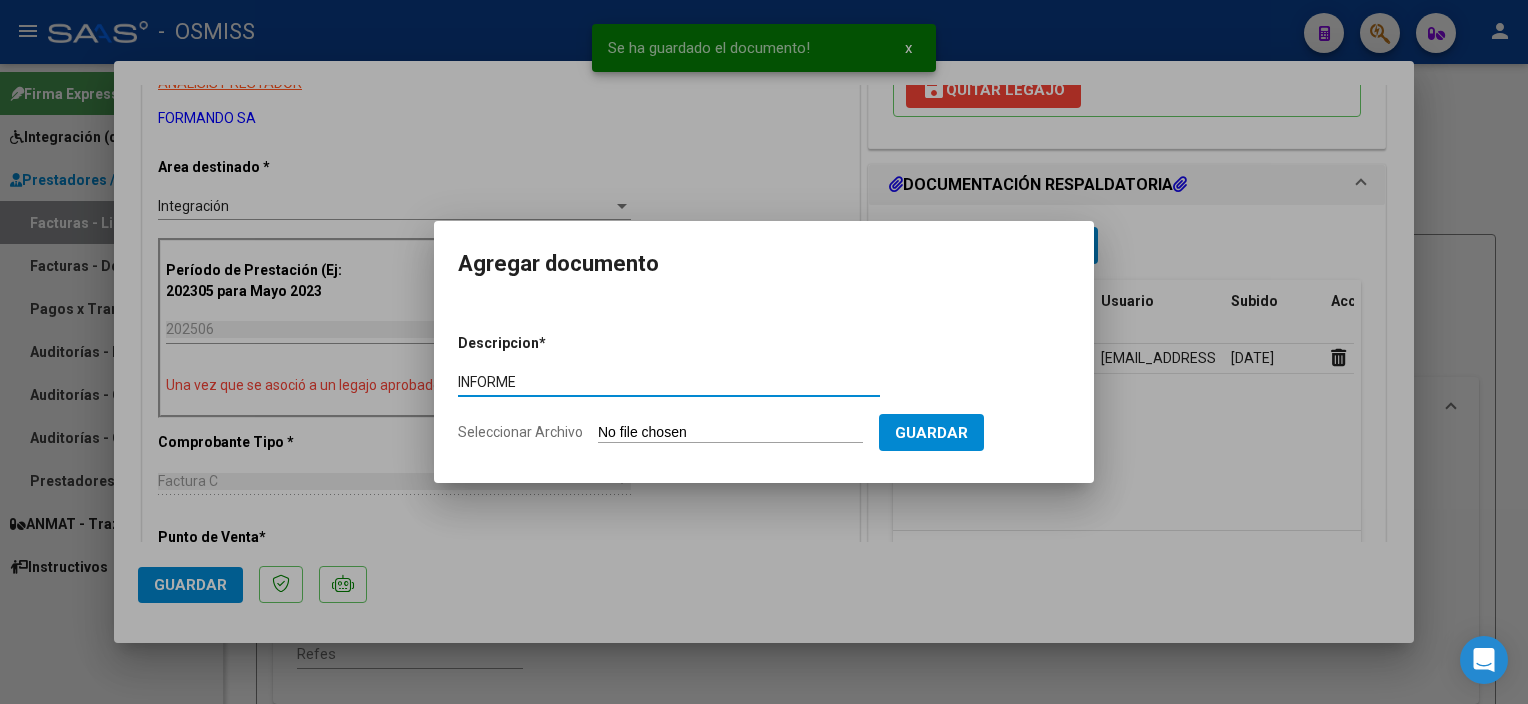 type on "INFORME" 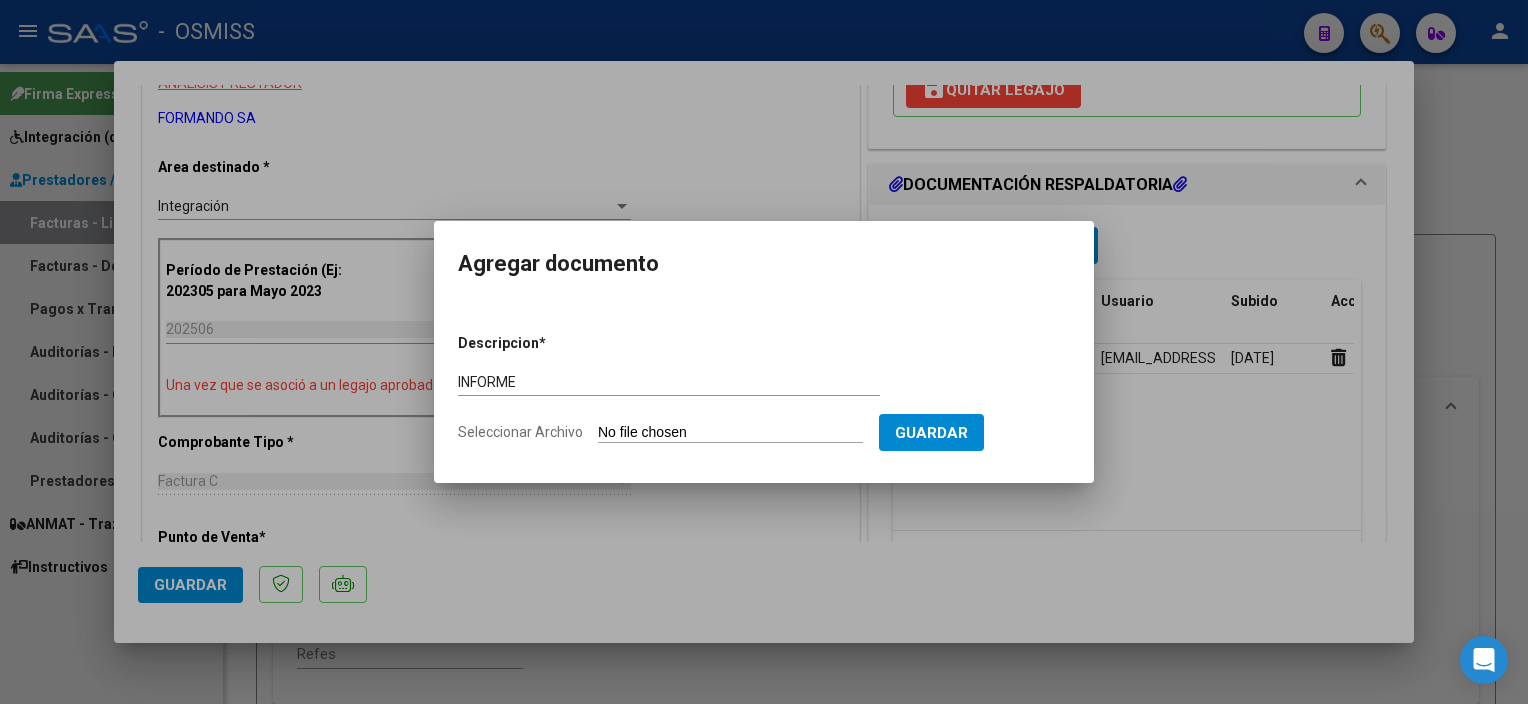 click on "Seleccionar Archivo" at bounding box center [730, 433] 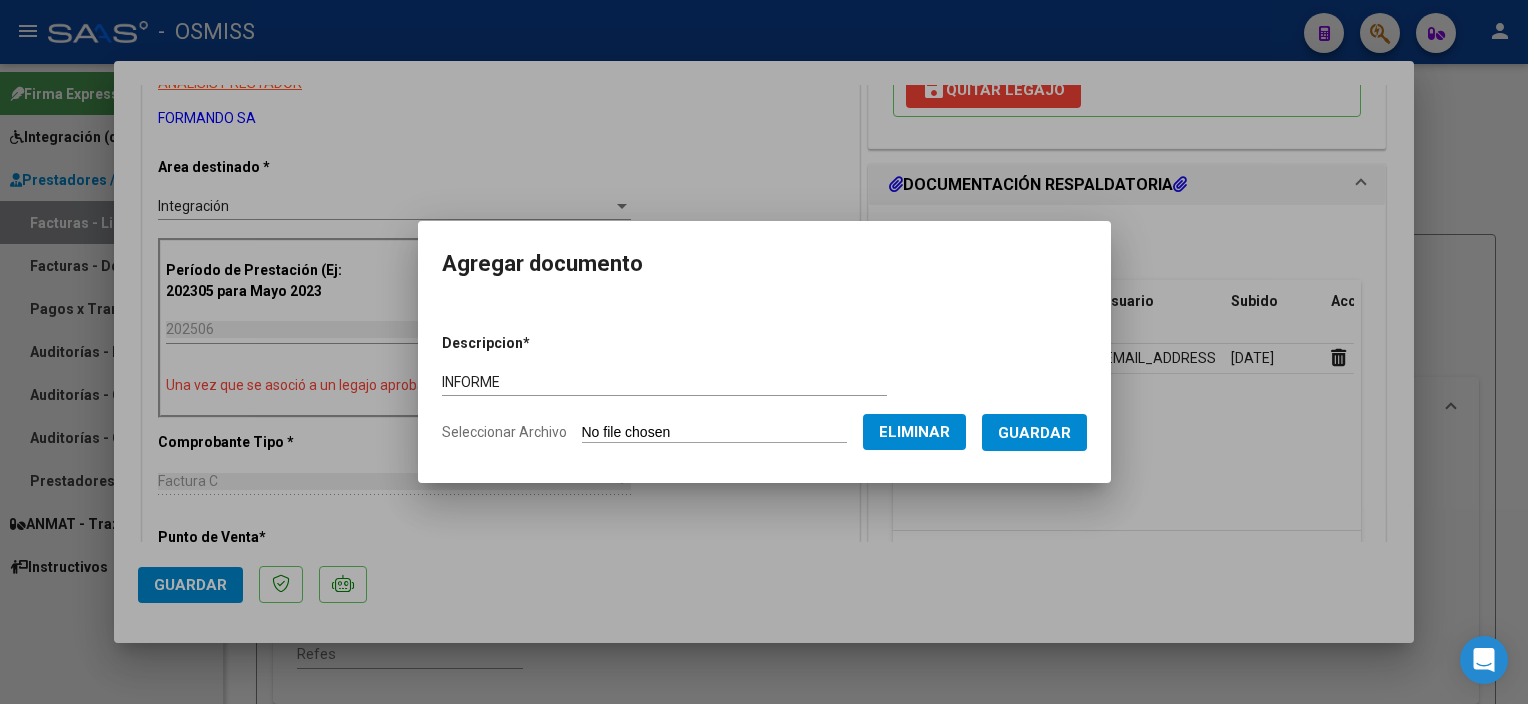 click on "Guardar" at bounding box center [1034, 432] 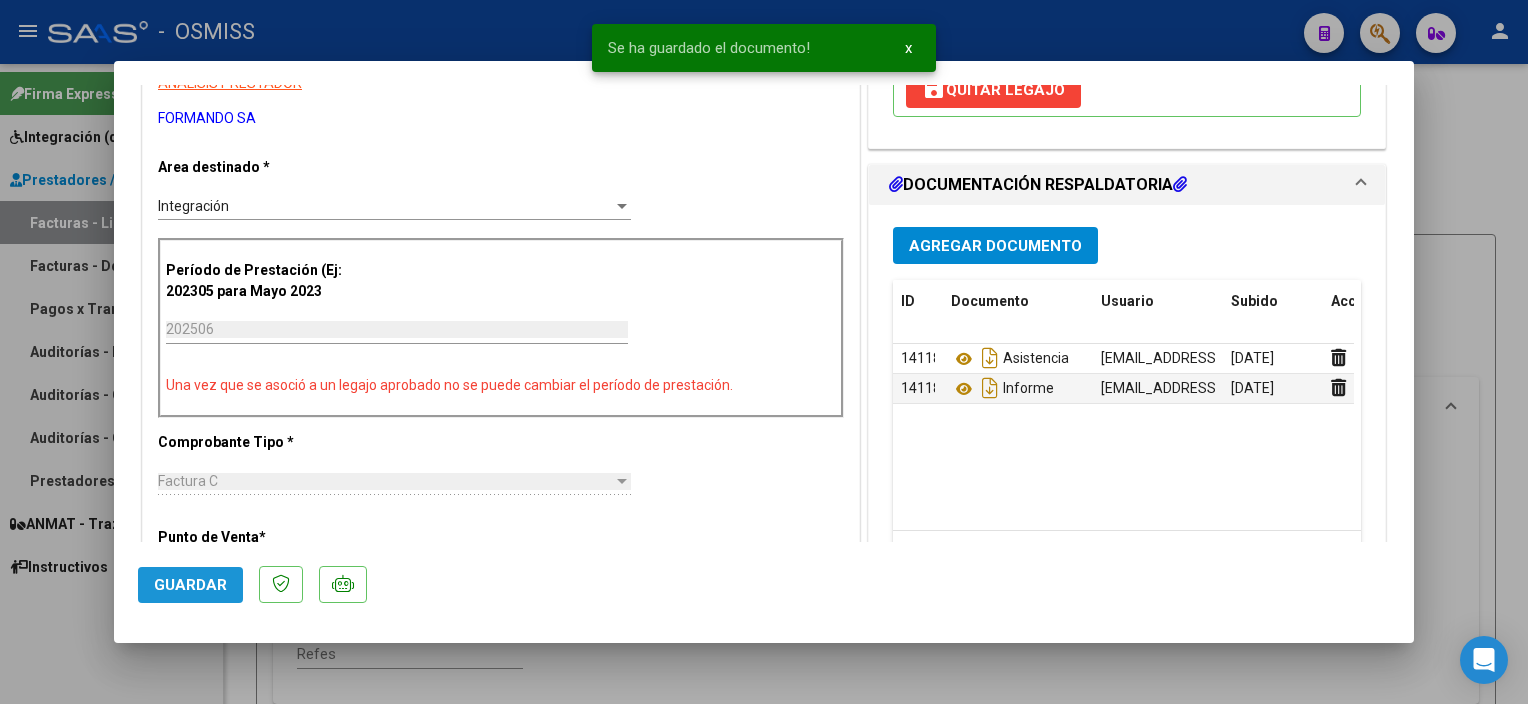 click on "Guardar" 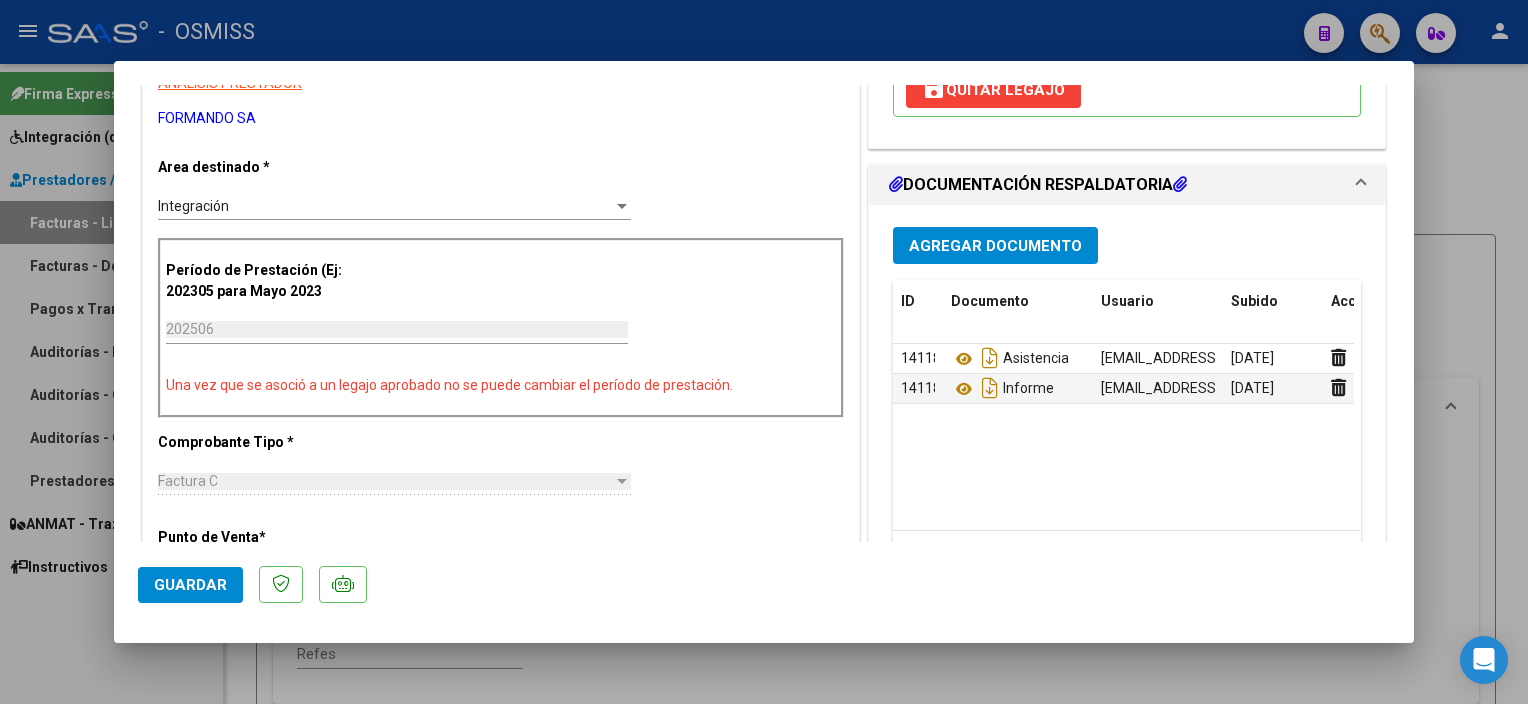 click on "COMPROBANTE VER COMPROBANTE       ESTADO:   Recibida. En proceso de confirmacion/aceptac por la OS.     El comprobante fue leído exitosamente.  DATOS DEL COMPROBANTE CUIT  *   30-69664511-2 Ingresar CUIT  ANALISIS PRESTADOR  FORMANDO SA  ARCA Padrón ARCA Padrón  Area destinado * Integración Seleccionar Area Período de Prestación (Ej: 202305 para [DATE]    202506 Ingrese el Período de Prestación como indica el ejemplo   Una vez que se asoció a un legajo aprobado no se puede cambiar el período de prestación.   Comprobante Tipo * Factura C Seleccionar Tipo Punto de Venta  *   2 Ingresar el Nro.  Número  *   13879 Ingresar el Nro.  Monto  *   $ 729.225,79 Ingresar el [GEOGRAPHIC_DATA].  *   [DATE] Ingresar la fecha  CAE / CAEA (no ingrese CAI)    75262279651252 Ingresar el CAE o CAEA (no ingrese CAI)  Fecha de Vencimiento    [DATE] Ingresar la fecha  Ref. Externa    Ingresar la ref.  N° Liquidación    Ingresar el N° Liquidación  COMENTARIOS PREAPROBACIÓN PARA INTEGRACION 202506" at bounding box center [764, 352] 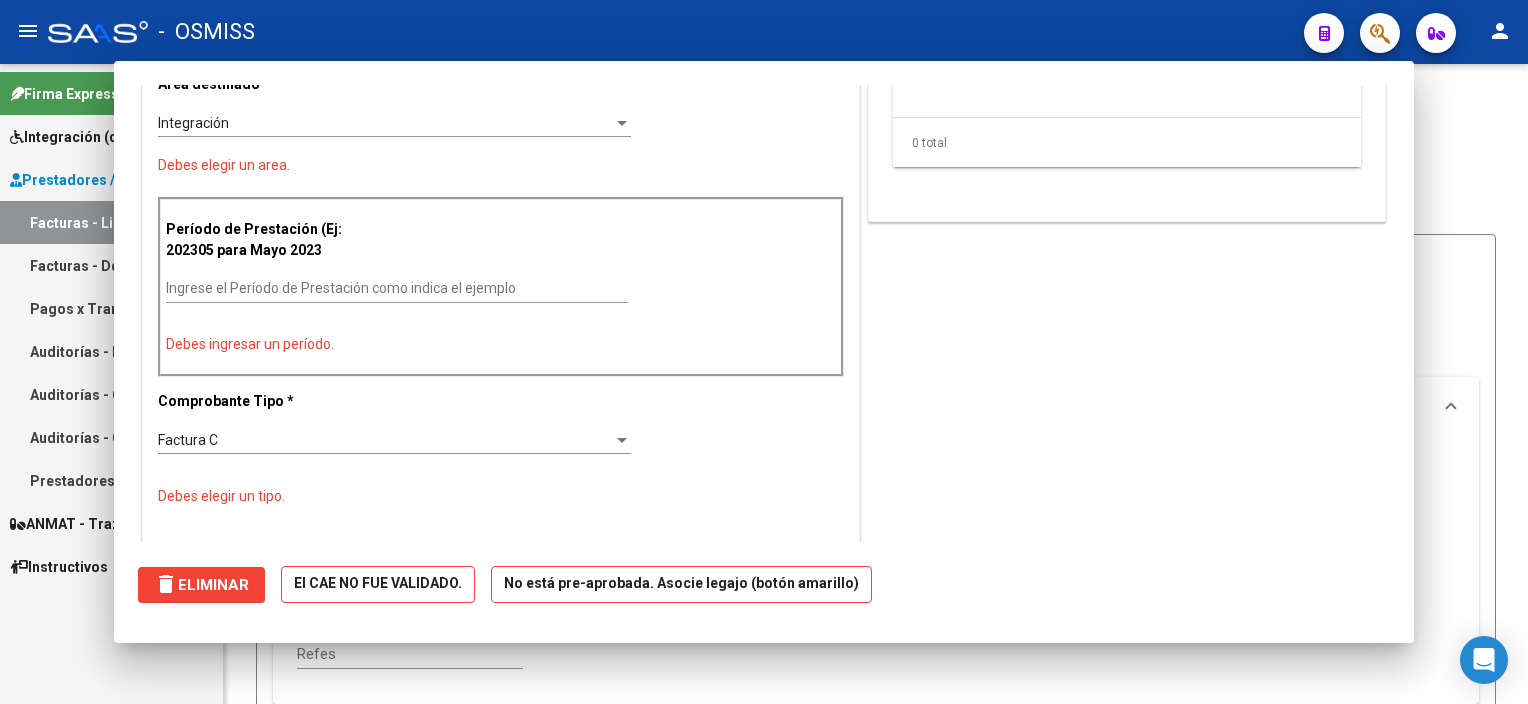 scroll, scrollTop: 334, scrollLeft: 0, axis: vertical 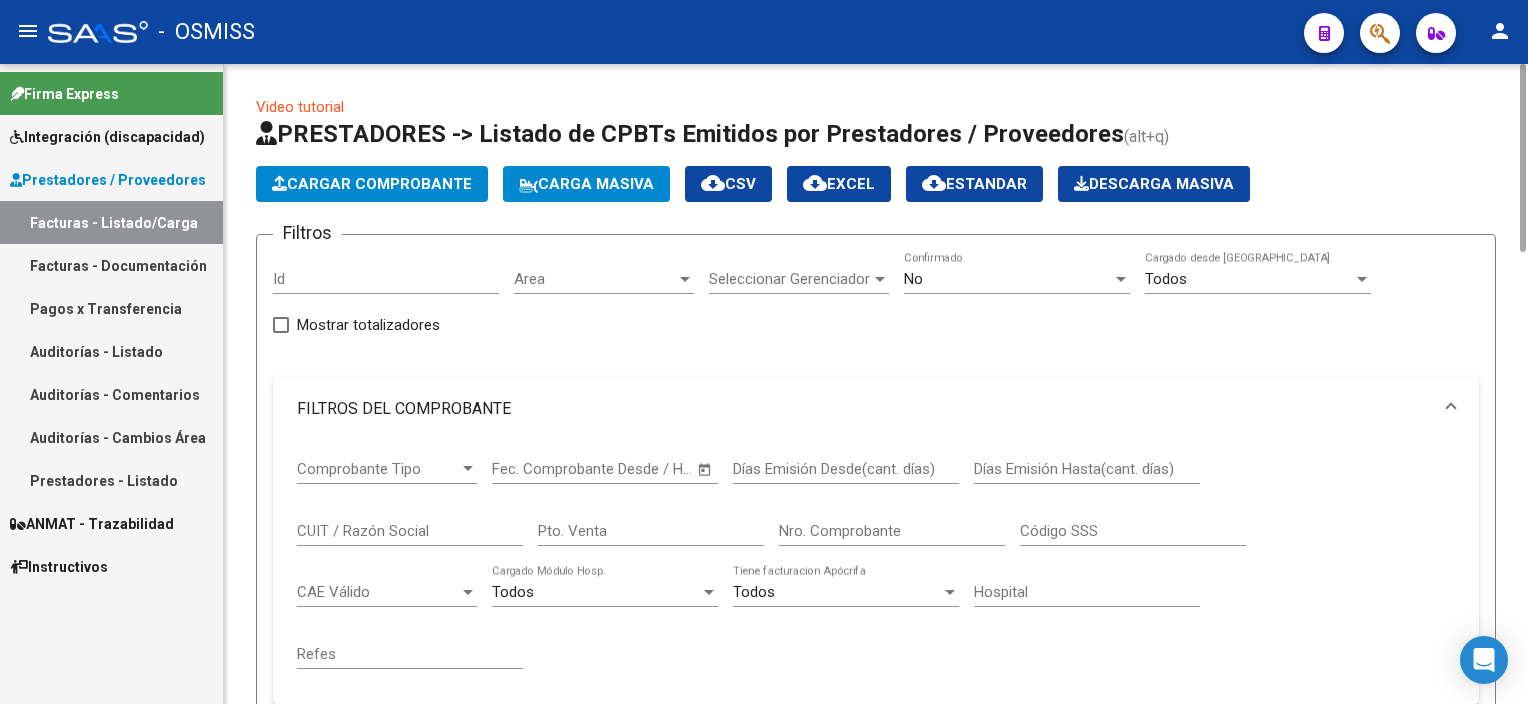 click on "Cargar Comprobante" 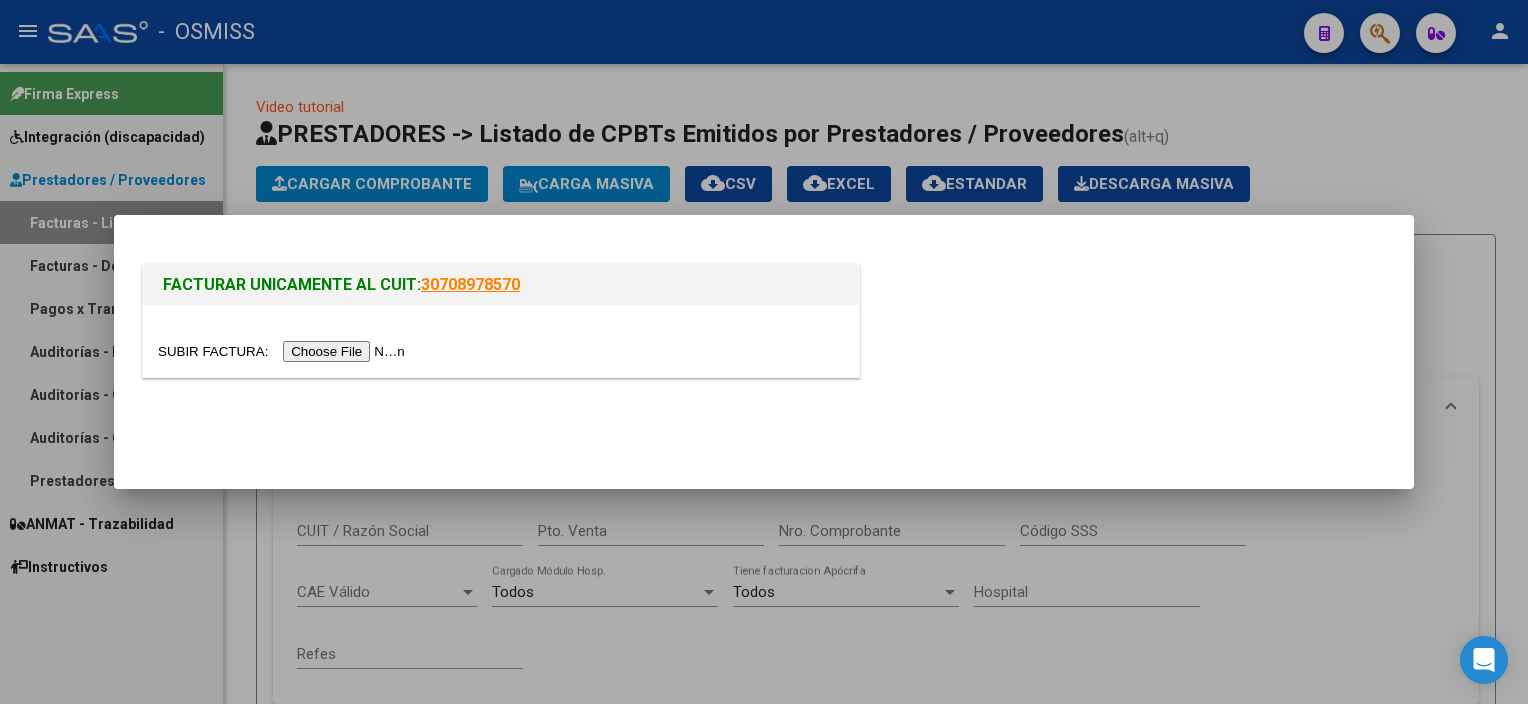 click at bounding box center (284, 351) 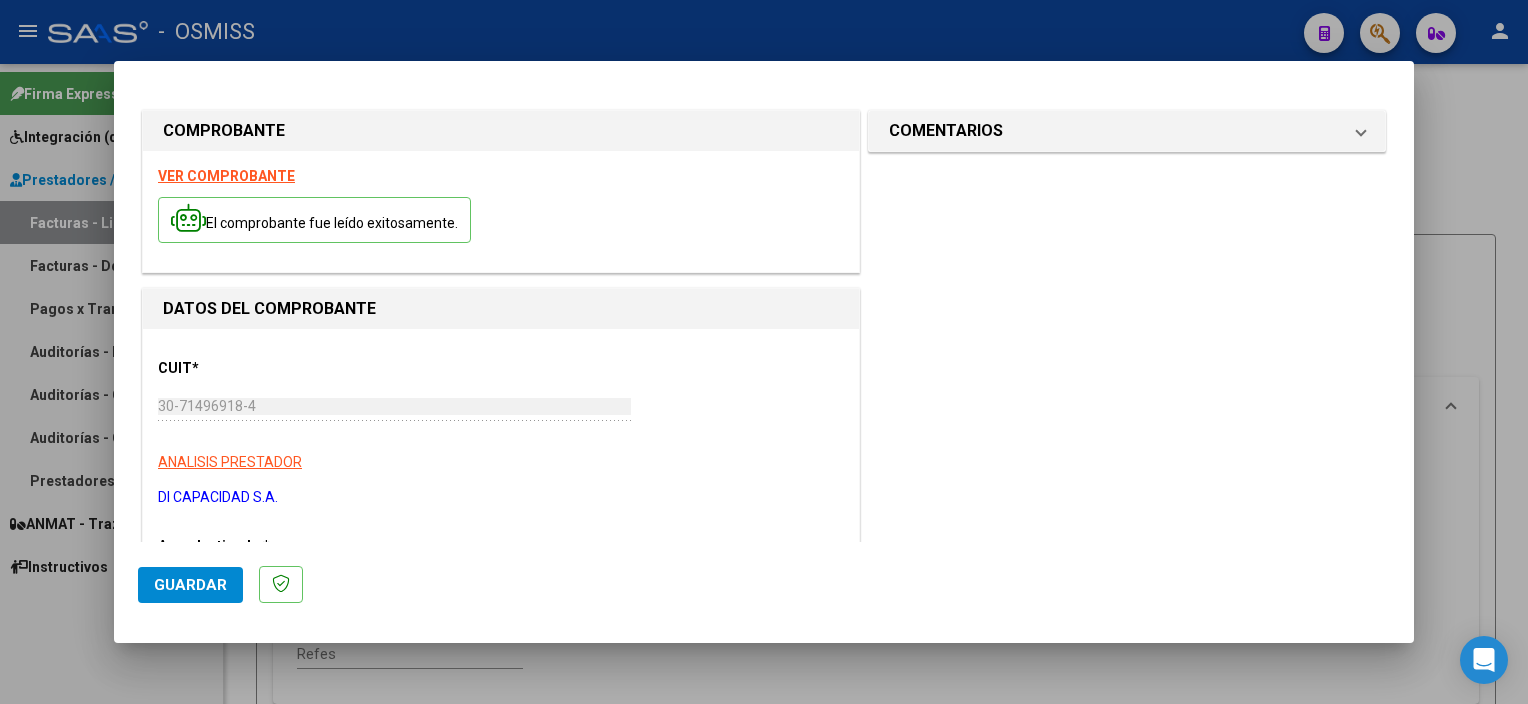 scroll, scrollTop: 270, scrollLeft: 0, axis: vertical 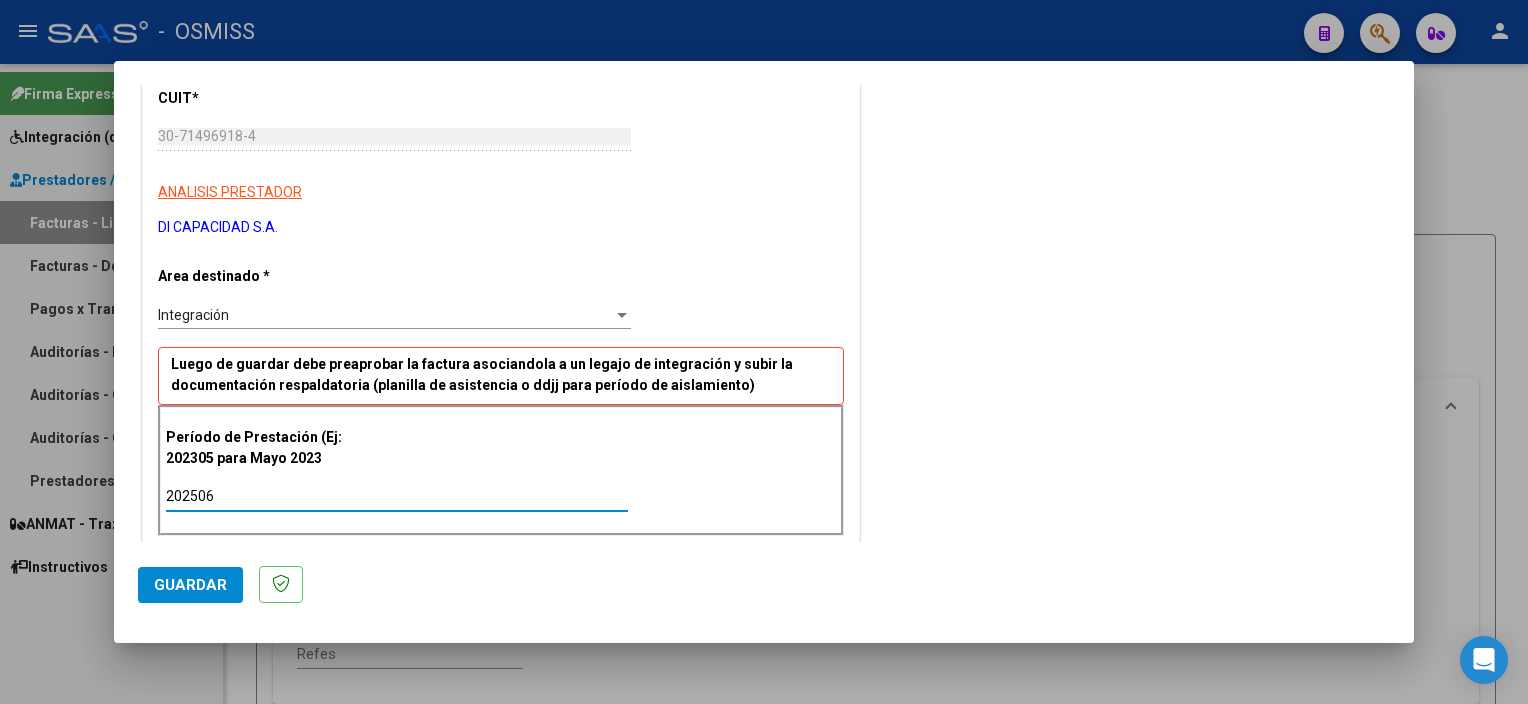 type on "202506" 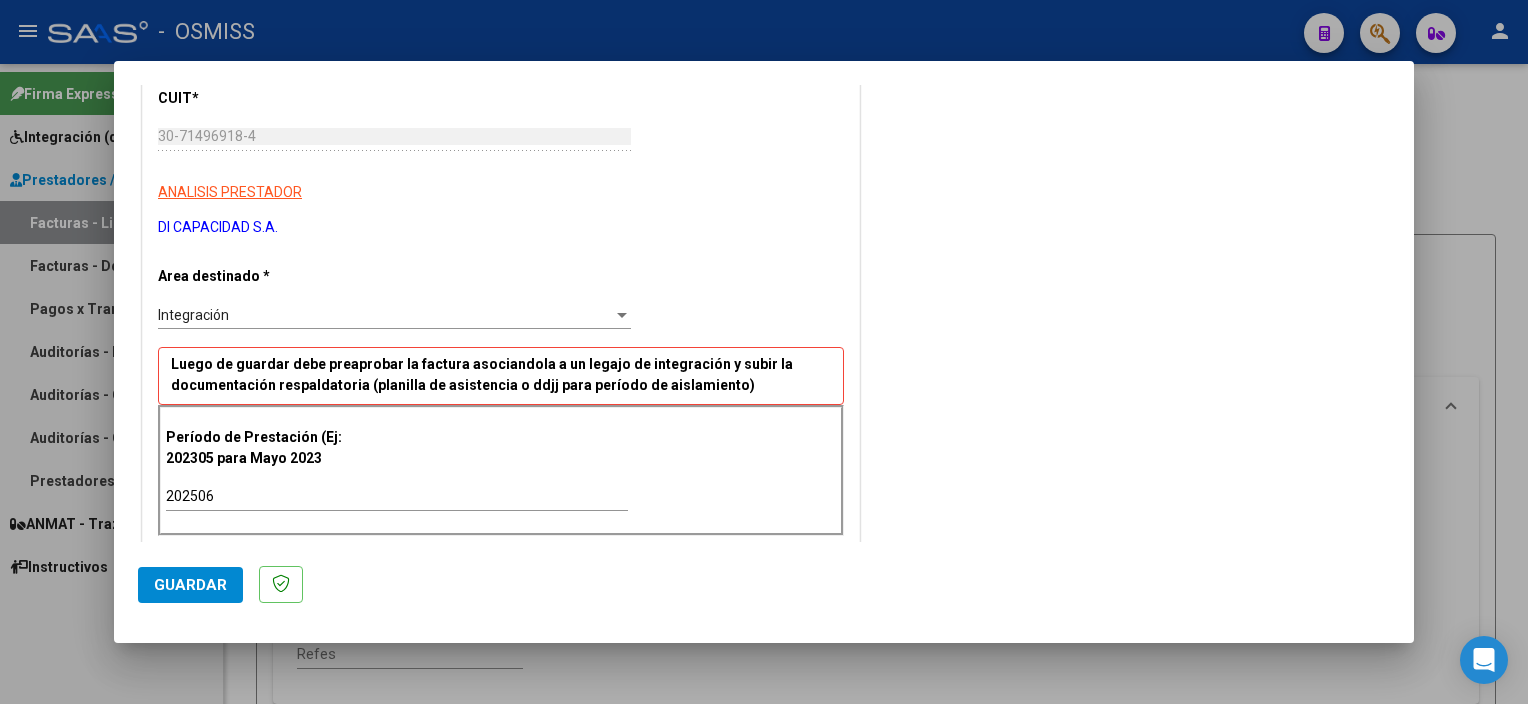 scroll, scrollTop: 1179, scrollLeft: 0, axis: vertical 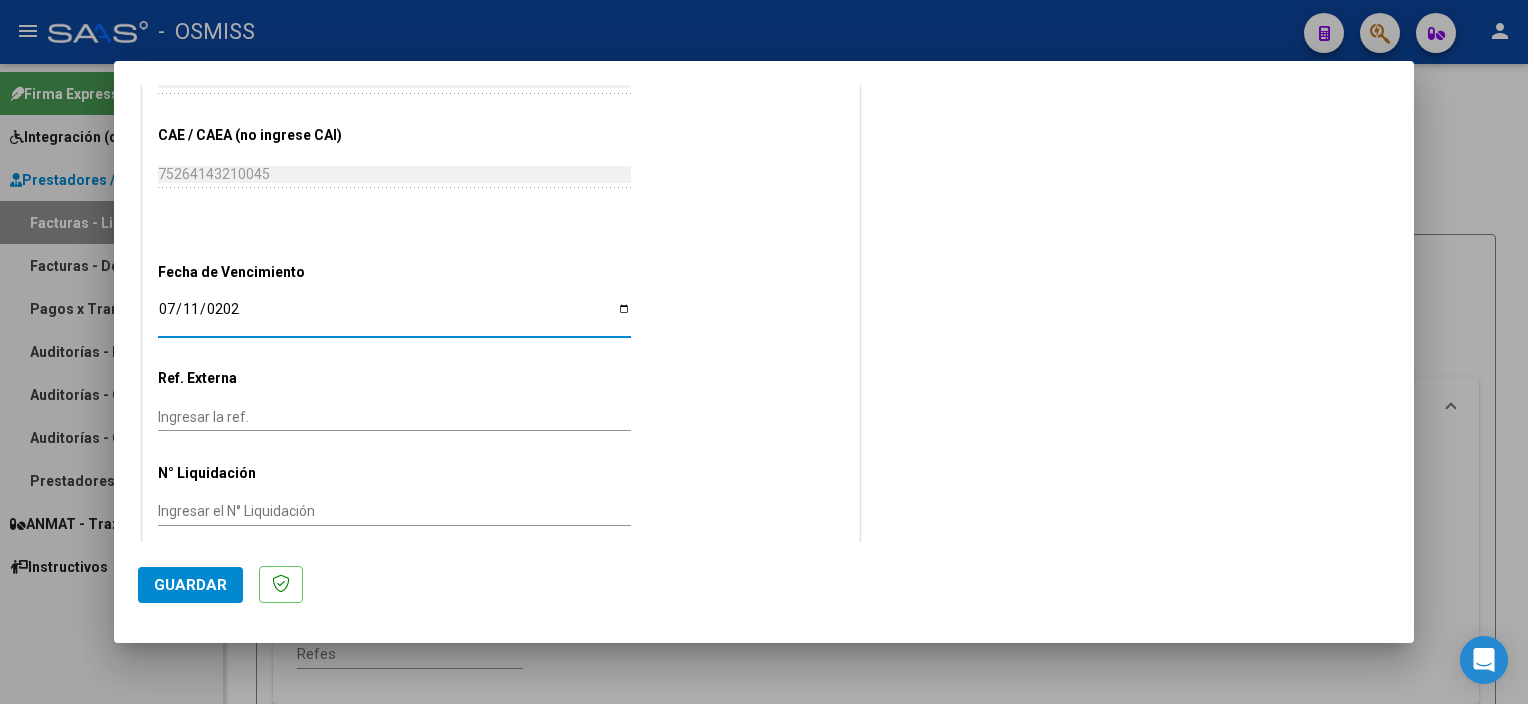 type on "[DATE]" 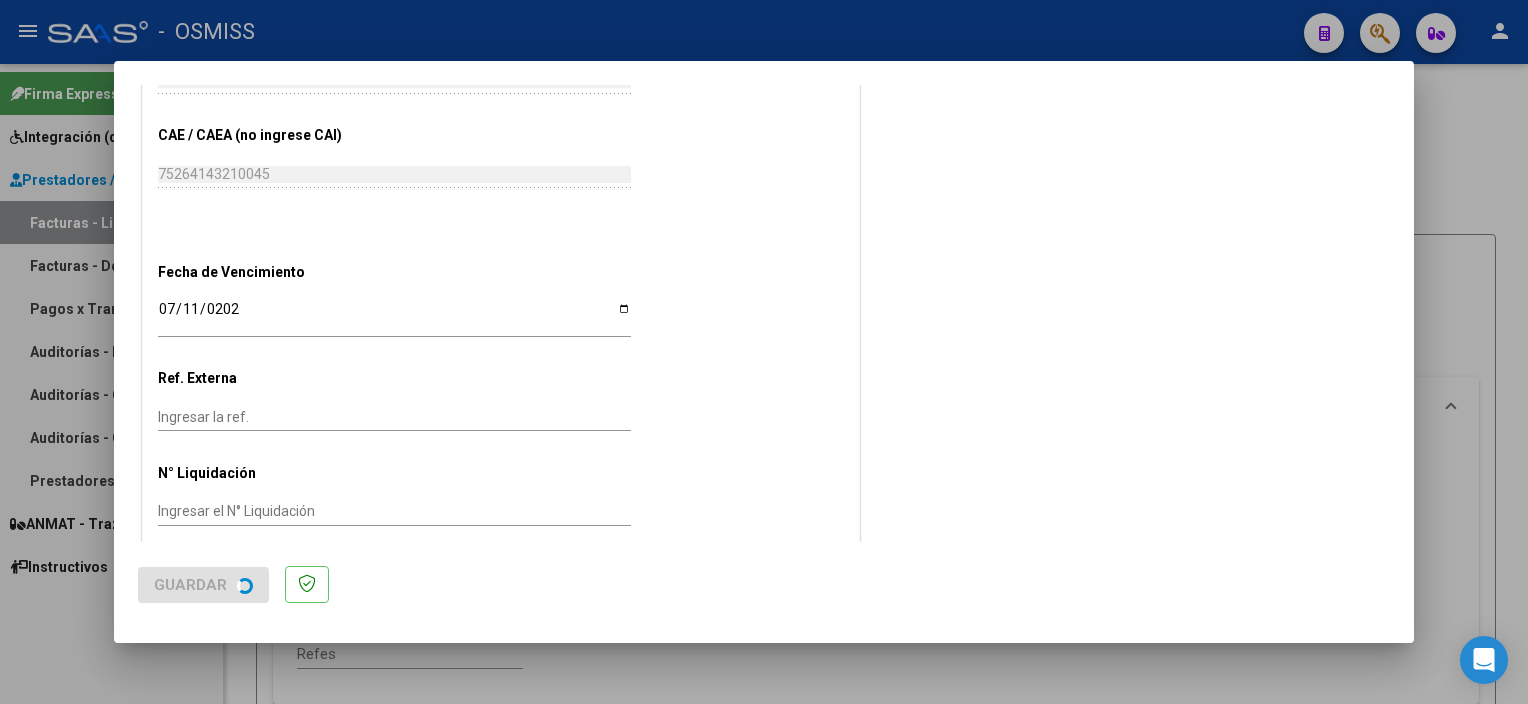 scroll, scrollTop: 0, scrollLeft: 0, axis: both 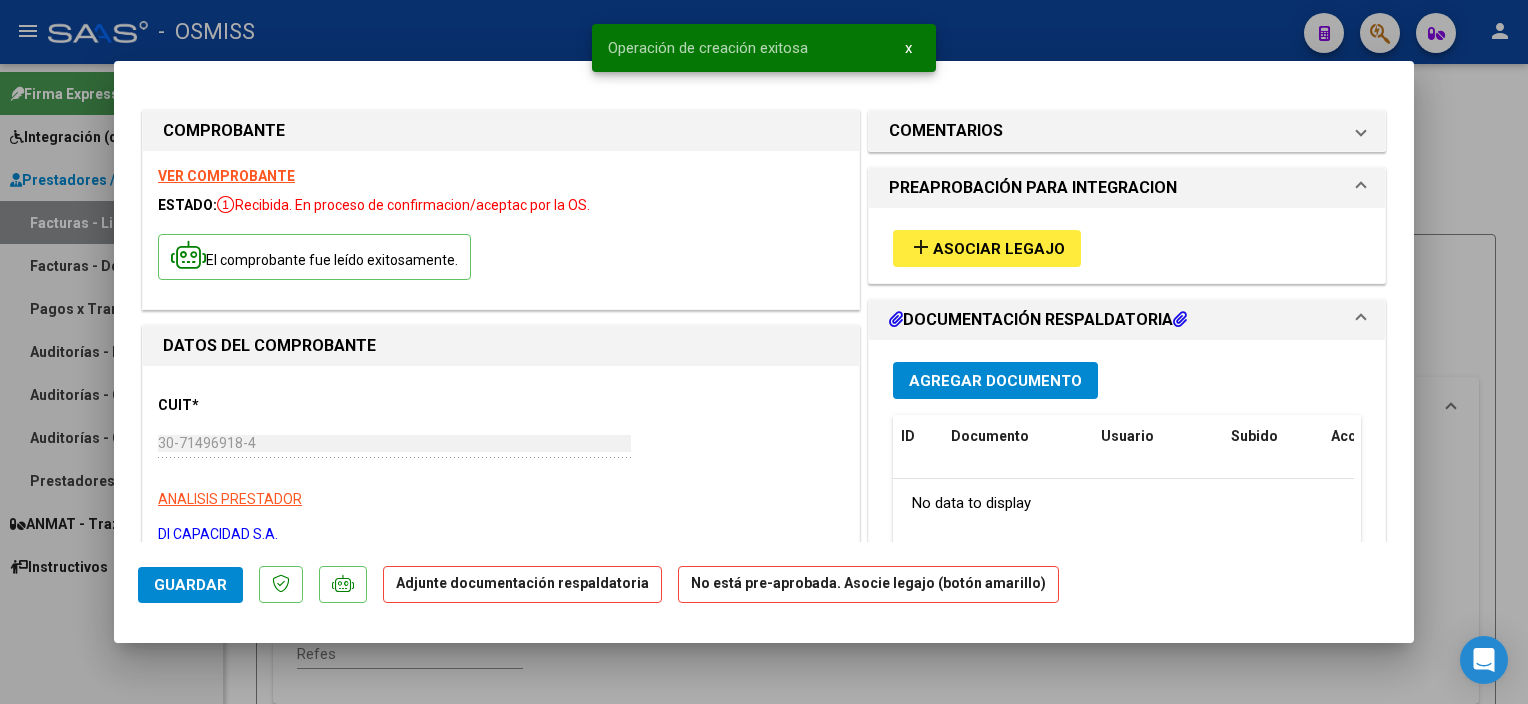 click on "Asociar Legajo" at bounding box center (999, 249) 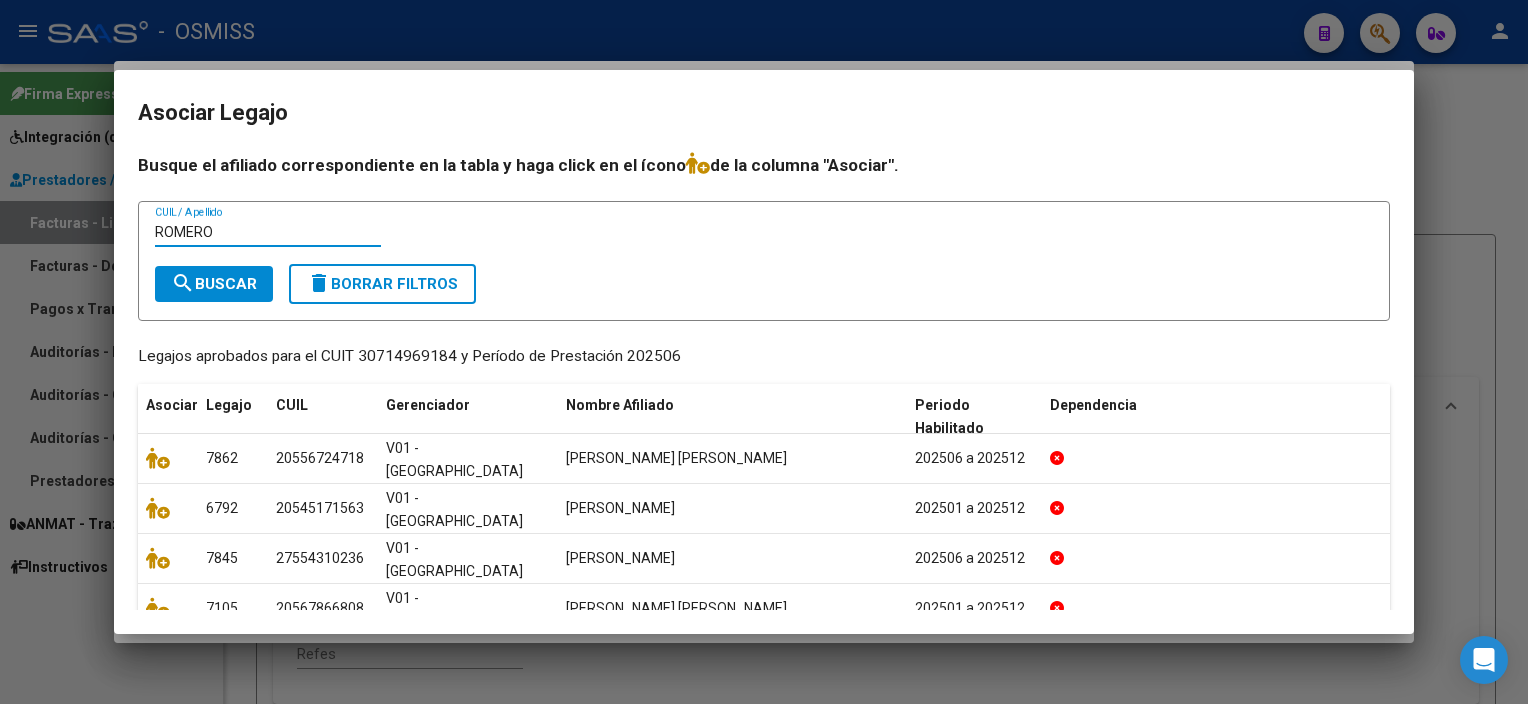type on "ROMERO" 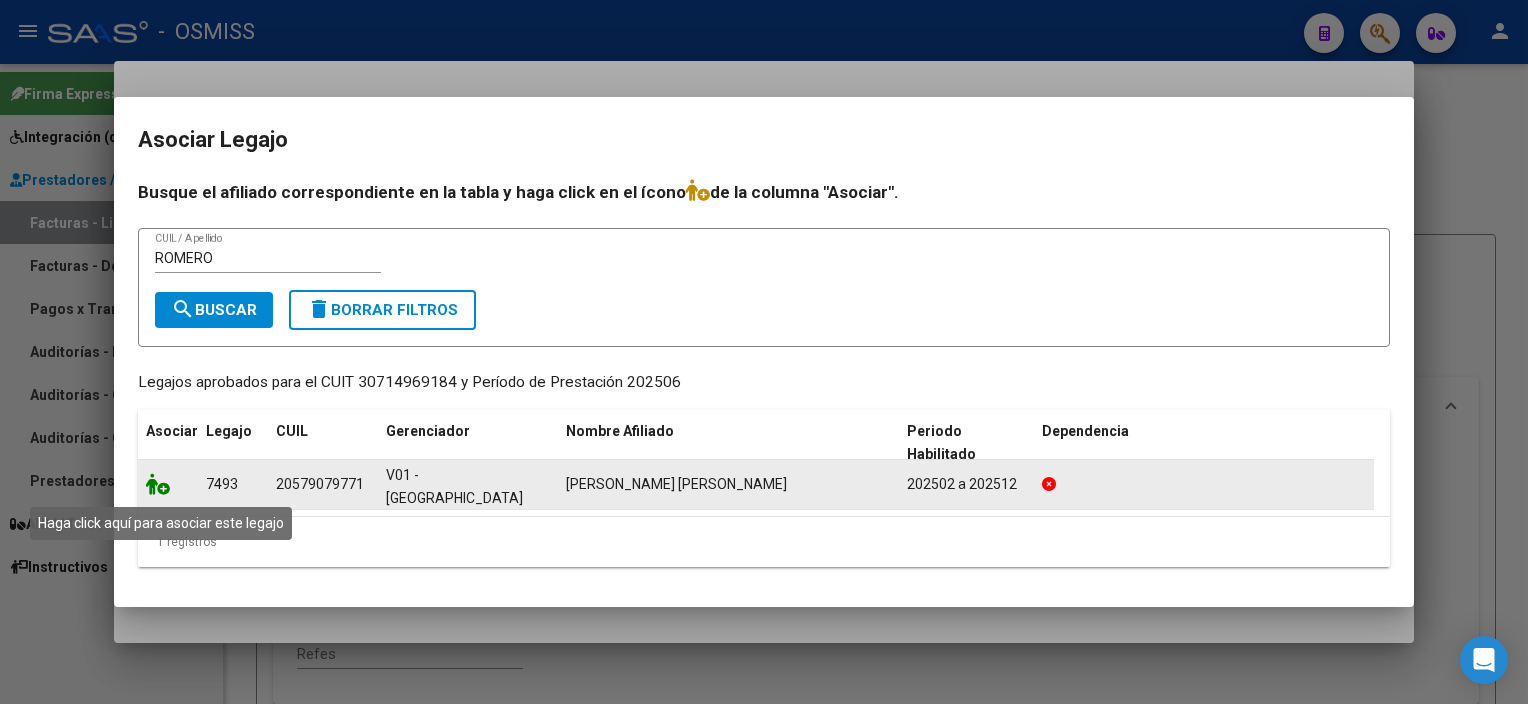 click 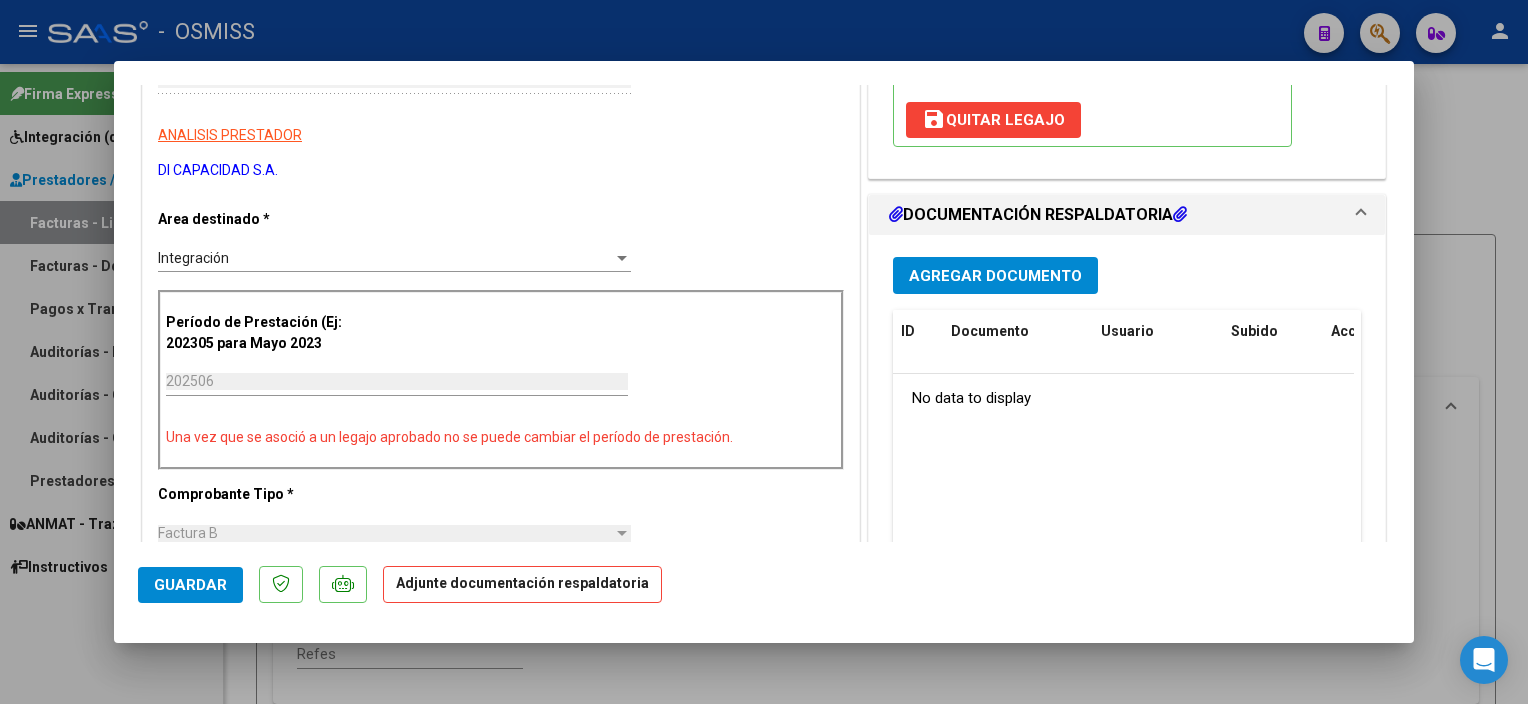 scroll, scrollTop: 367, scrollLeft: 0, axis: vertical 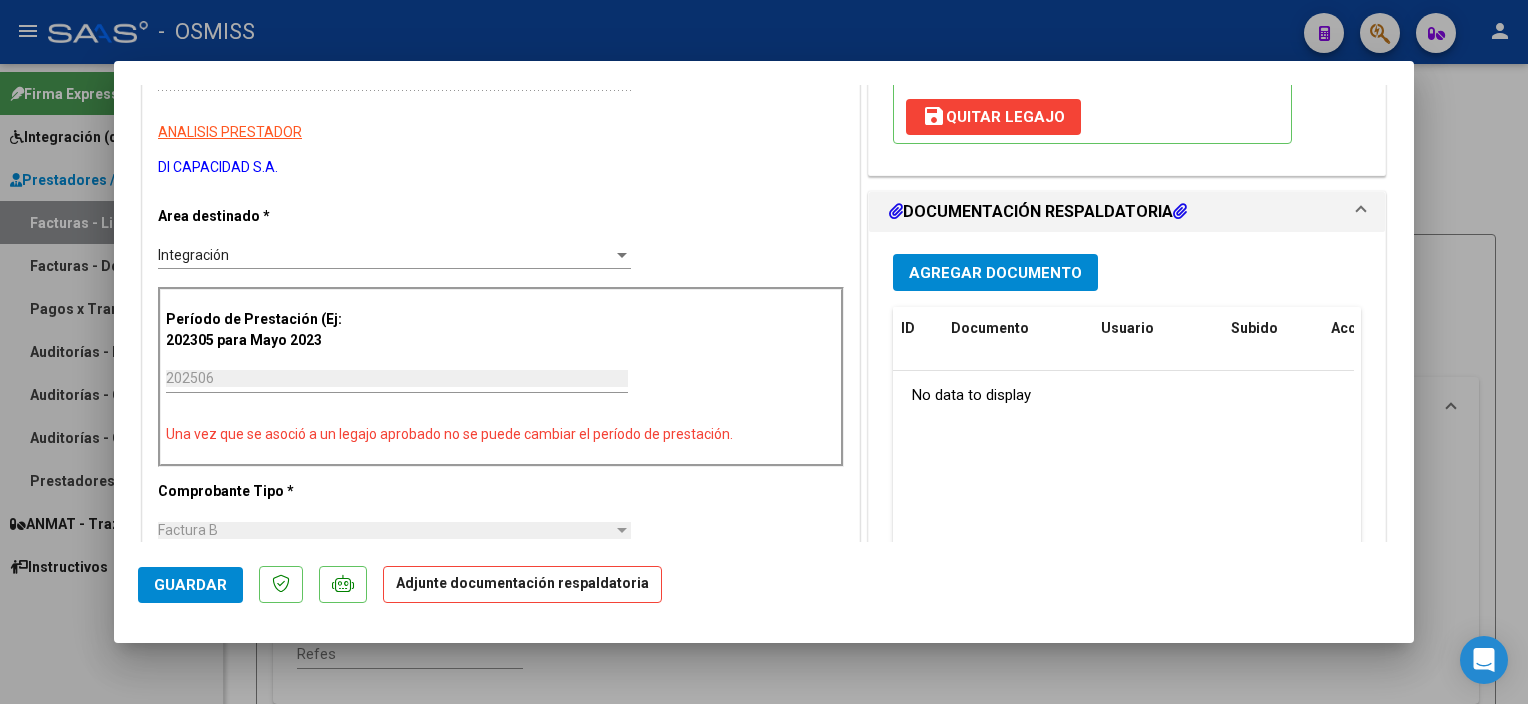 click on "Agregar Documento" at bounding box center [995, 273] 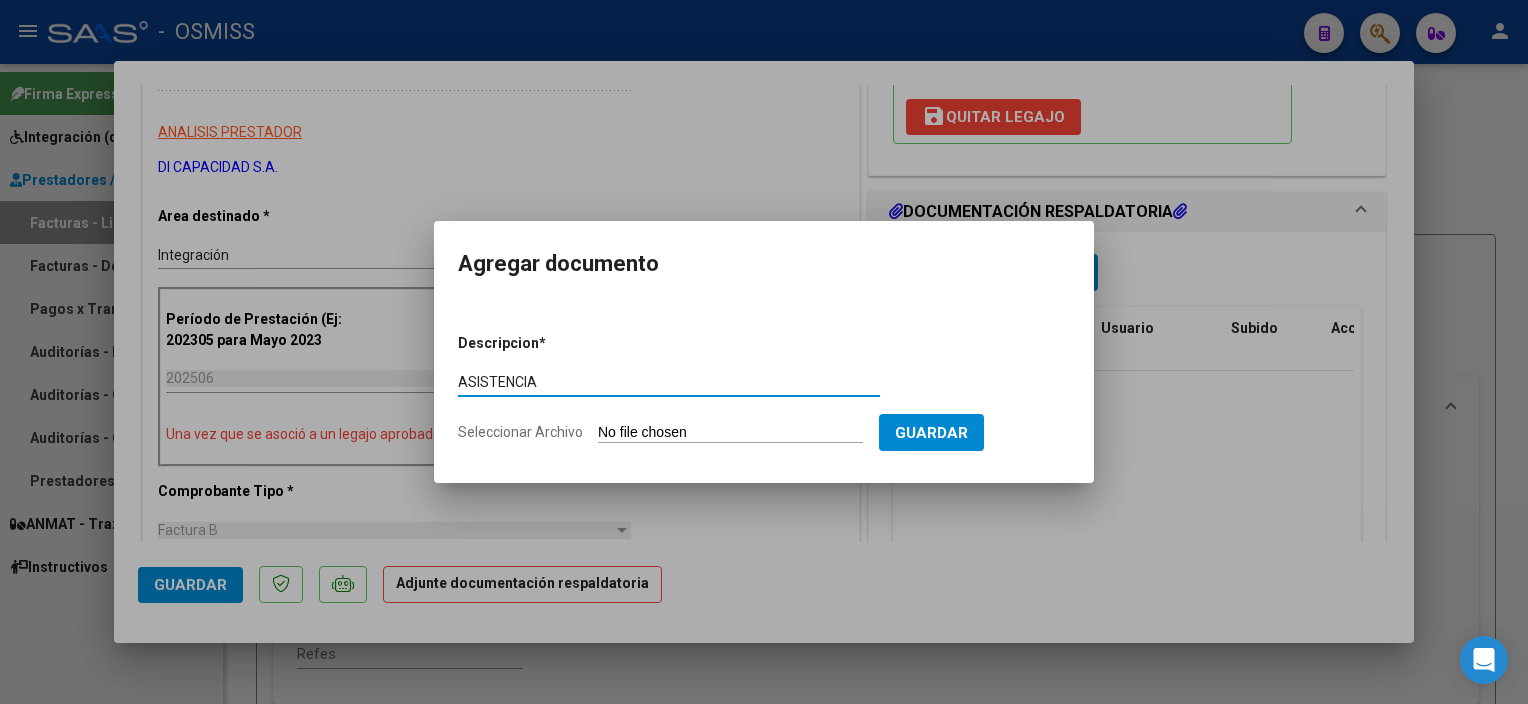 type on "ASISTENCIA" 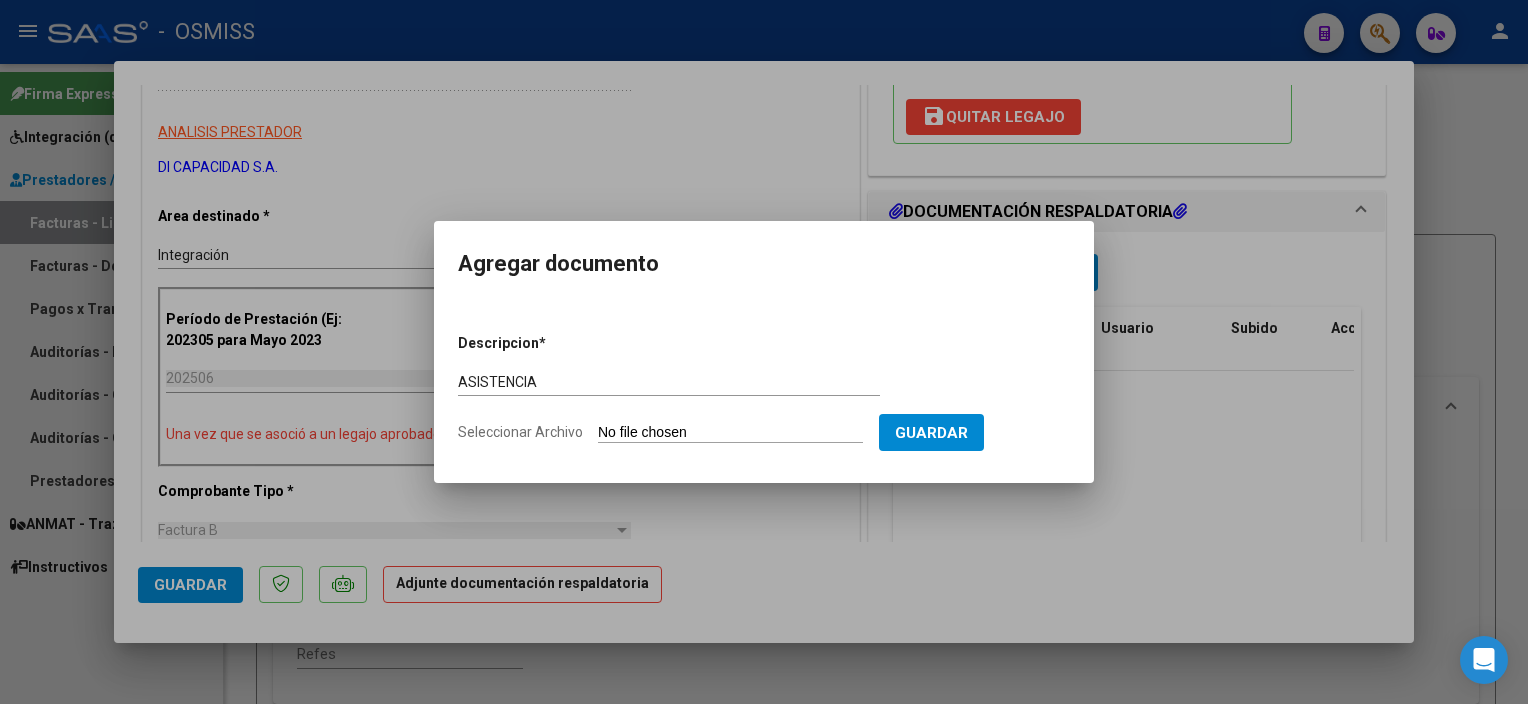 type on "C:\fakepath\[PERSON_NAME] SAIE-5 - Facturacion Di-capacidad.pdf" 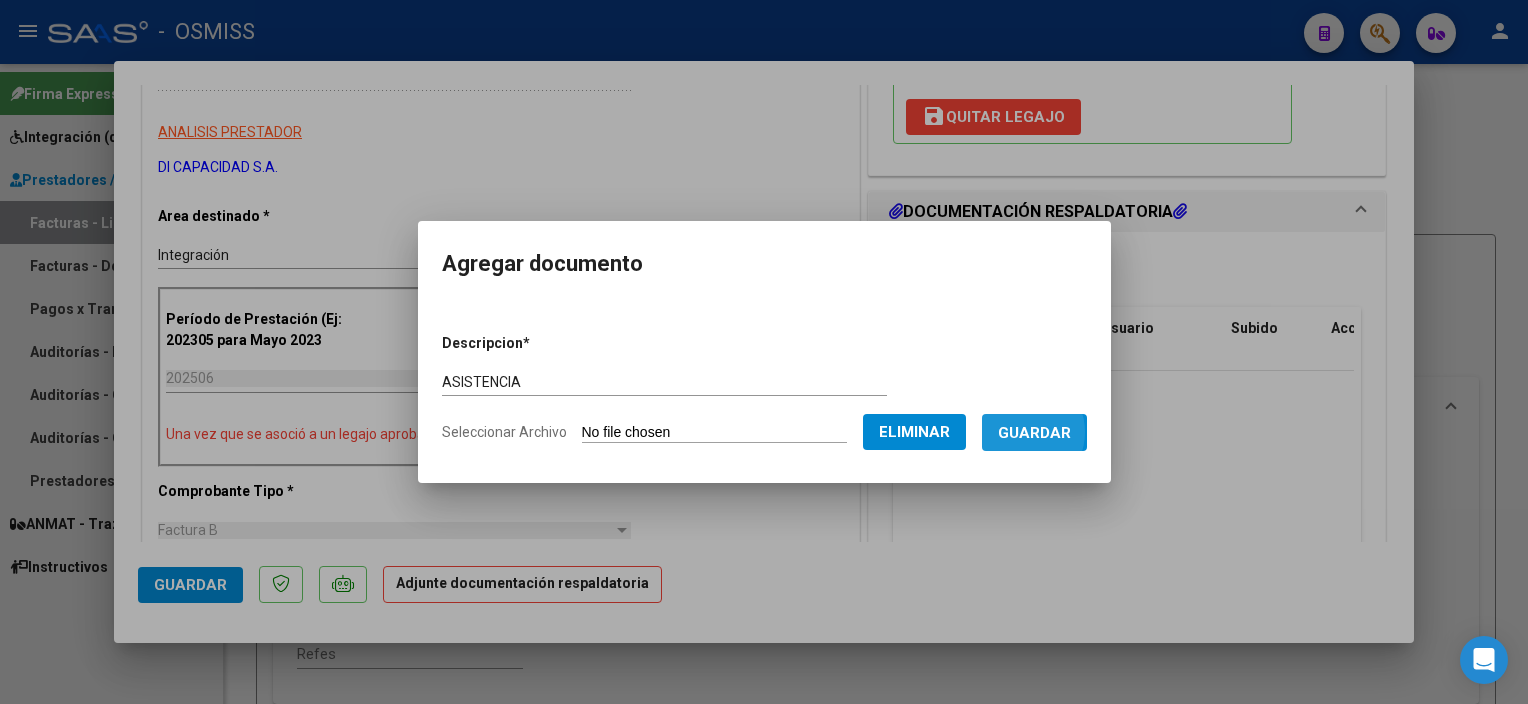 click on "Guardar" at bounding box center [1034, 433] 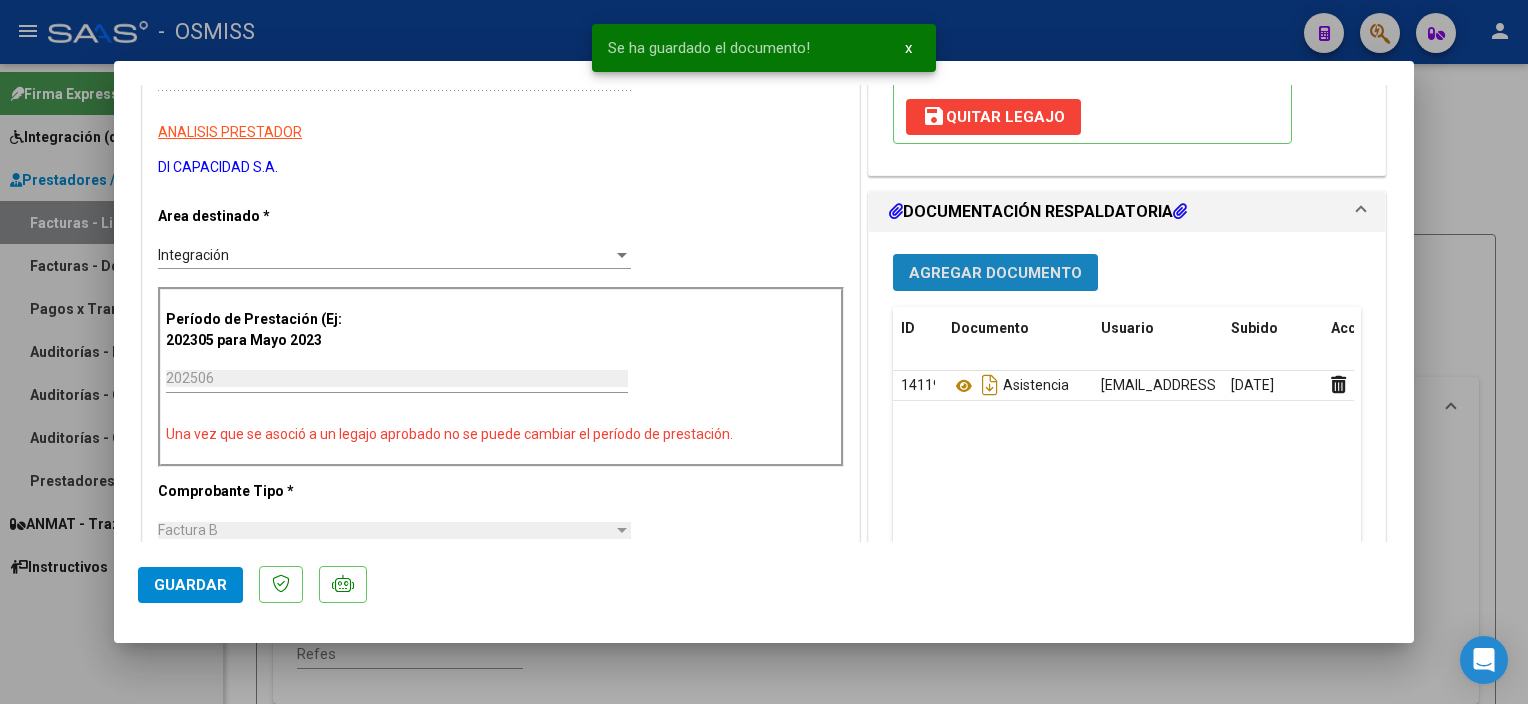 click on "Agregar Documento" at bounding box center [995, 273] 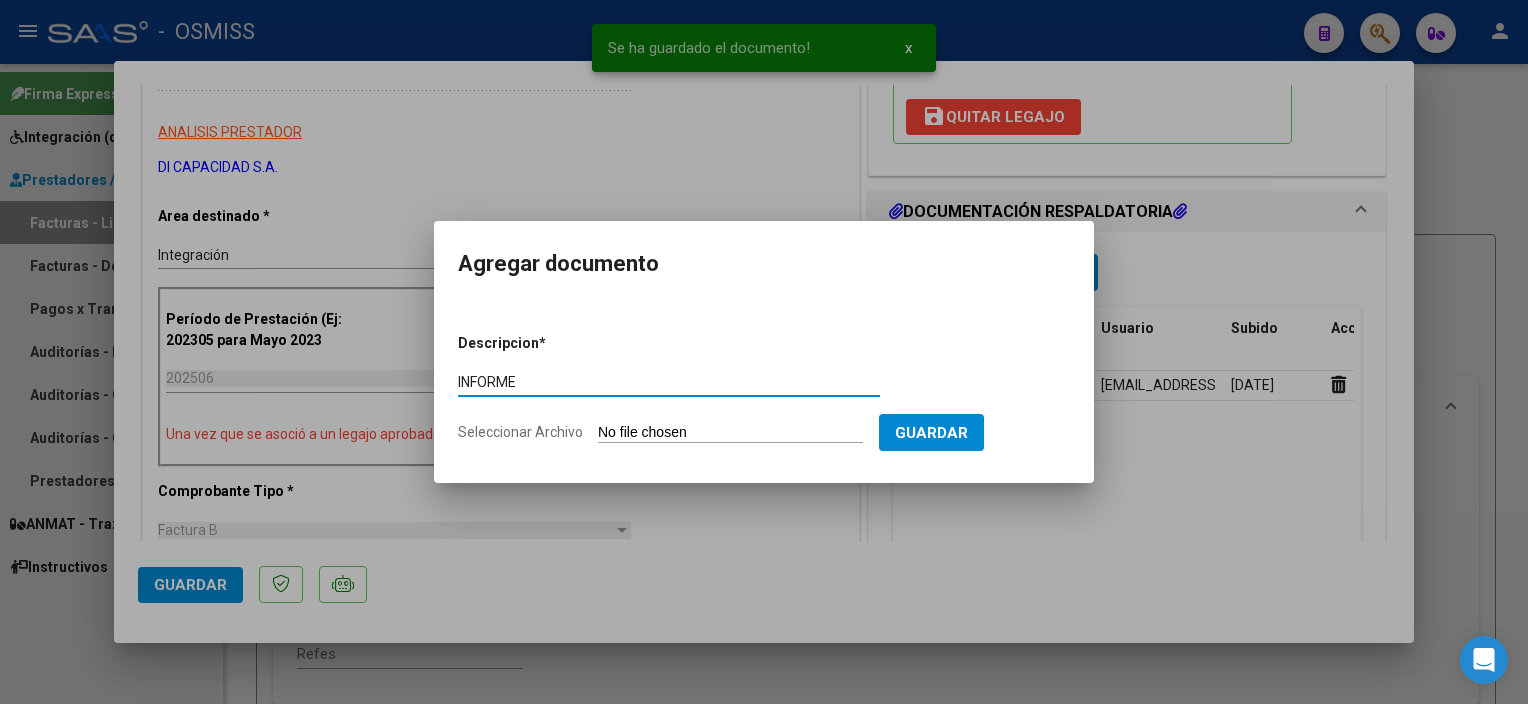 type on "INFORME" 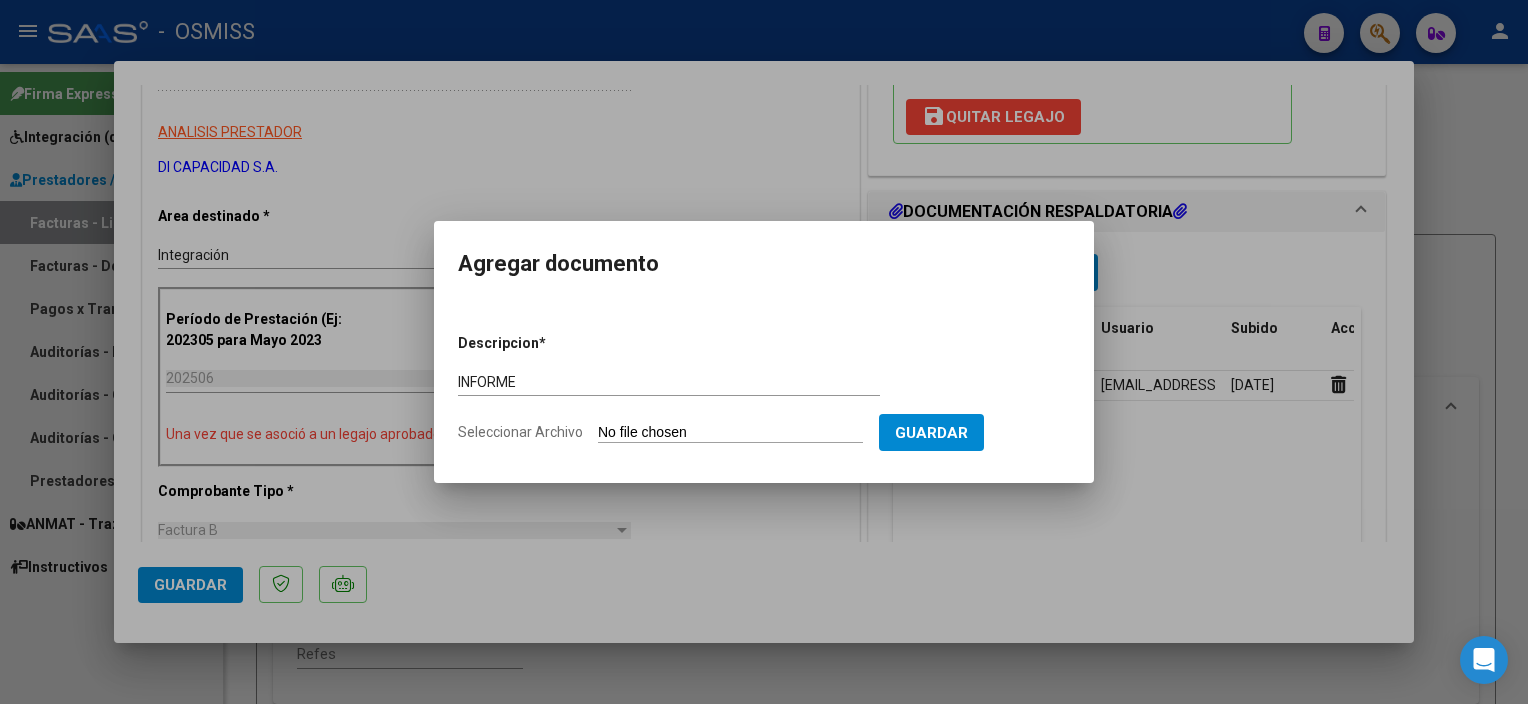 type on "C:\fakepath\[PERSON_NAME] [PERSON_NAME] - SEMESTRAL - Facturacion Di-capacidad.pdf" 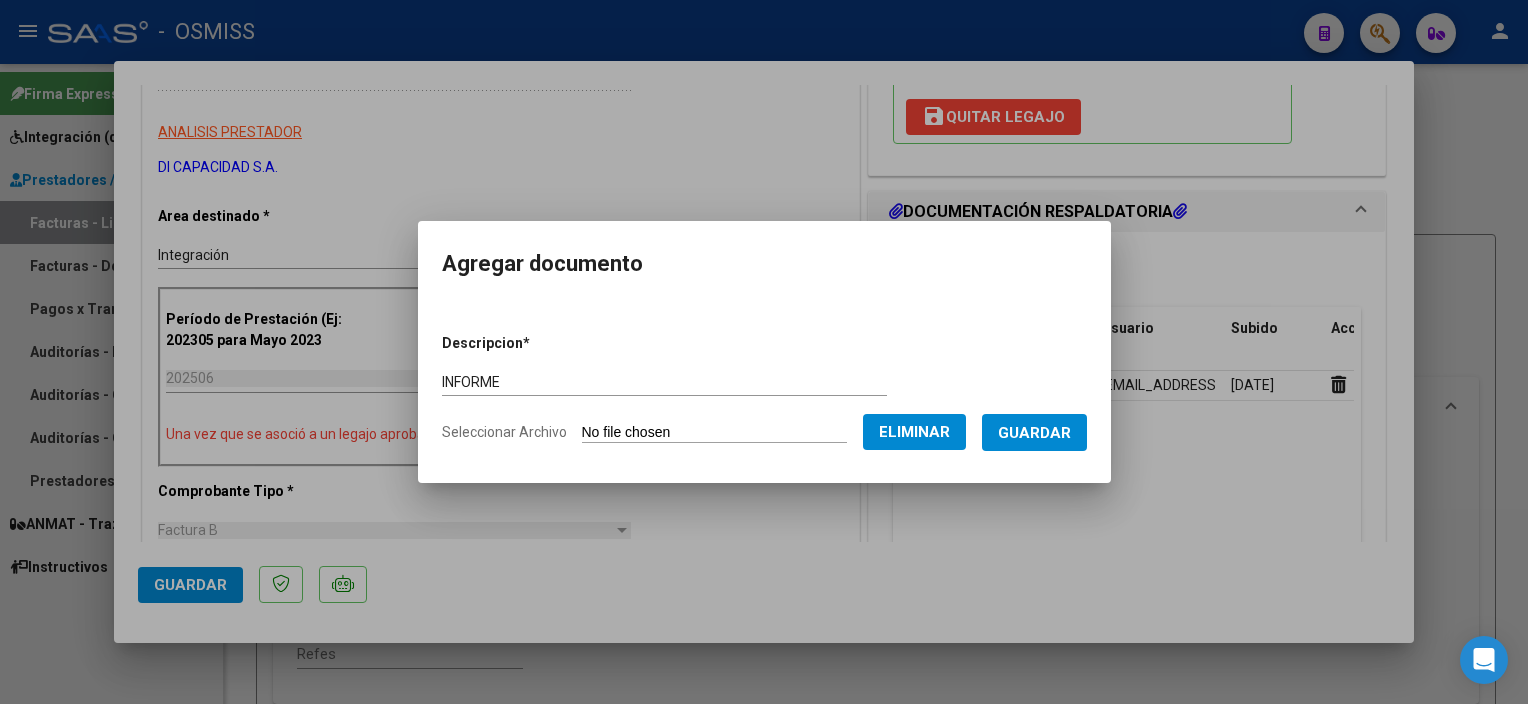 click on "Guardar" at bounding box center [1034, 433] 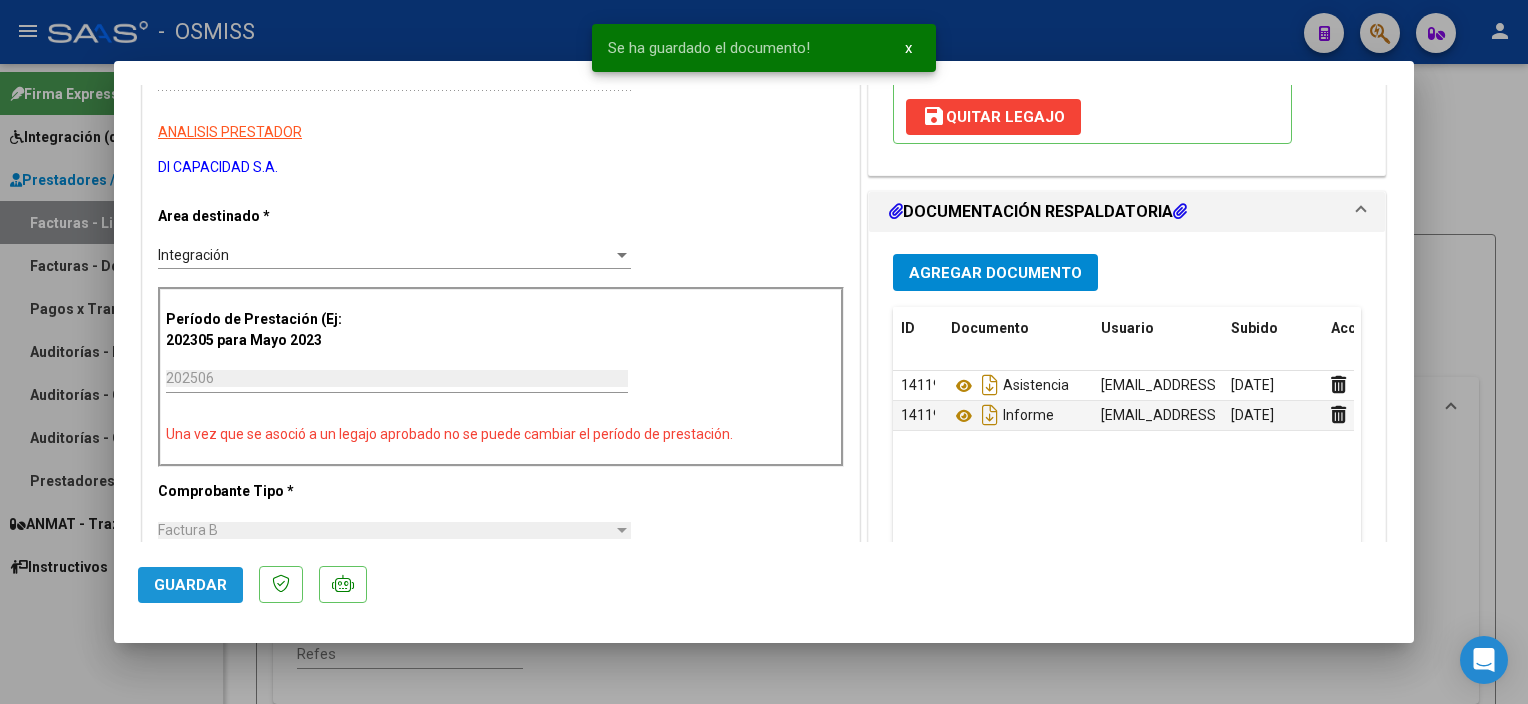 click on "Guardar" 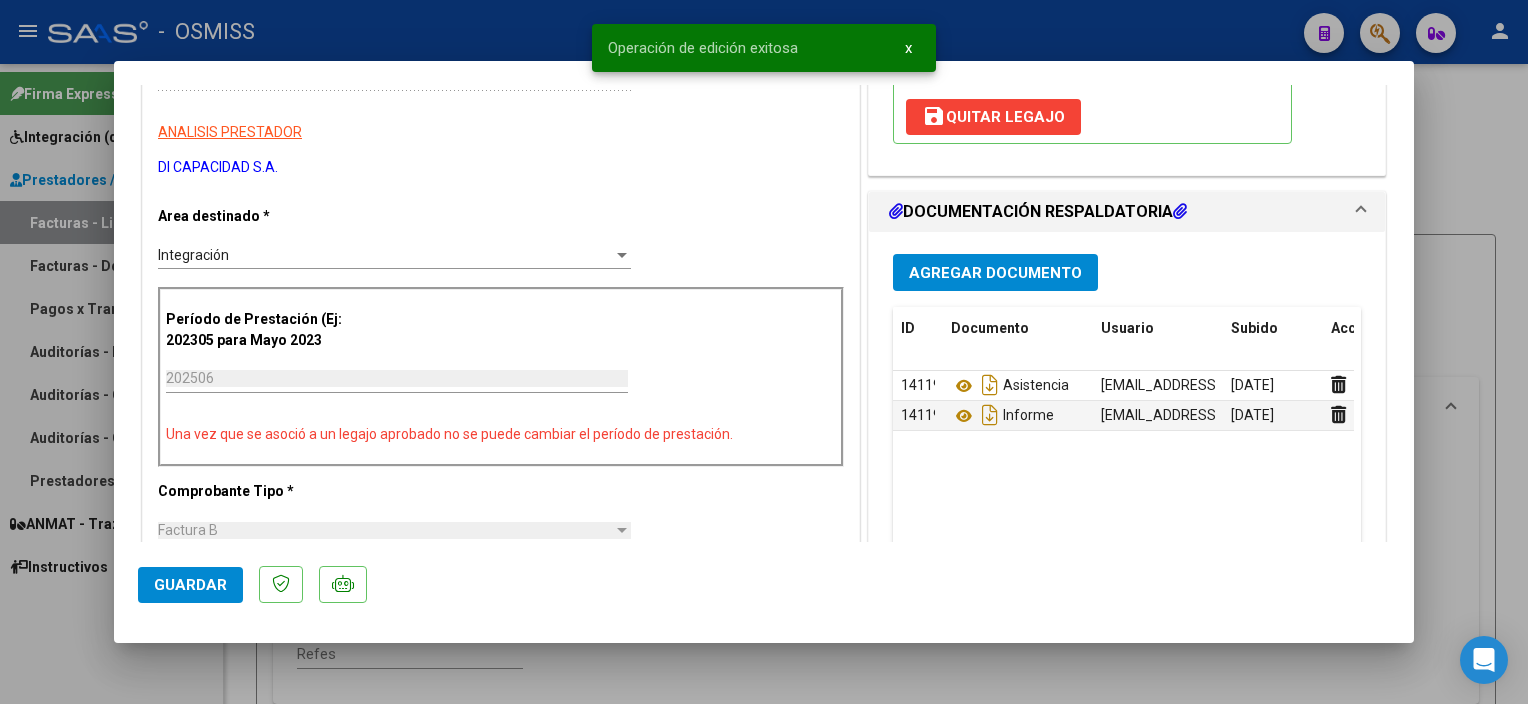 click at bounding box center (764, 352) 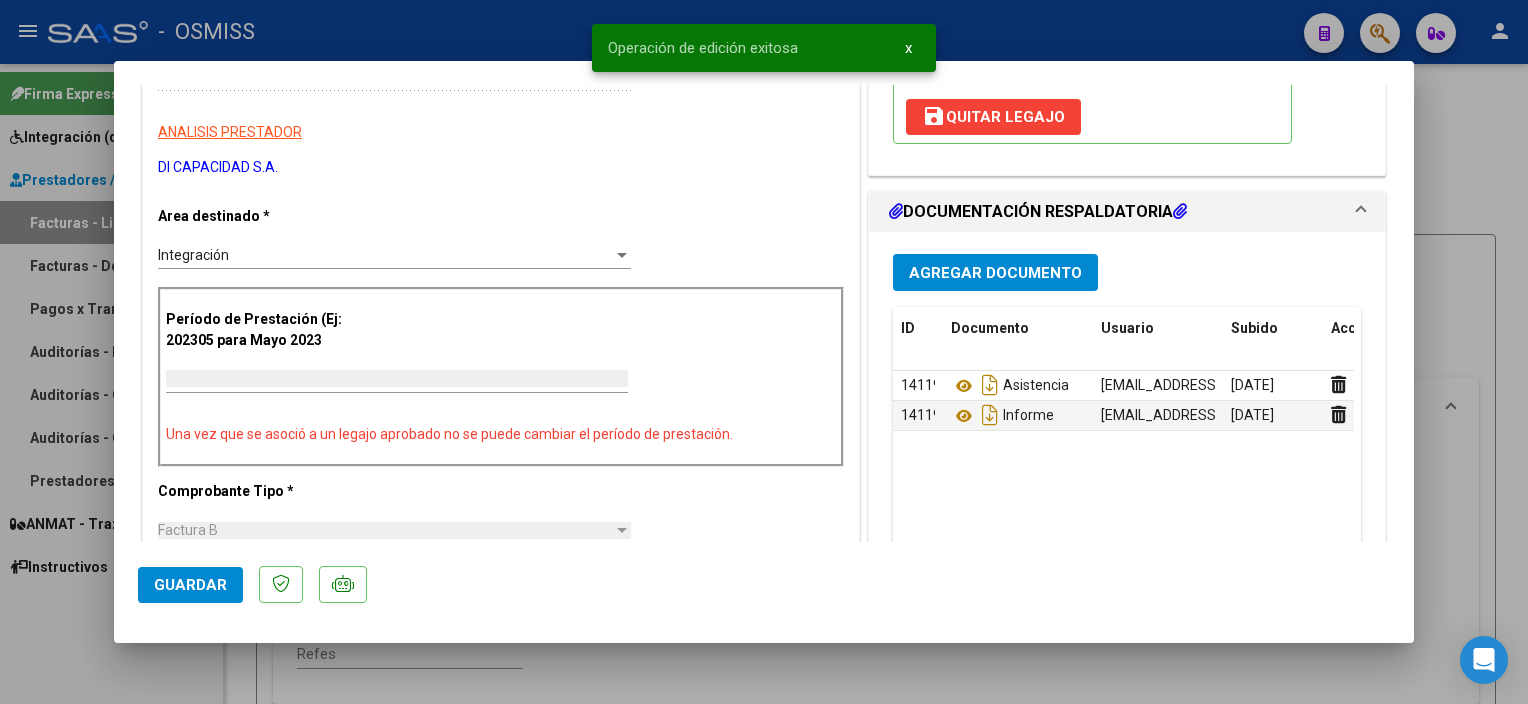 scroll, scrollTop: 0, scrollLeft: 0, axis: both 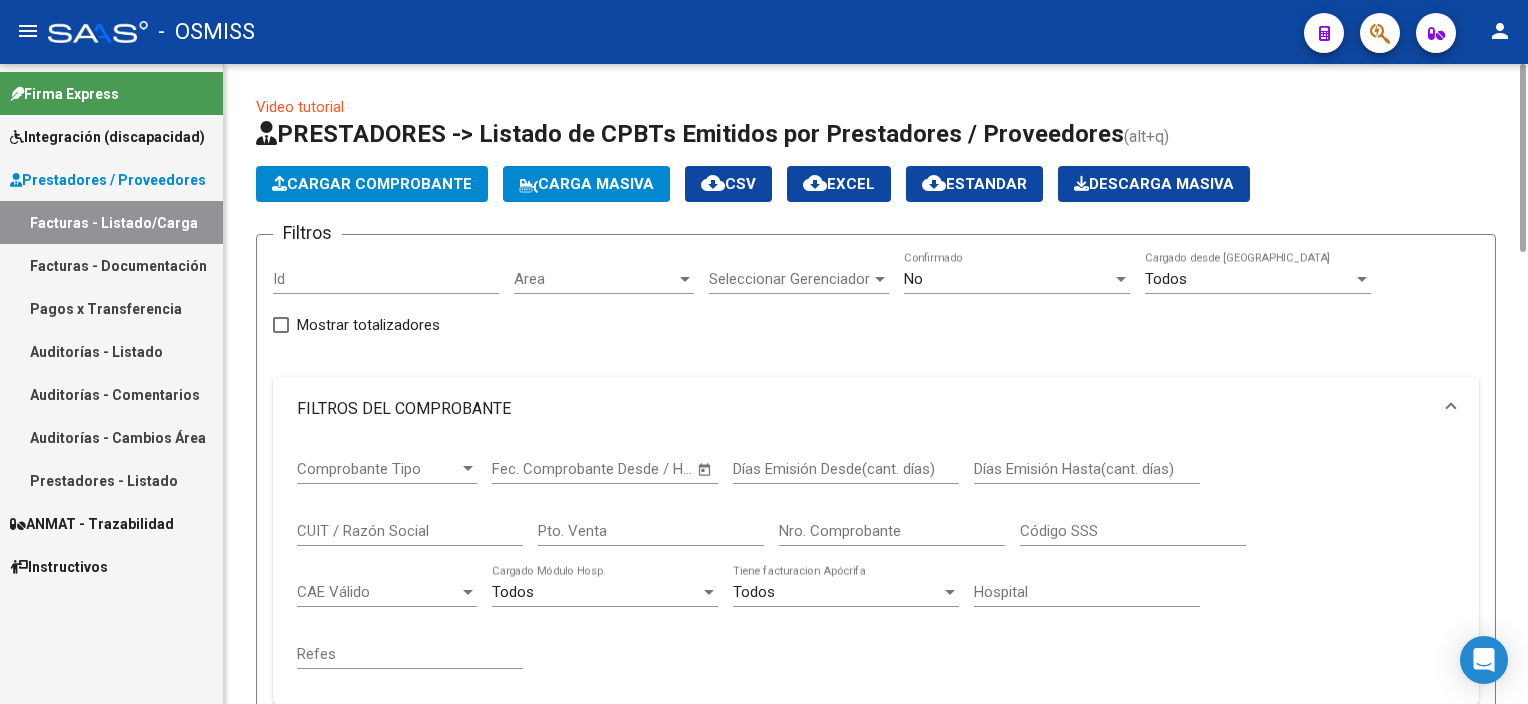 click on "Filtros Id Area Area Seleccionar Gerenciador Seleccionar Gerenciador No  Confirmado Todos  Cargado desde Masivo   Mostrar totalizadores   FILTROS DEL COMPROBANTE  Comprobante Tipo Comprobante Tipo Start date – Fec. Comprobante Desde / Hasta Días Emisión Desde(cant. días) Días Emisión Hasta(cant. días) CUIT / Razón Social Pto. Venta Nro. Comprobante Código SSS CAE Válido CAE Válido Todos  Cargado Módulo Hosp. Todos  Tiene facturacion Apócrifa Hospital Refes  FILTROS DE INTEGRACION  Período De Prestación Campos del Archivo de Rendición Devuelto x SSS (dr_envio) Todos  Rendido x SSS (dr_envio) Tipo de Registro Tipo de Registro Período Presentación Período Presentación Campos del Legajo Asociado (preaprobación) Afiliado Legajo (cuil/nombre) Todos  Solo facturas preaprobadas  MAS FILTROS  Todos  Con Doc. Respaldatoria Todos  Con Trazabilidad Todos  Asociado a Expediente Sur Auditoría Auditoría Auditoría Id Start date – Auditoría Confirmada Desde / Hasta Start date – Start date – Op" 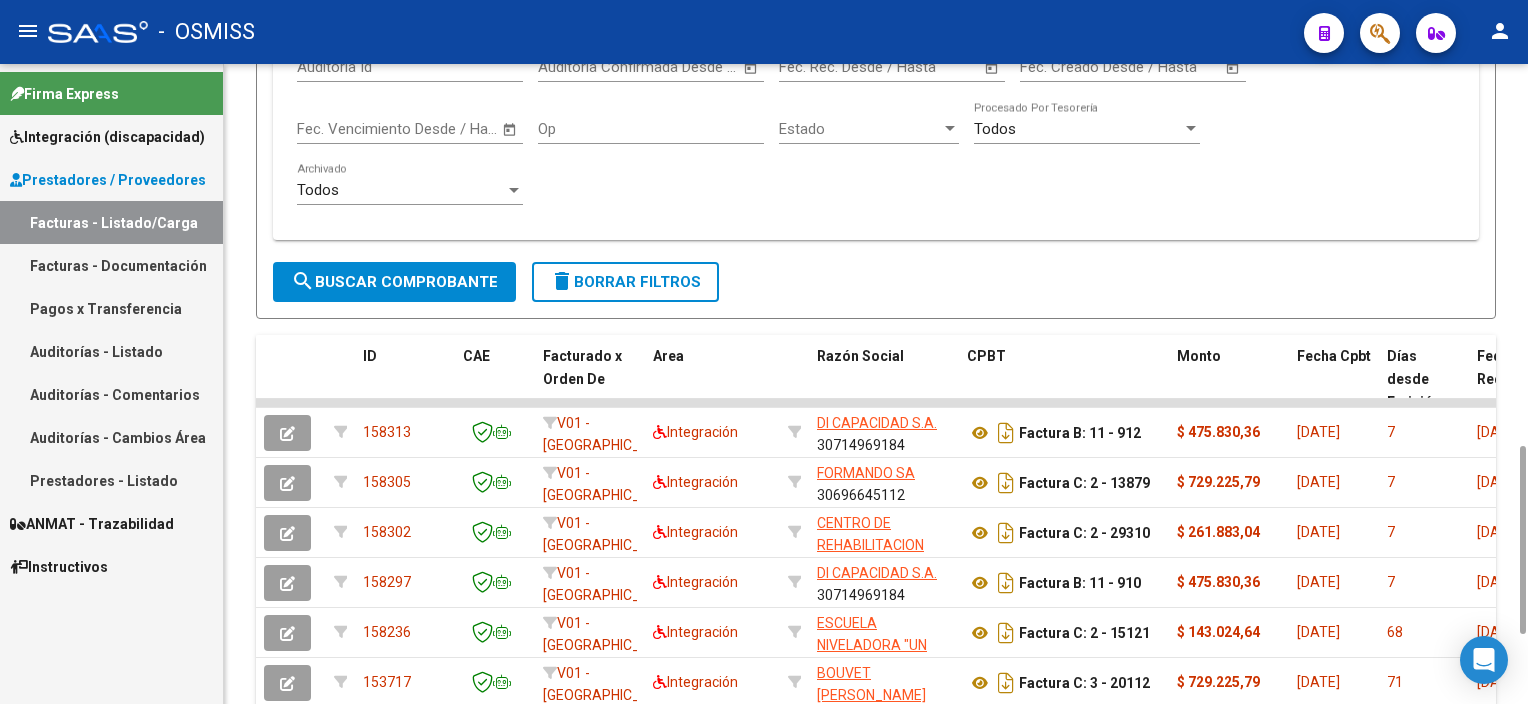 scroll, scrollTop: 1211, scrollLeft: 0, axis: vertical 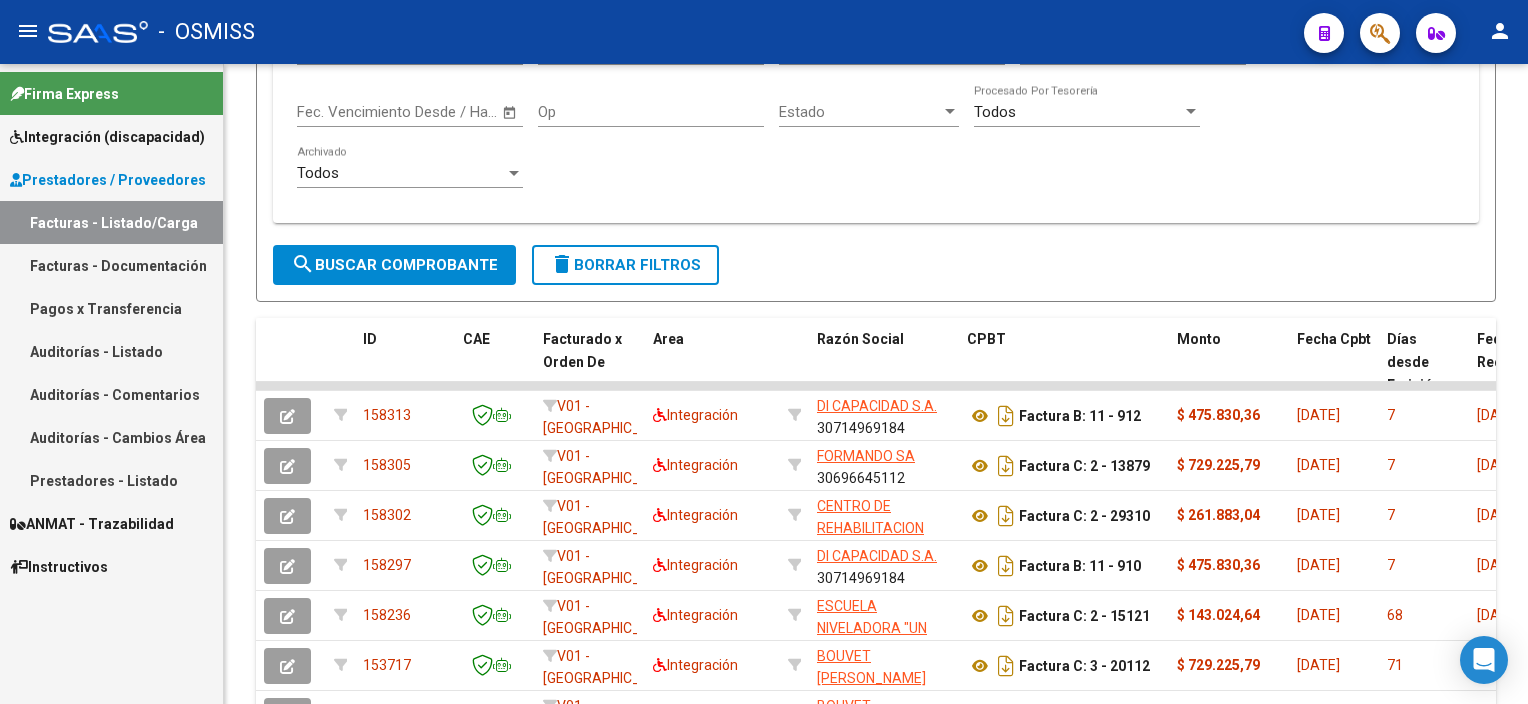 drag, startPoint x: 1515, startPoint y: 236, endPoint x: 1530, endPoint y: 594, distance: 358.31412 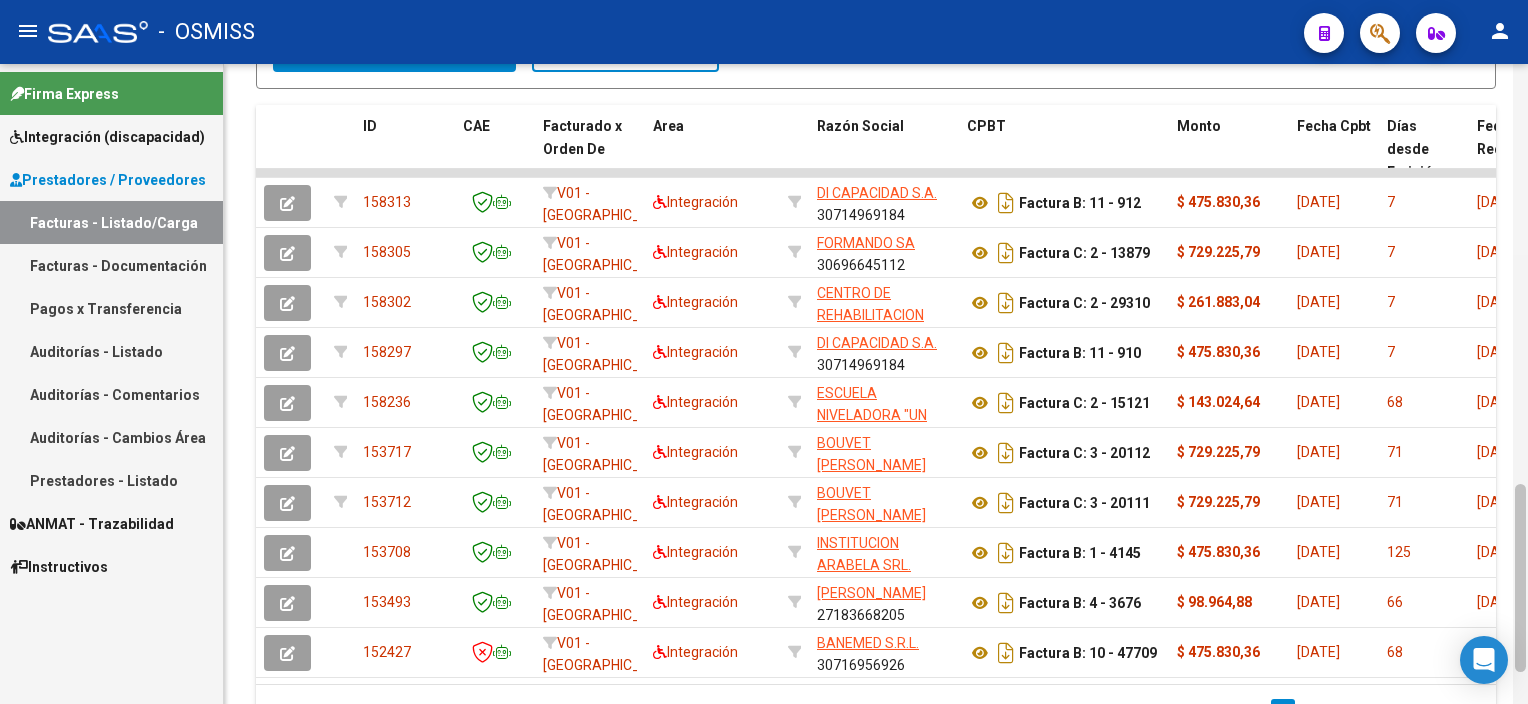 drag, startPoint x: 1523, startPoint y: 573, endPoint x: 1520, endPoint y: 635, distance: 62.072536 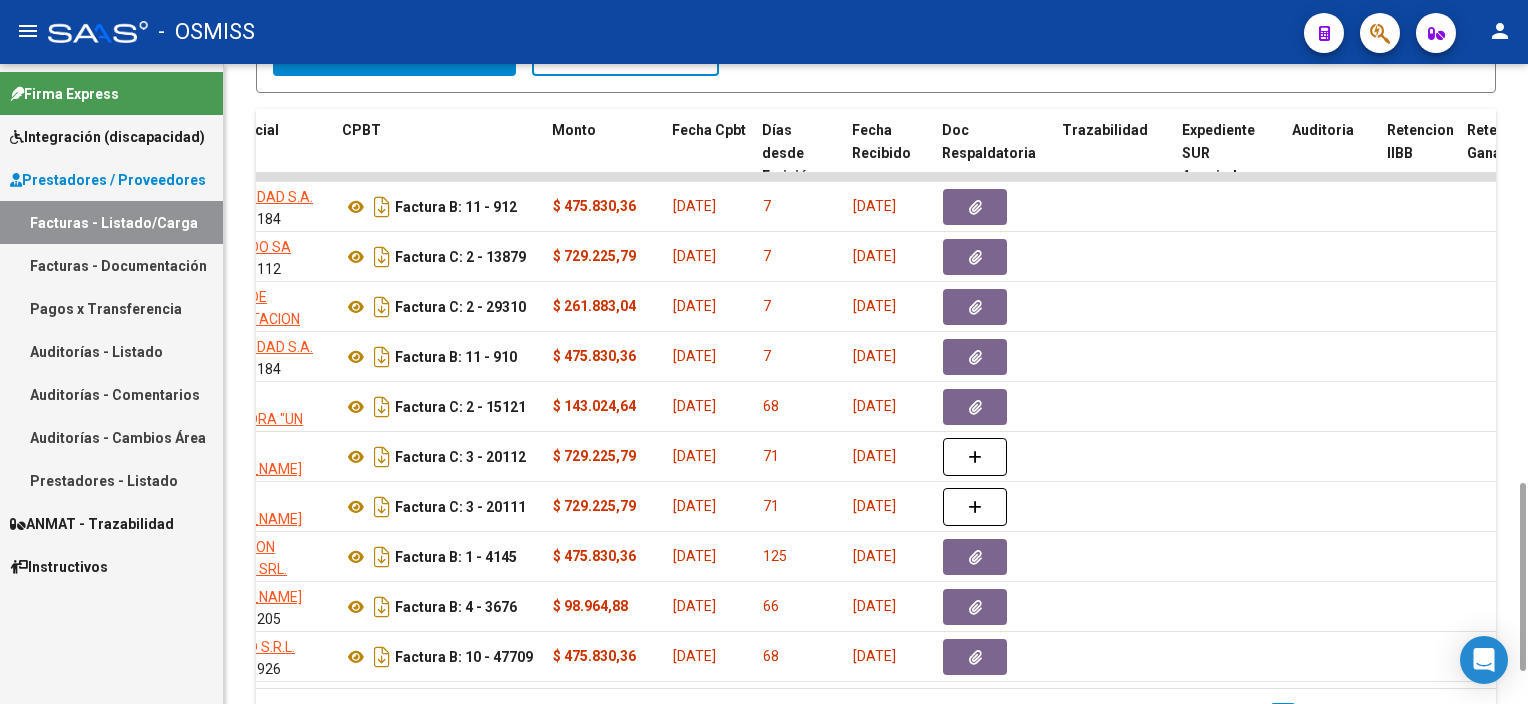 scroll, scrollTop: 0, scrollLeft: 0, axis: both 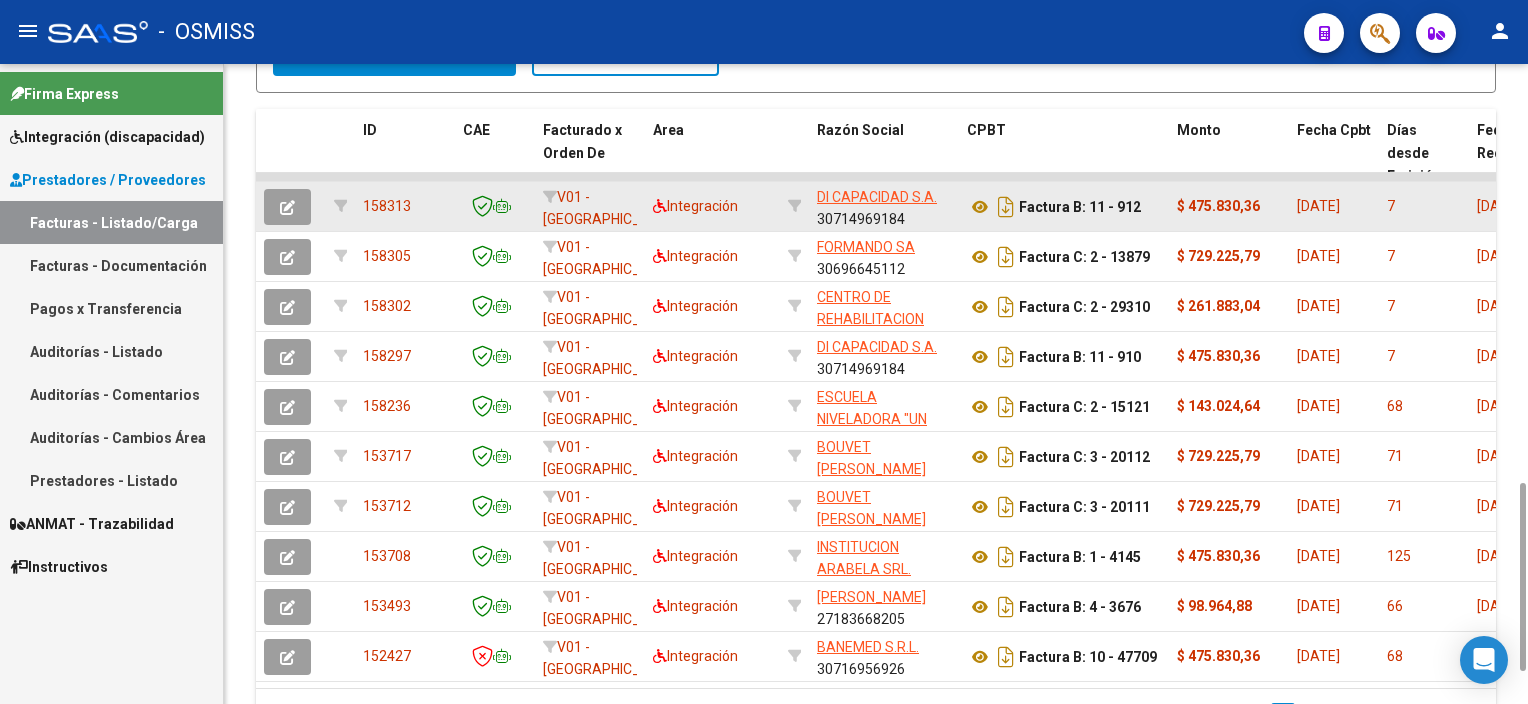 click 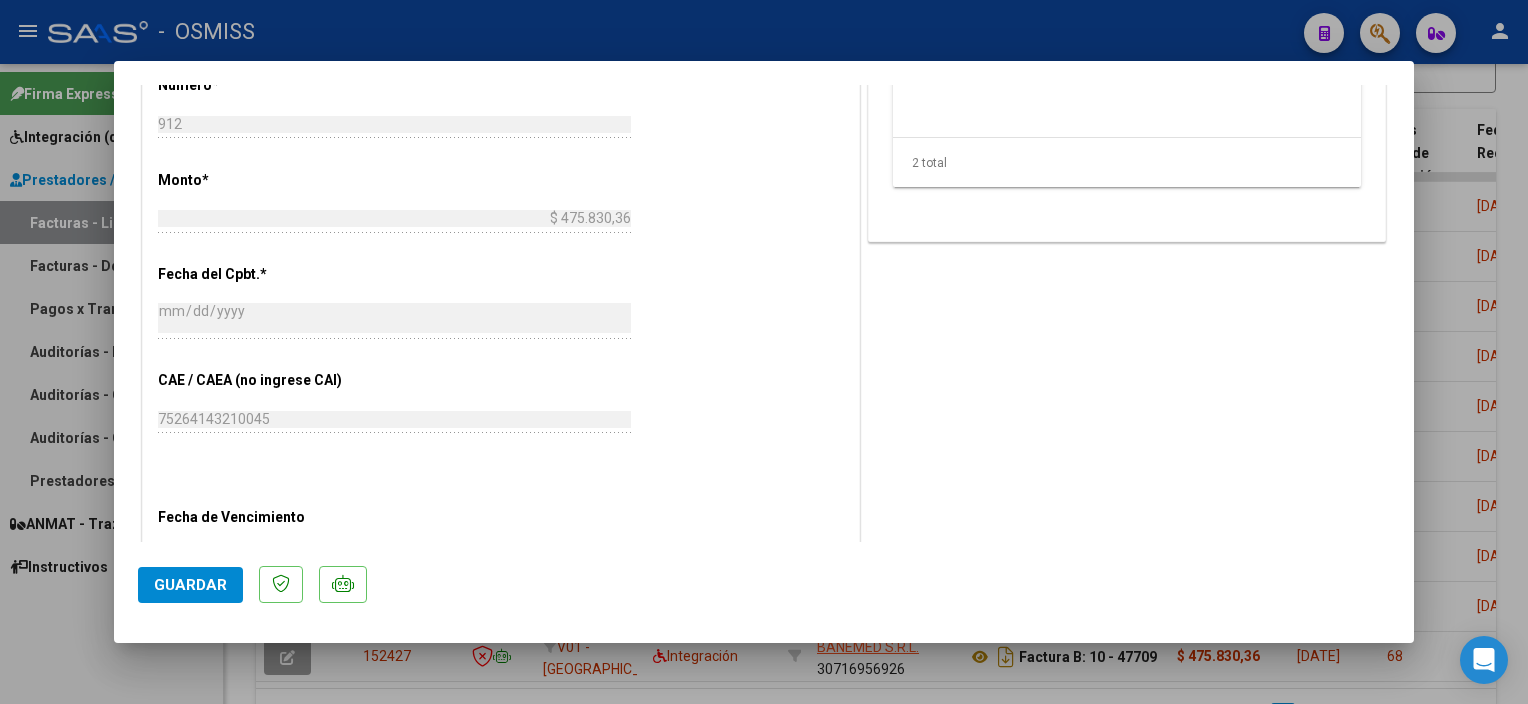 scroll, scrollTop: 908, scrollLeft: 0, axis: vertical 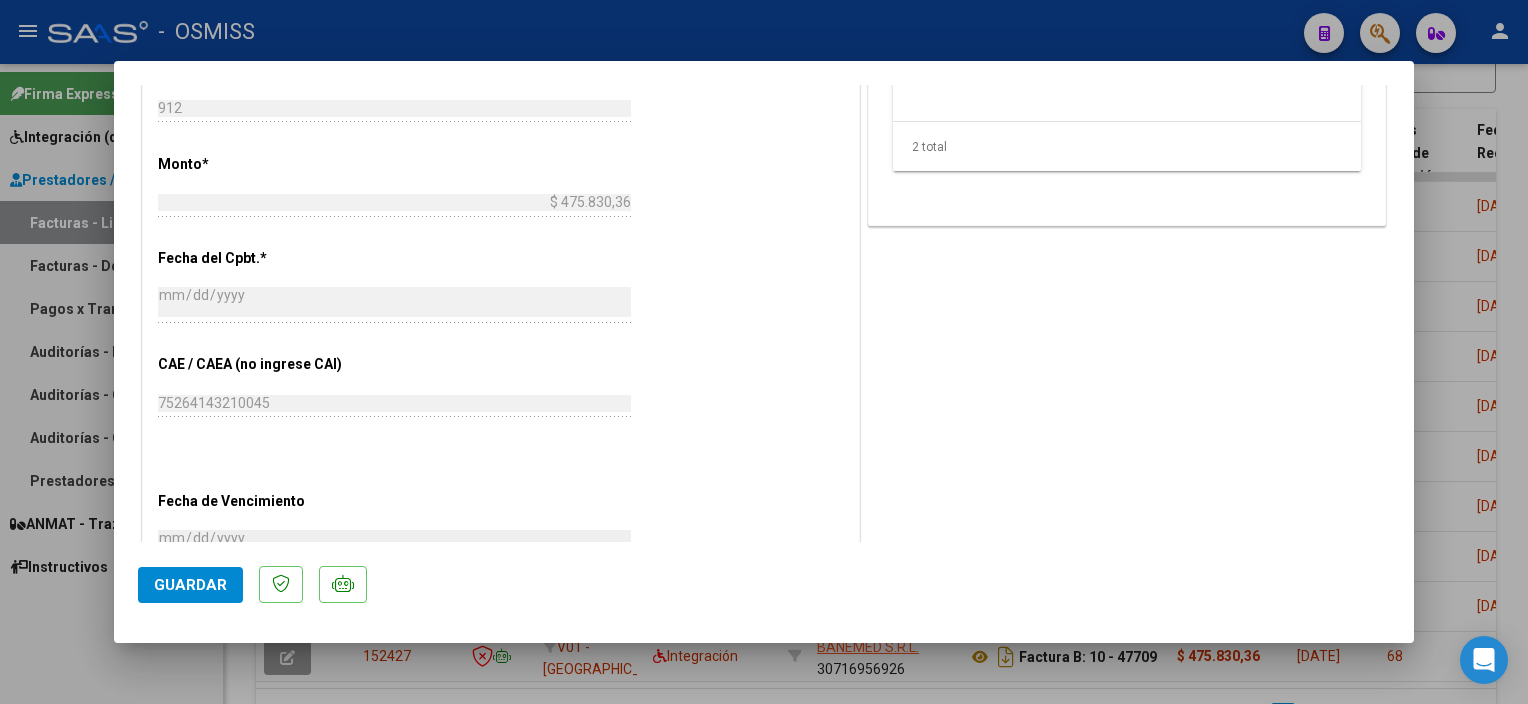 click at bounding box center (764, 352) 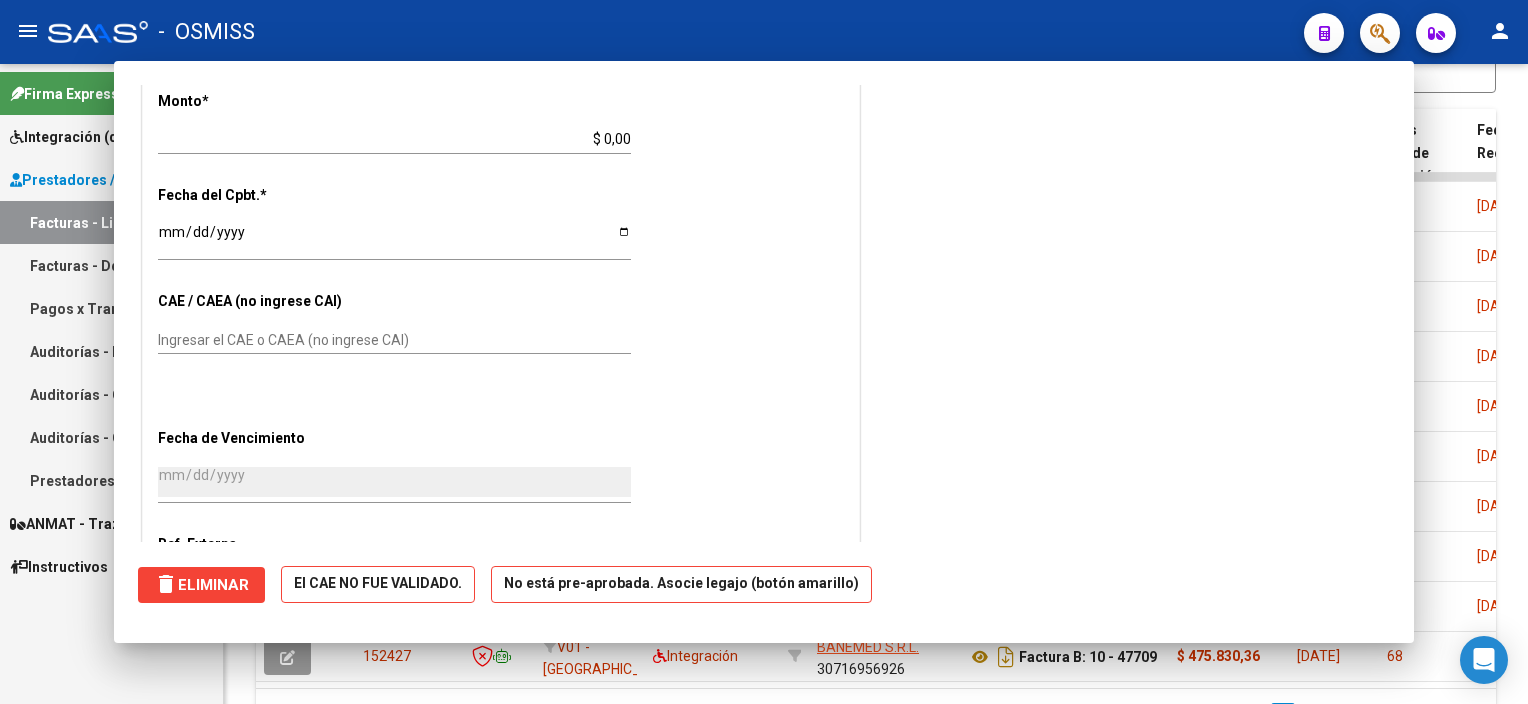 scroll, scrollTop: 845, scrollLeft: 0, axis: vertical 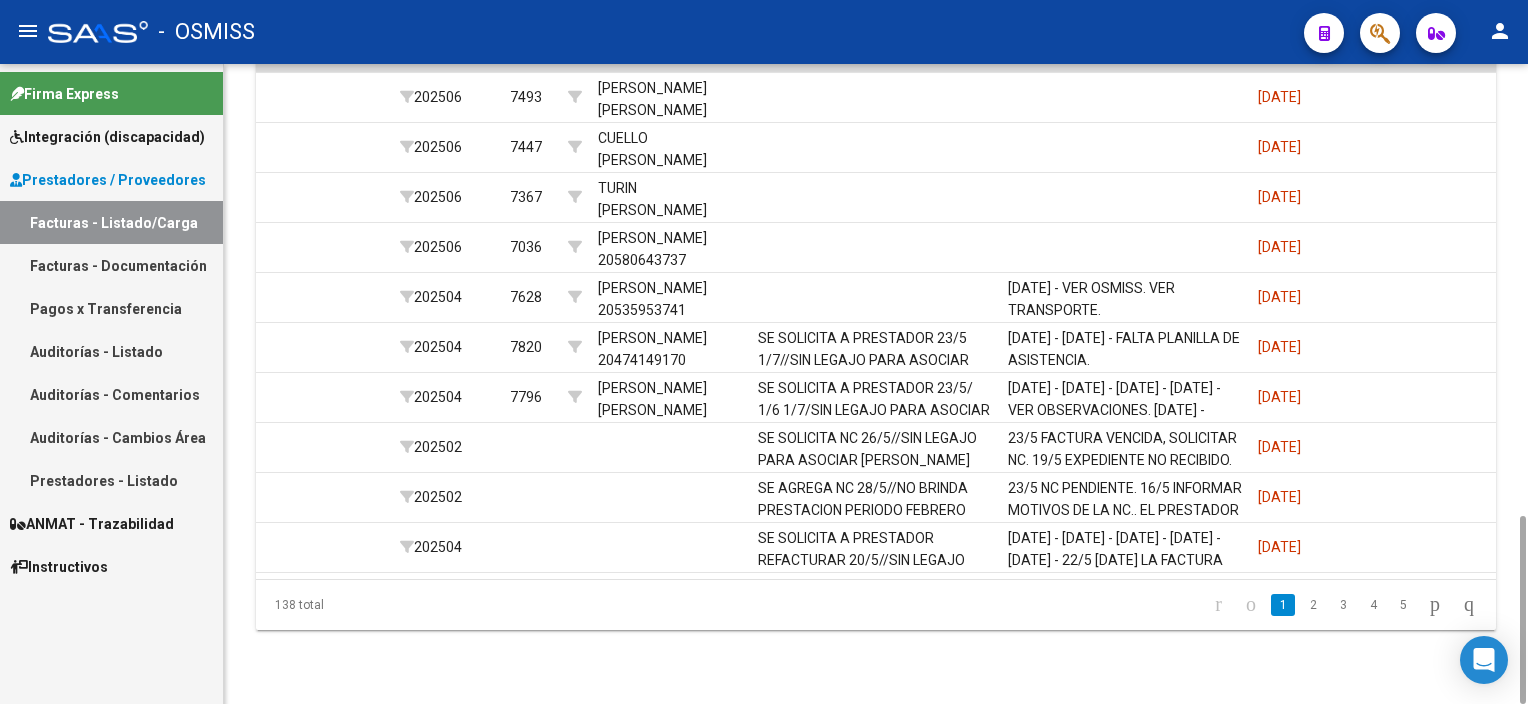 drag, startPoint x: 1526, startPoint y: 536, endPoint x: 1528, endPoint y: 558, distance: 22.090721 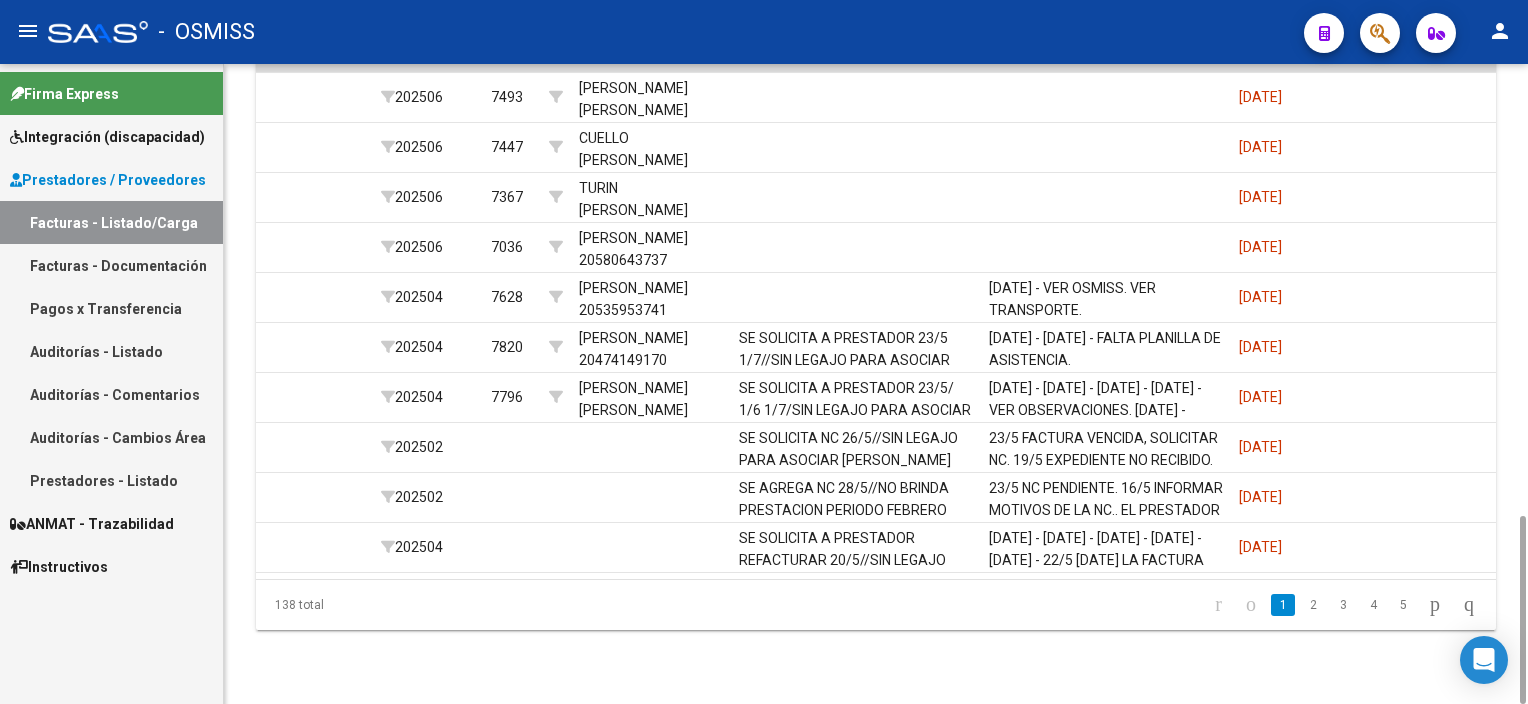 scroll, scrollTop: 0, scrollLeft: 2717, axis: horizontal 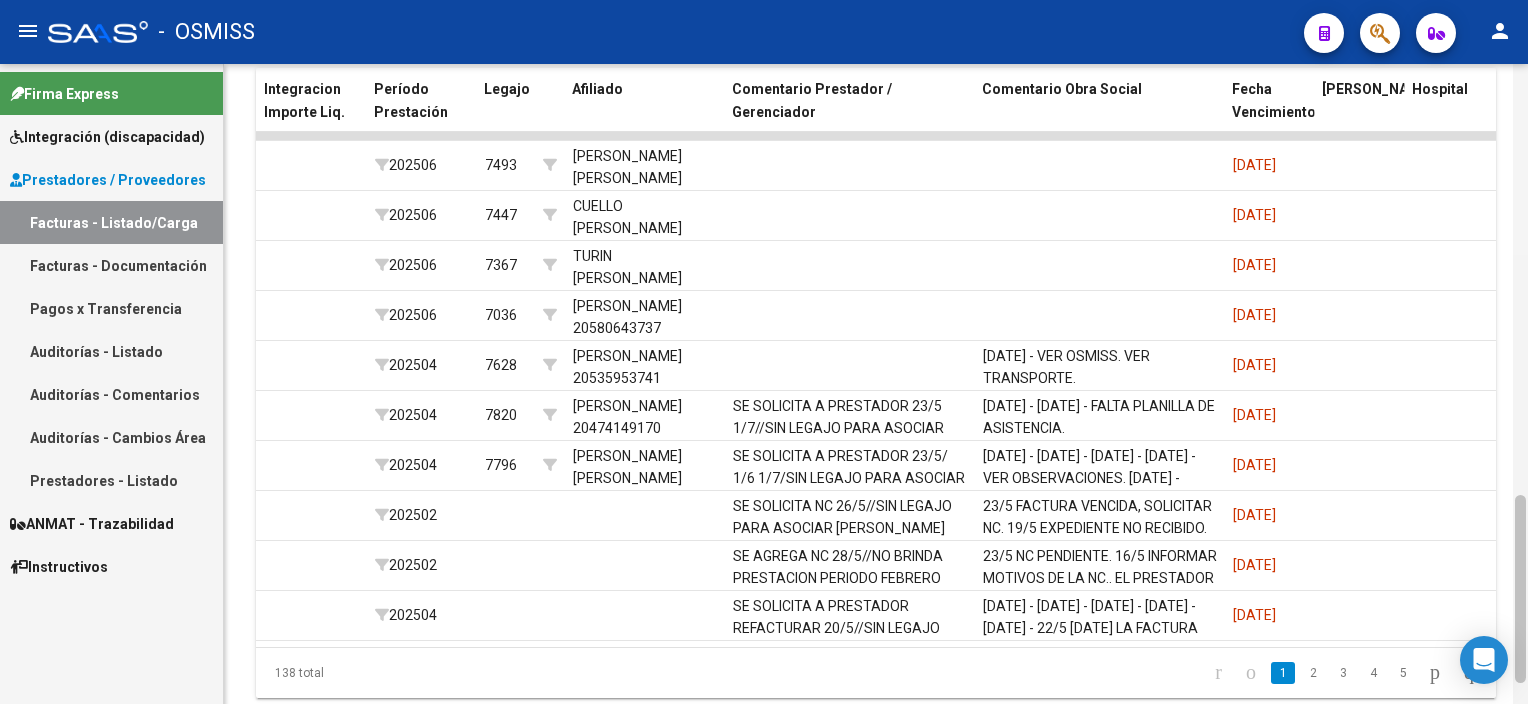 drag, startPoint x: 1519, startPoint y: 577, endPoint x: 1516, endPoint y: 557, distance: 20.22375 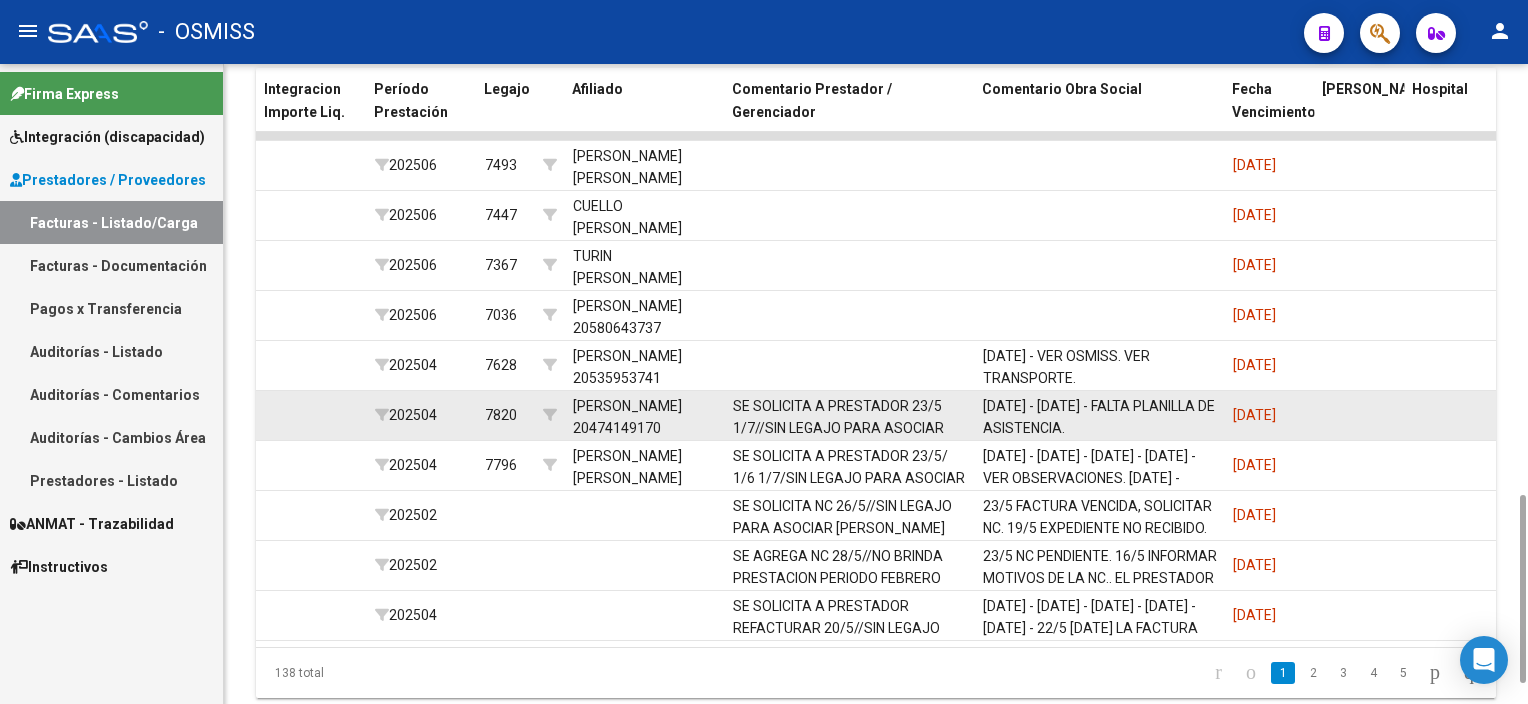 click 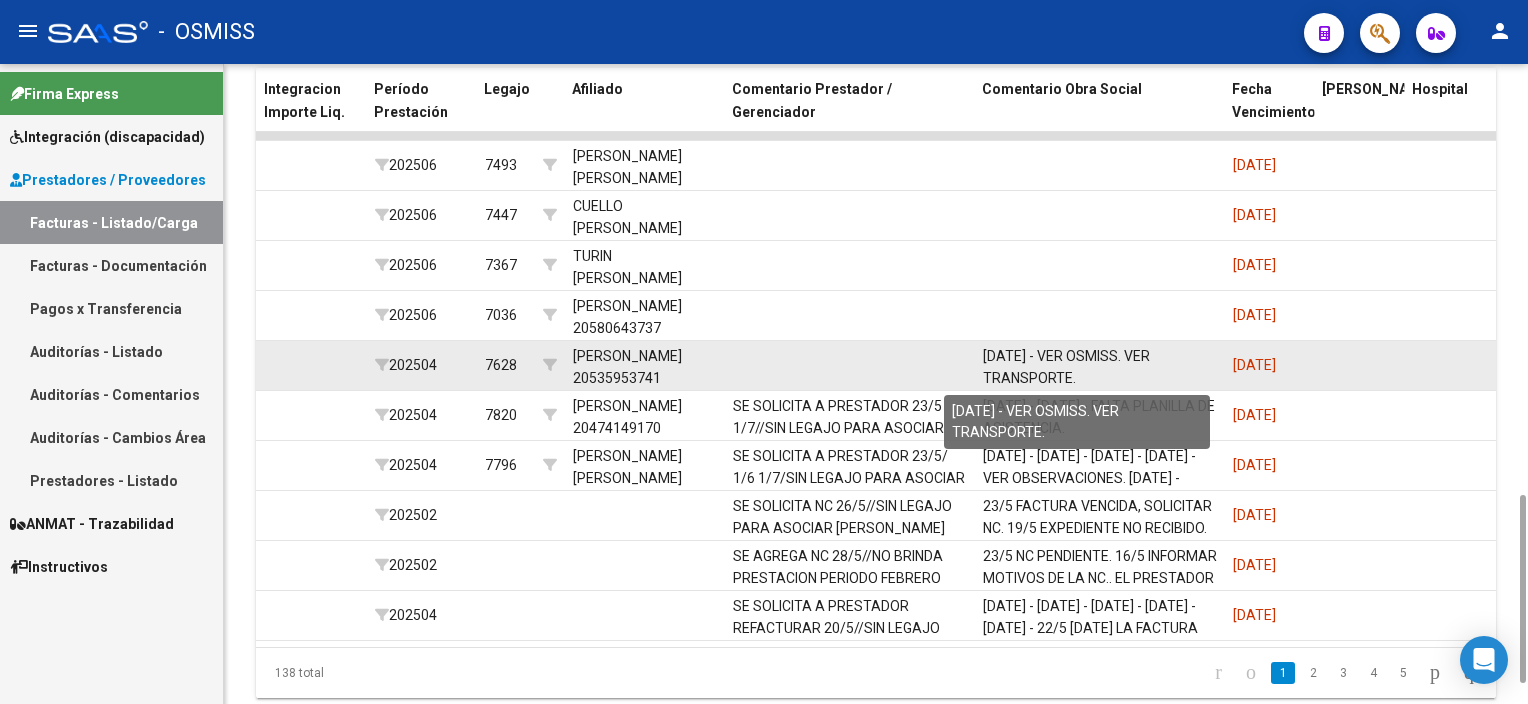 click on "[DATE] - VER OSMISS. VER TRANSPORTE." 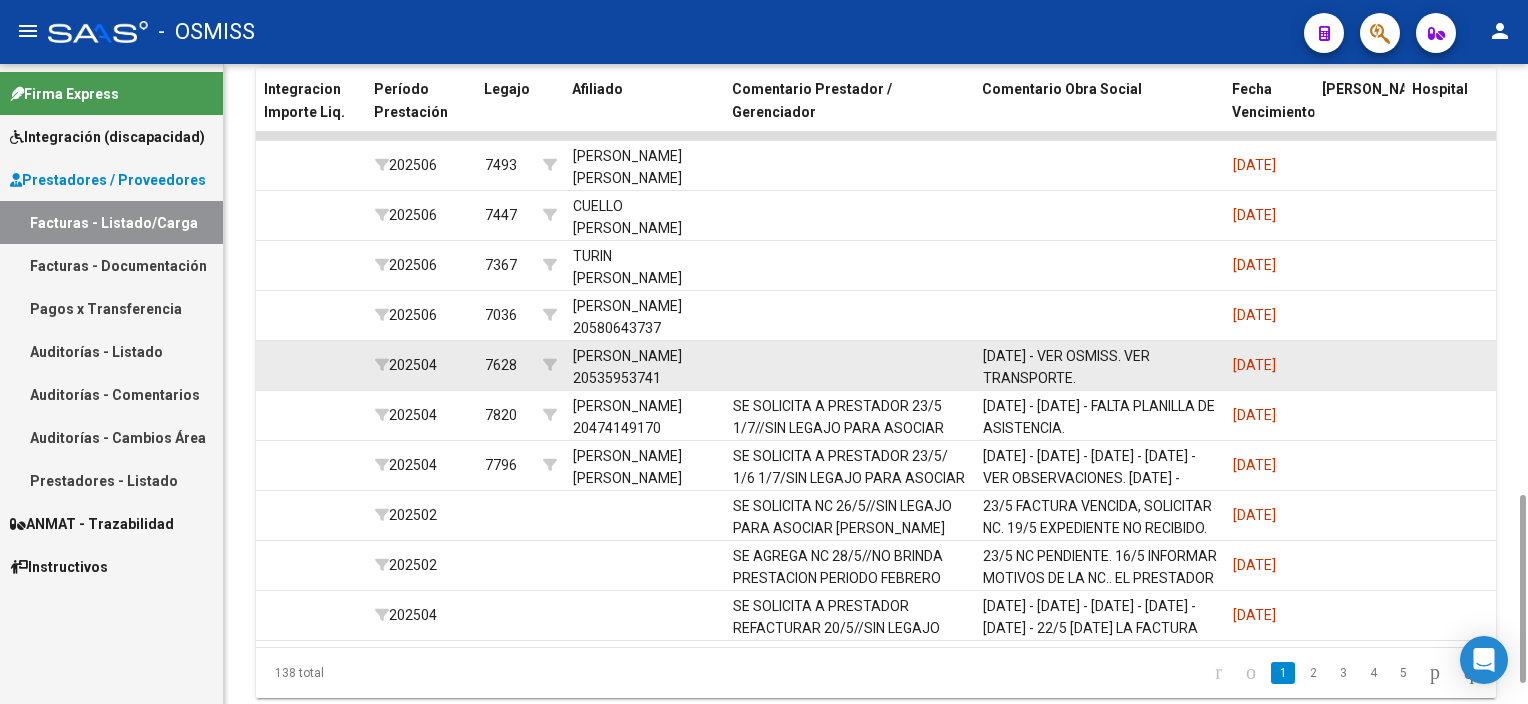 click on "[DATE] - VER OSMISS. VER TRANSPORTE." 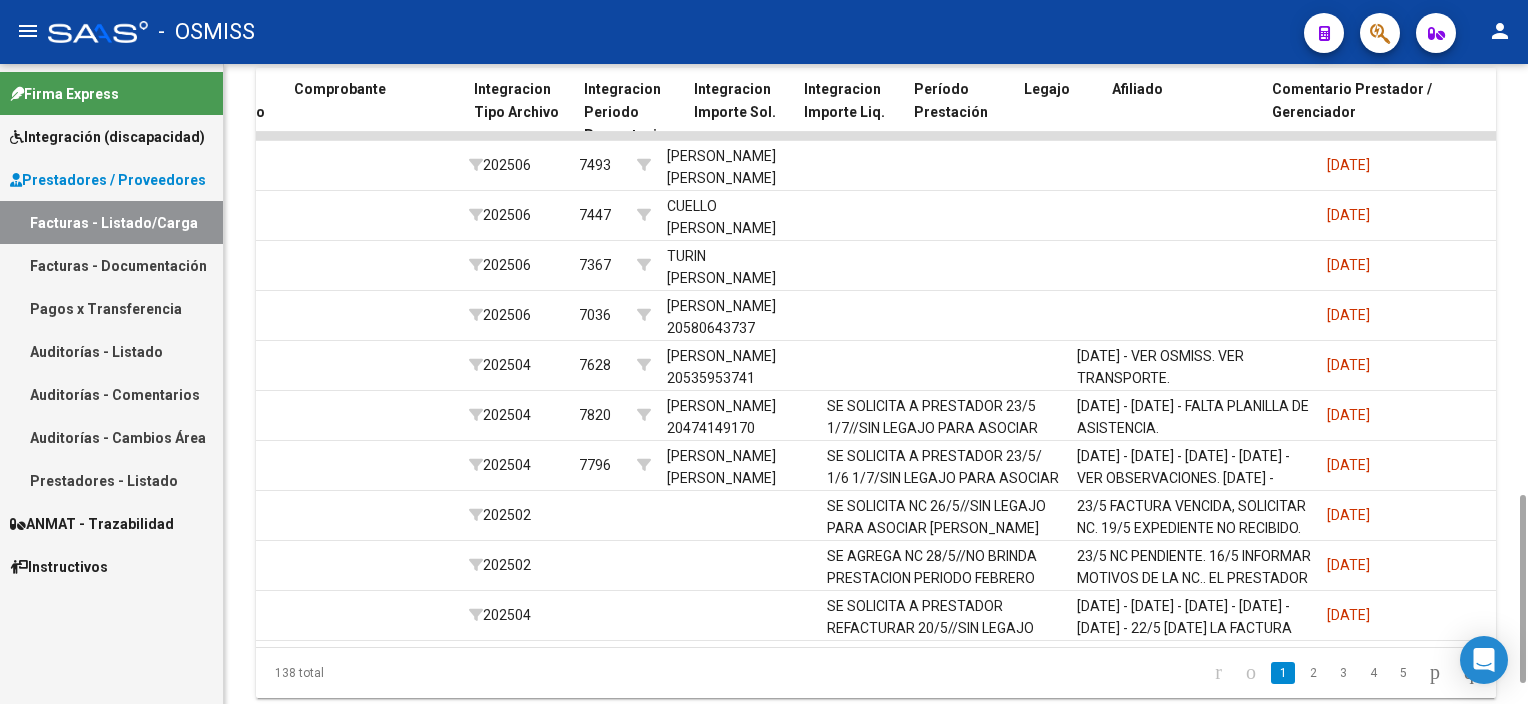 scroll, scrollTop: 0, scrollLeft: 2171, axis: horizontal 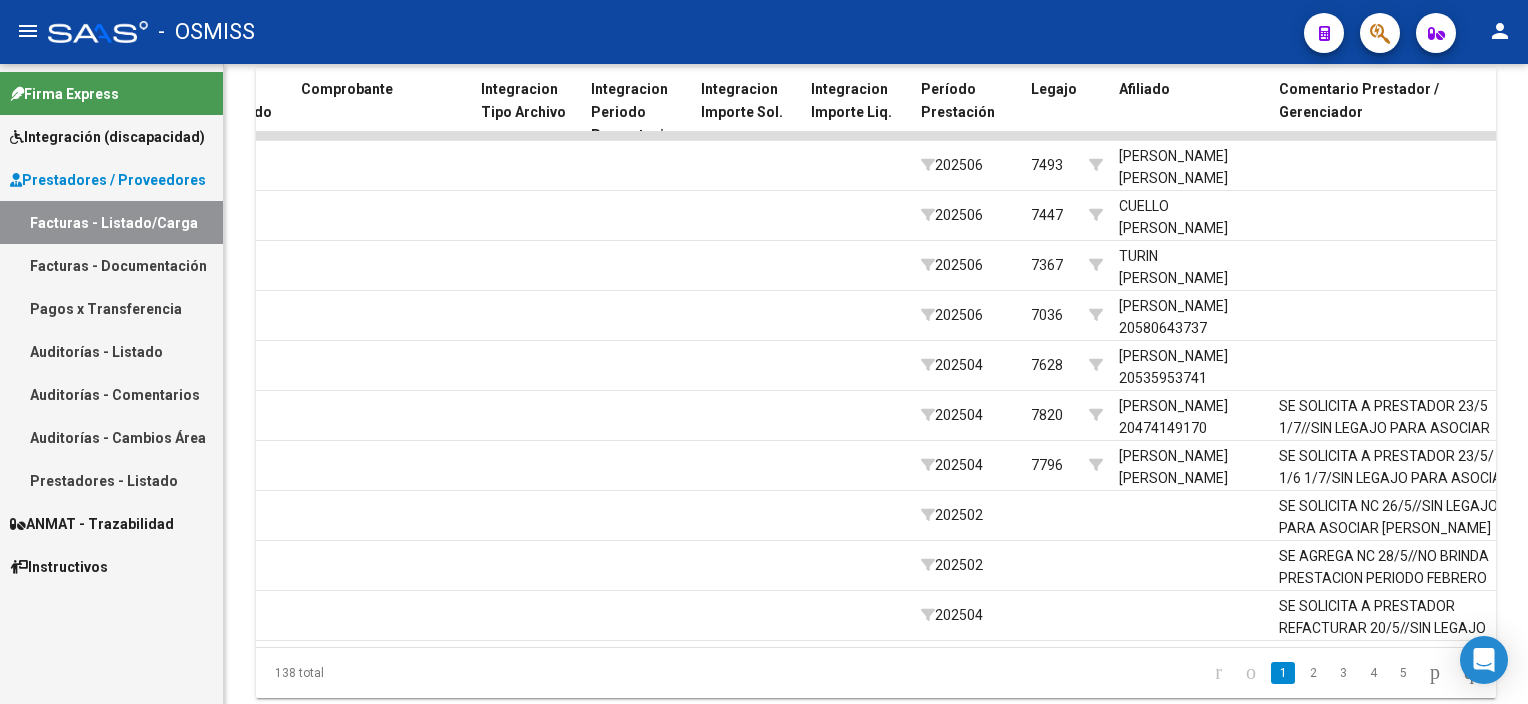 click on "Integración (discapacidad)" at bounding box center [107, 137] 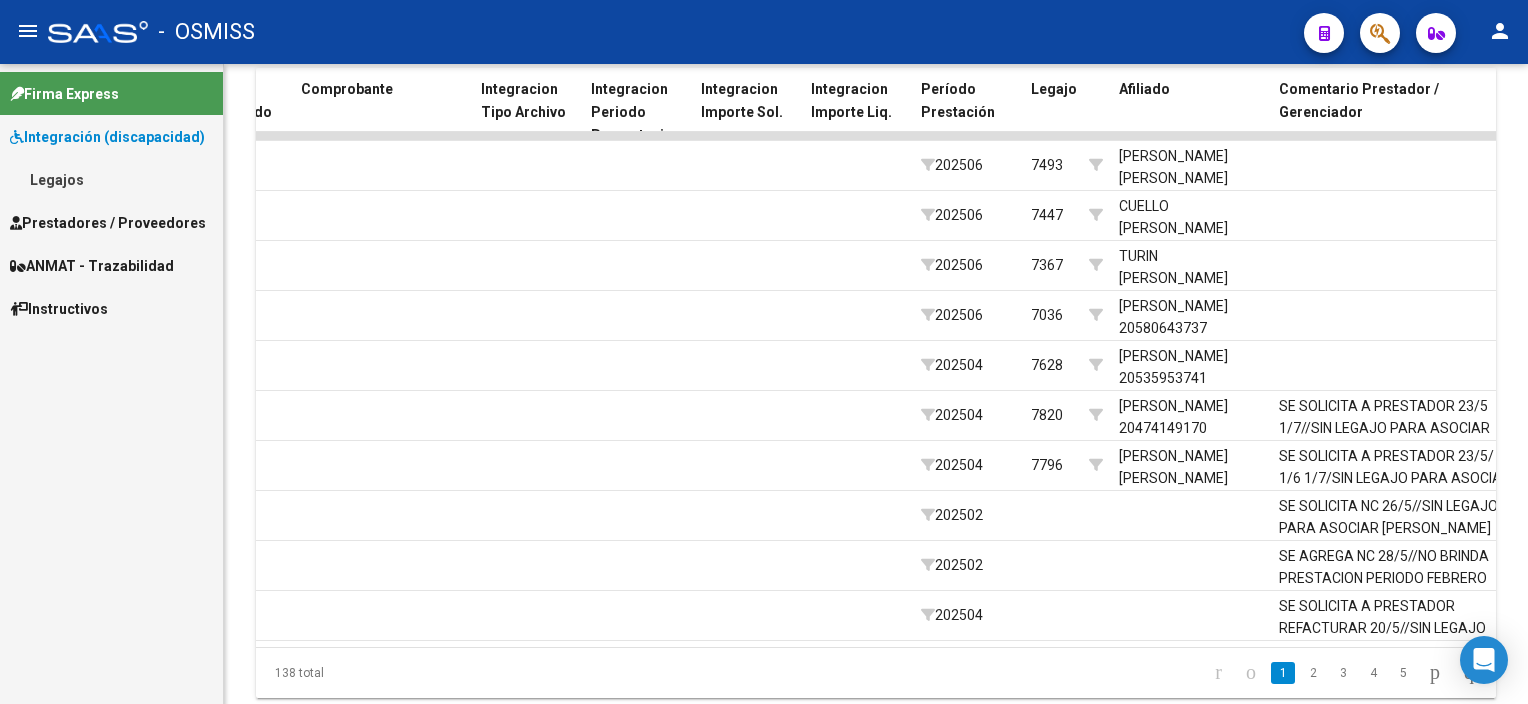 click on "Legajos" at bounding box center (111, 179) 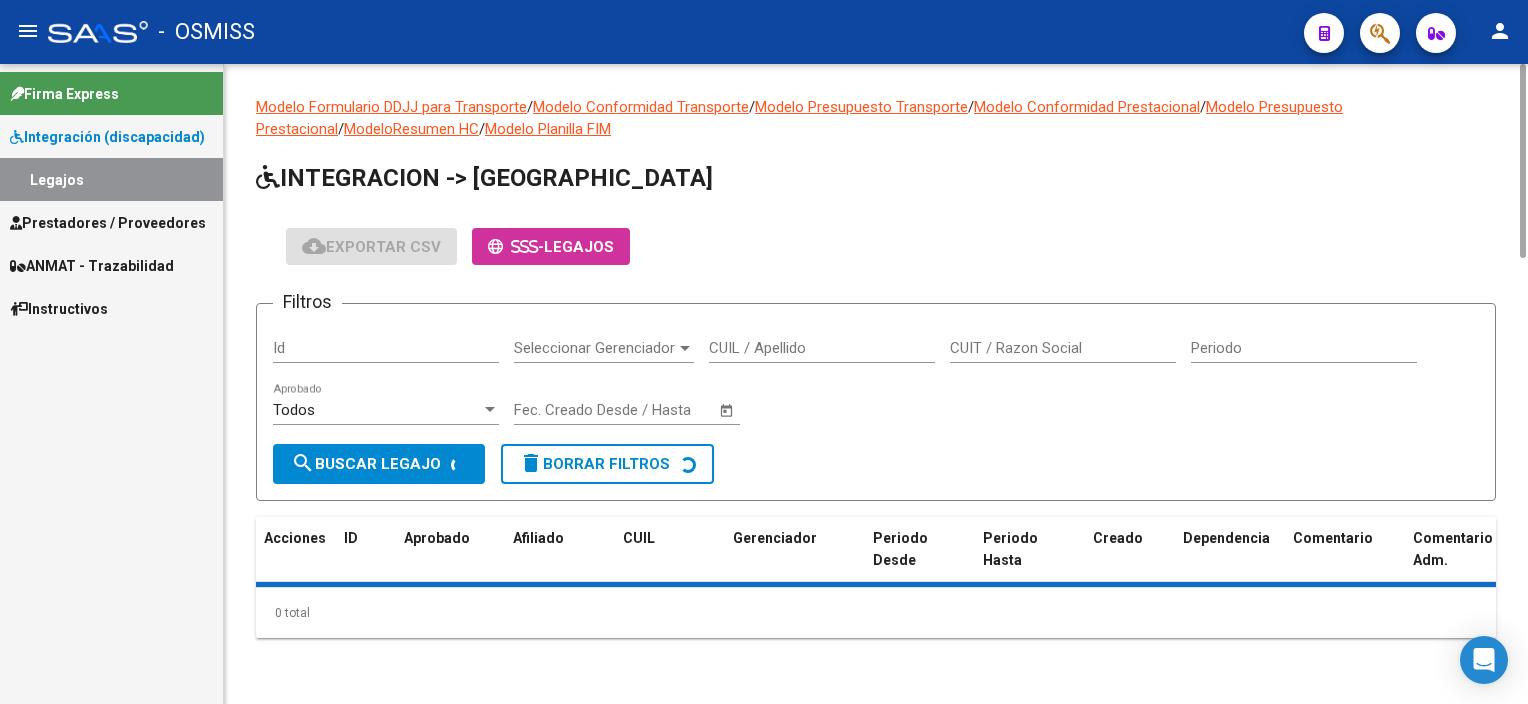 scroll, scrollTop: 0, scrollLeft: 0, axis: both 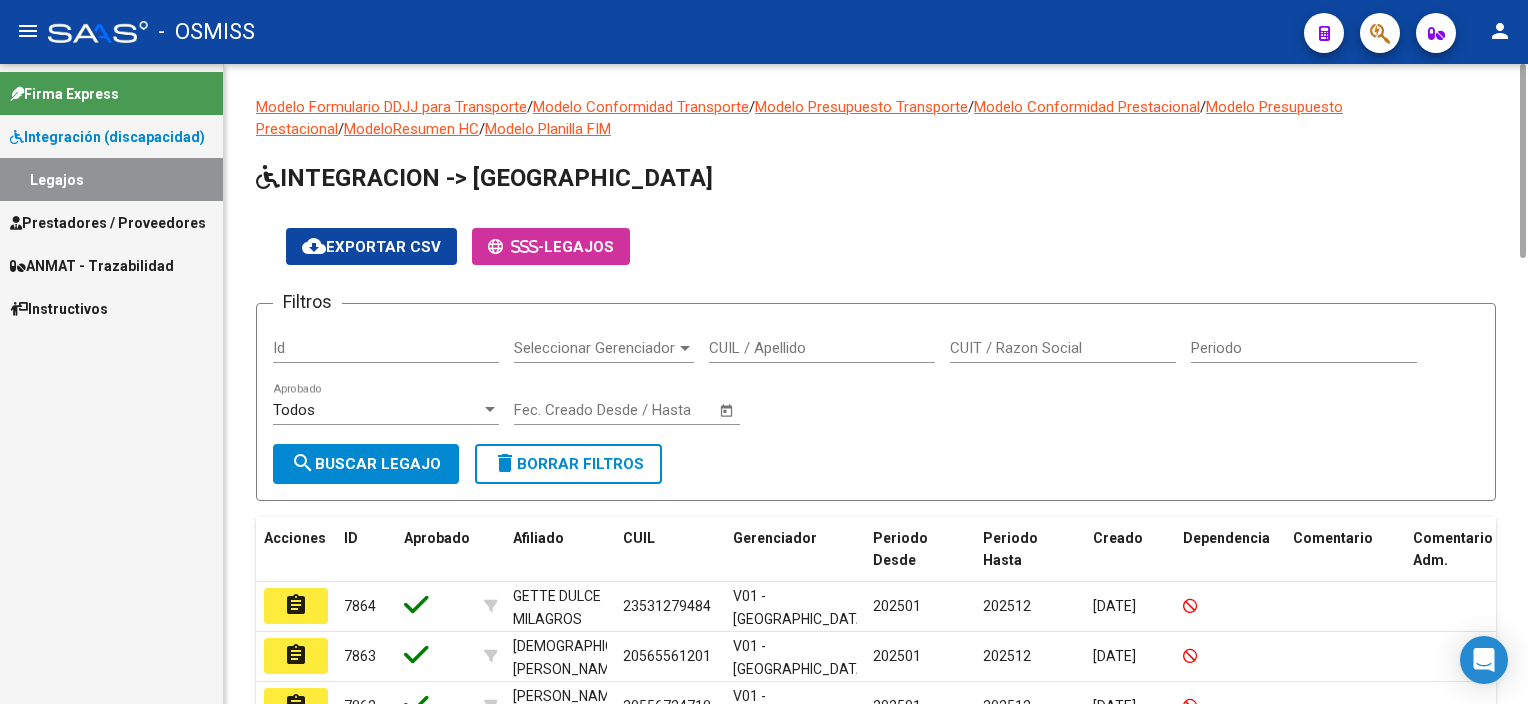 click on "CUIL / Apellido" at bounding box center (822, 348) 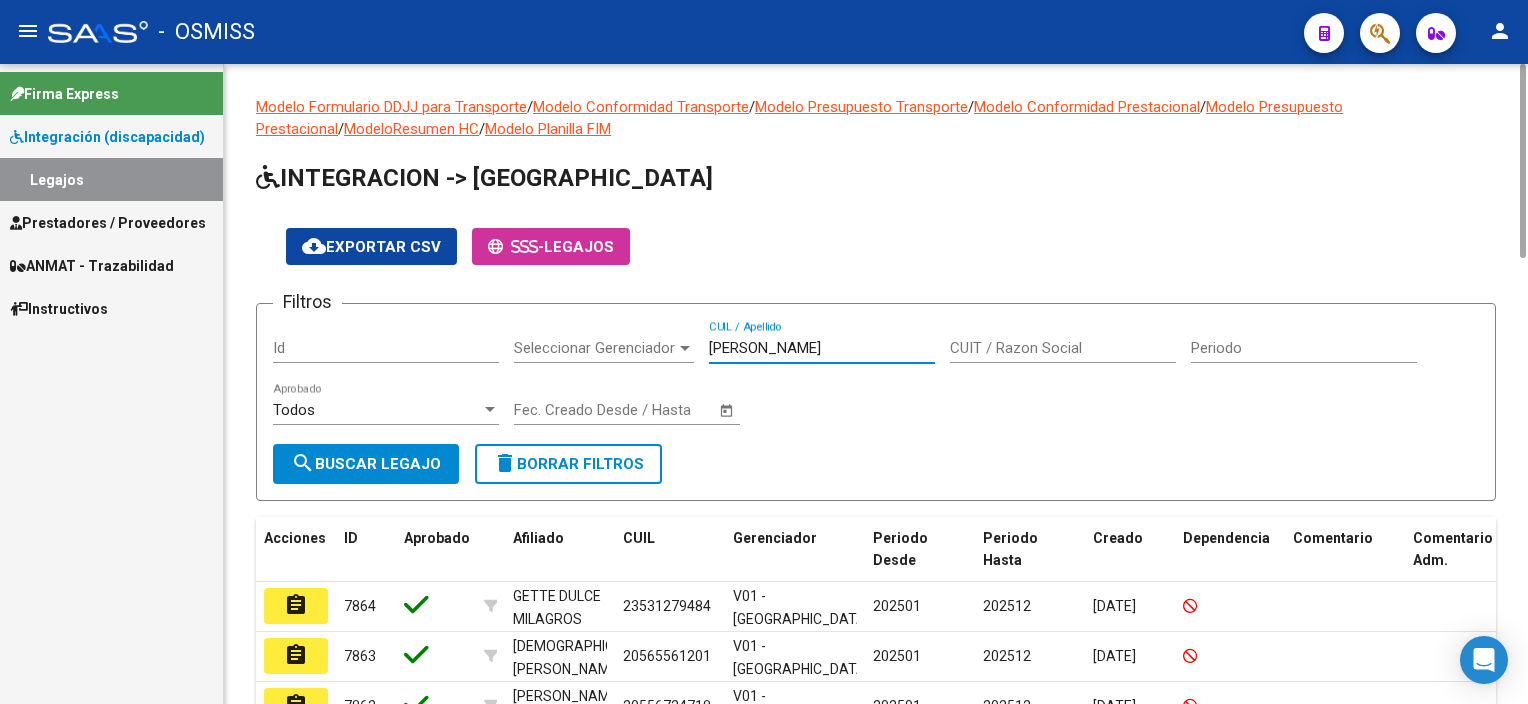 type on "[PERSON_NAME]" 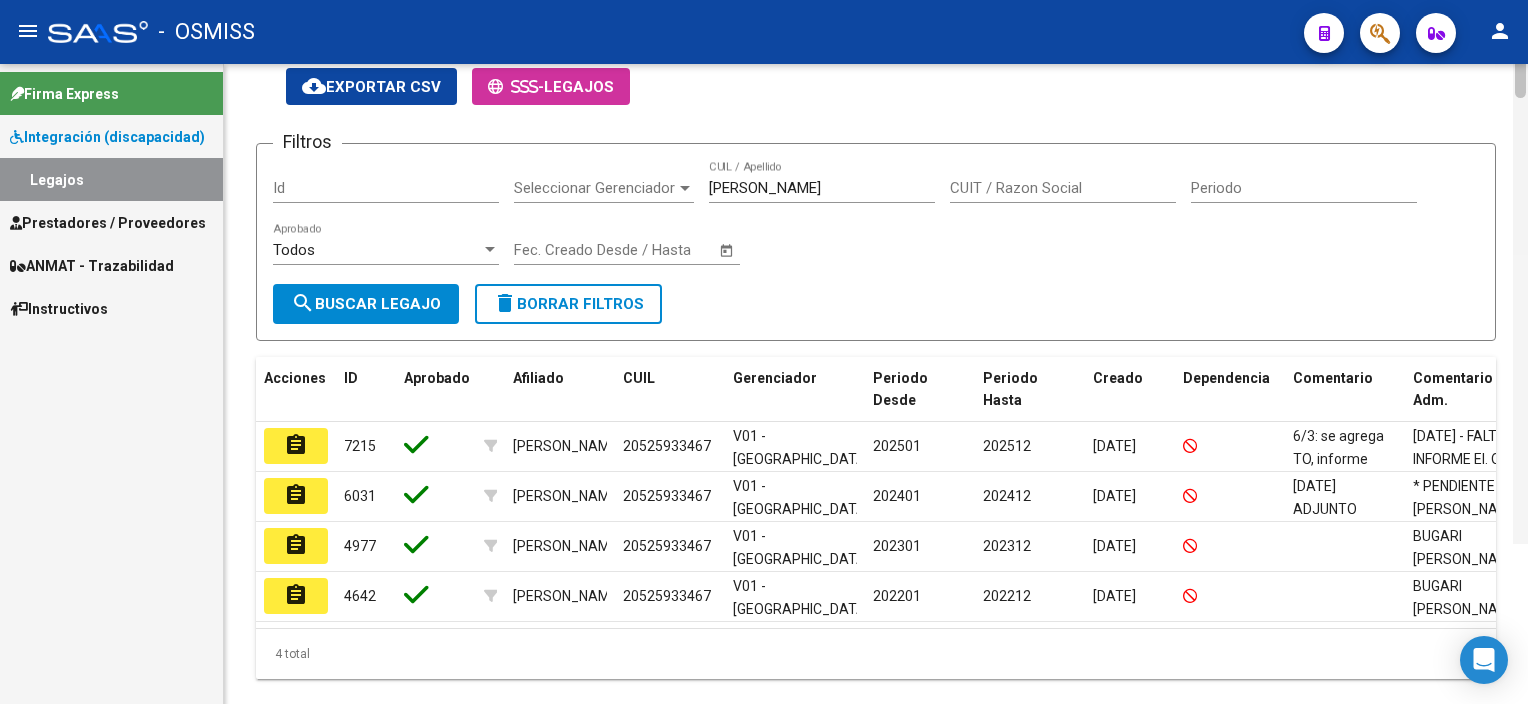 scroll, scrollTop: 211, scrollLeft: 0, axis: vertical 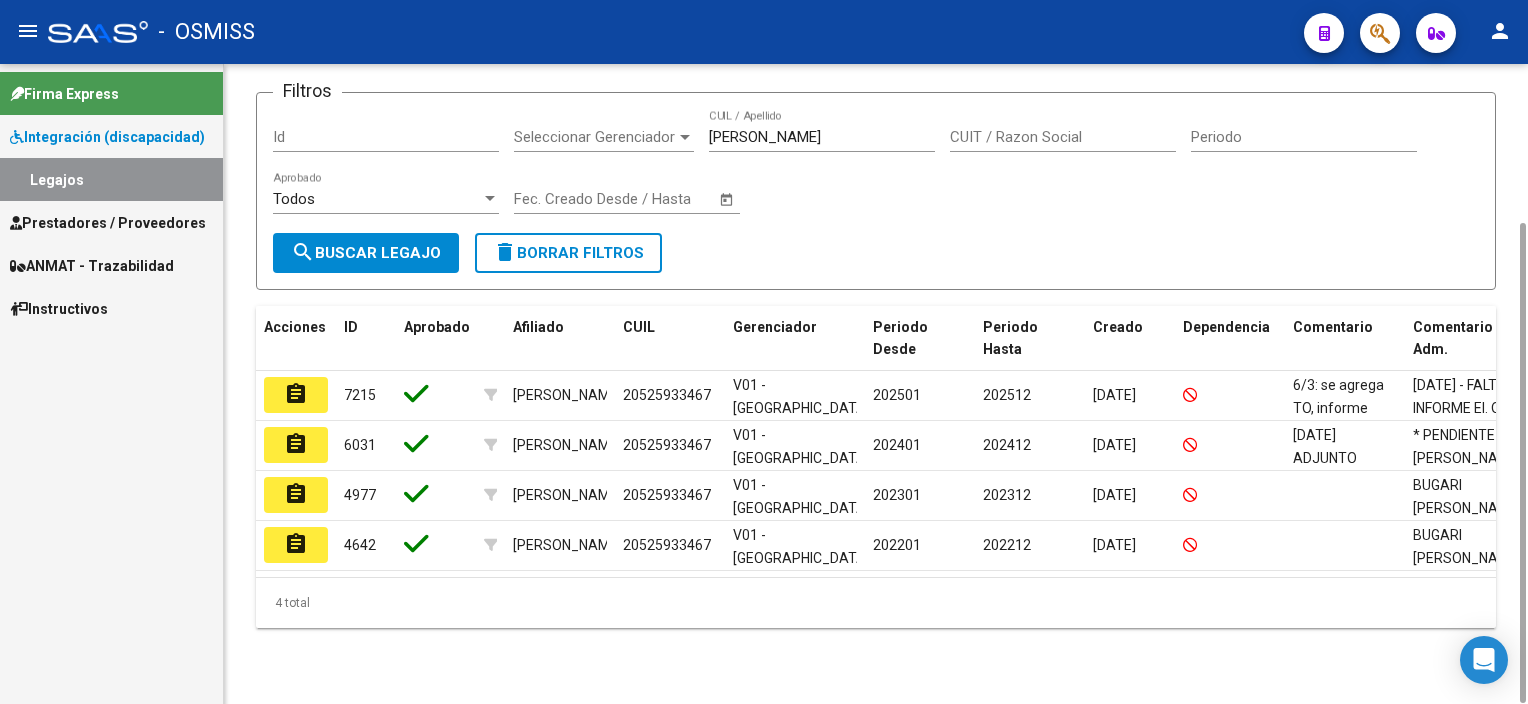 drag, startPoint x: 1520, startPoint y: 251, endPoint x: 1530, endPoint y: 368, distance: 117.426575 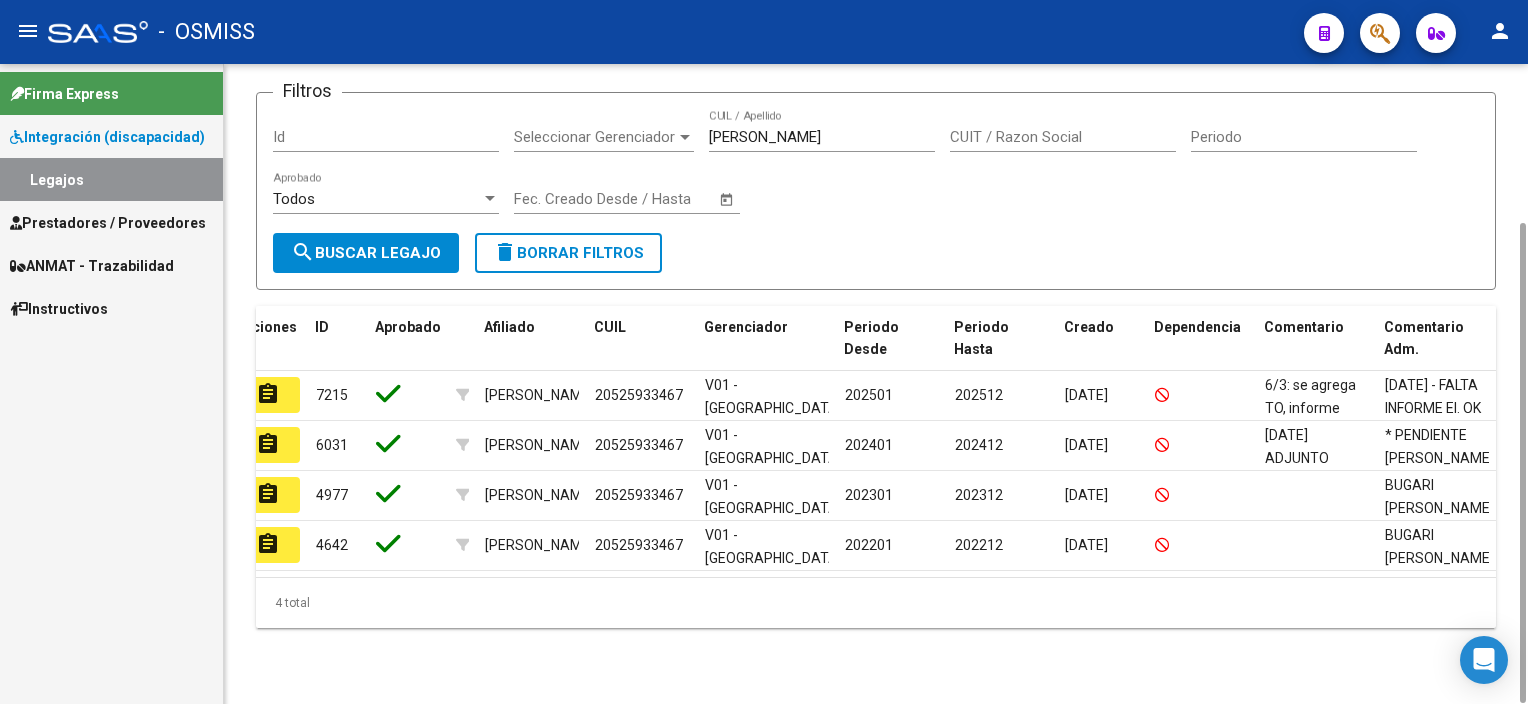 click on "Modelo Formulario DDJJ para Transporte  /  Modelo Conformidad Transporte  /  Modelo Presupuesto Transporte  /  Modelo Conformidad Prestacional  /  Modelo Presupuesto Prestacional  /  ModeloResumen HC  /  Modelo Planilla FIM  INTEGRACION -> Legajos cloud_download  Exportar CSV      -  Legajos Filtros Id Seleccionar Gerenciador Seleccionar Gerenciador [PERSON_NAME] CUIL / Apellido CUIT / Razon Social Periodo Todos  Aprobado Start date – Fec. Creado Desde / Hasta search  Buscar Legajo  delete  Borrar Filtros  Acciones ID Aprobado Afiliado CUIL Gerenciador Periodo Desde Periodo Hasta Creado Dependencia Comentario Comentario Adm. assignment [GEOGRAPHIC_DATA][PERSON_NAME] V01 - [PERSON_NAME] 202501 202512 [DATE] 6/3: se agrega TO, informe [PERSON_NAME] [DATE] - FALTA INFORME EI.
OK FALTA DOCUMENTACION DE TO.
RNP [PERSON_NAME] [PERSON_NAME] PSI VENCE EN 09-2025
OK 3/6** 19/5 FALTA DOCU MAIE, CARGARON FACTURACION assignment 6031 [PERSON_NAME] 20525933467 V01 - [PERSON_NAME] 202401 202412 [DATE] assignment" 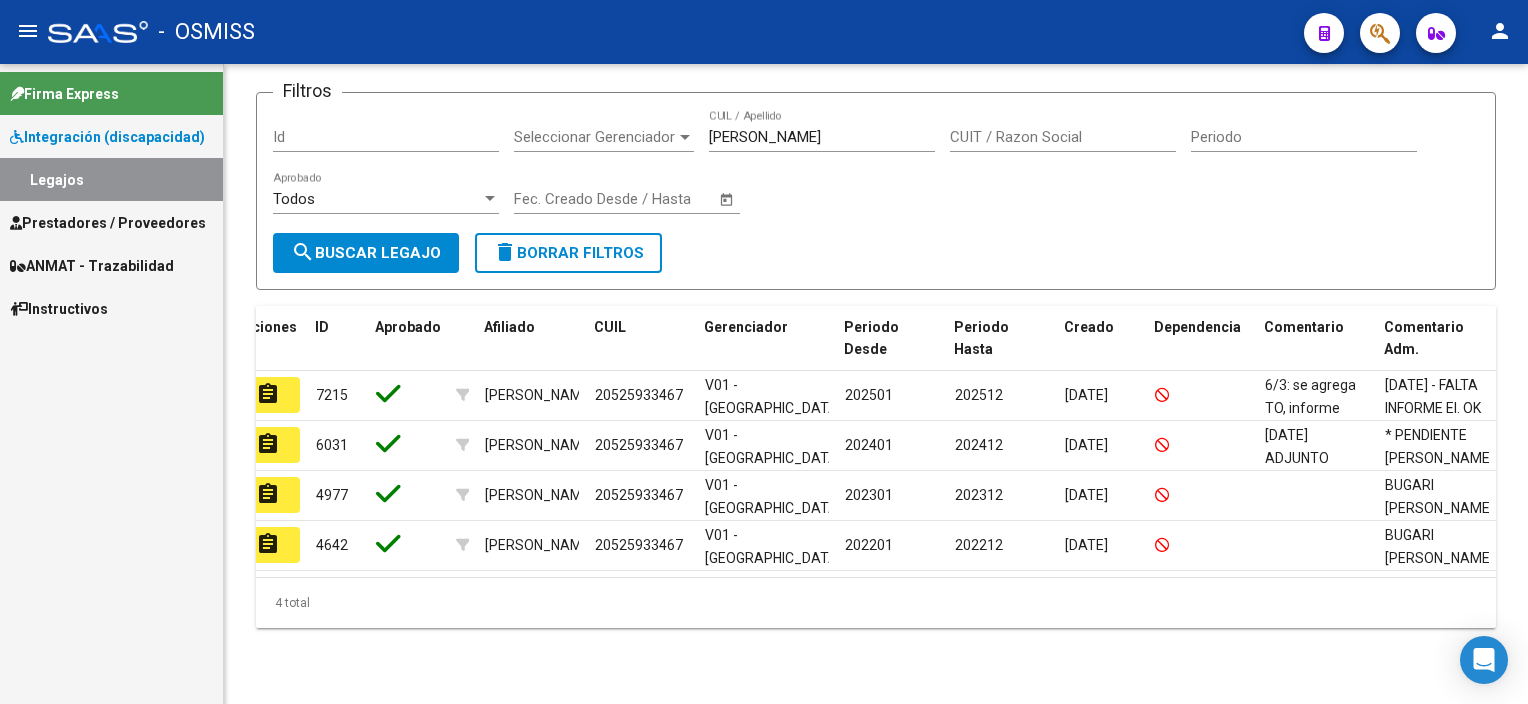 click on "Prestadores / Proveedores" at bounding box center (108, 223) 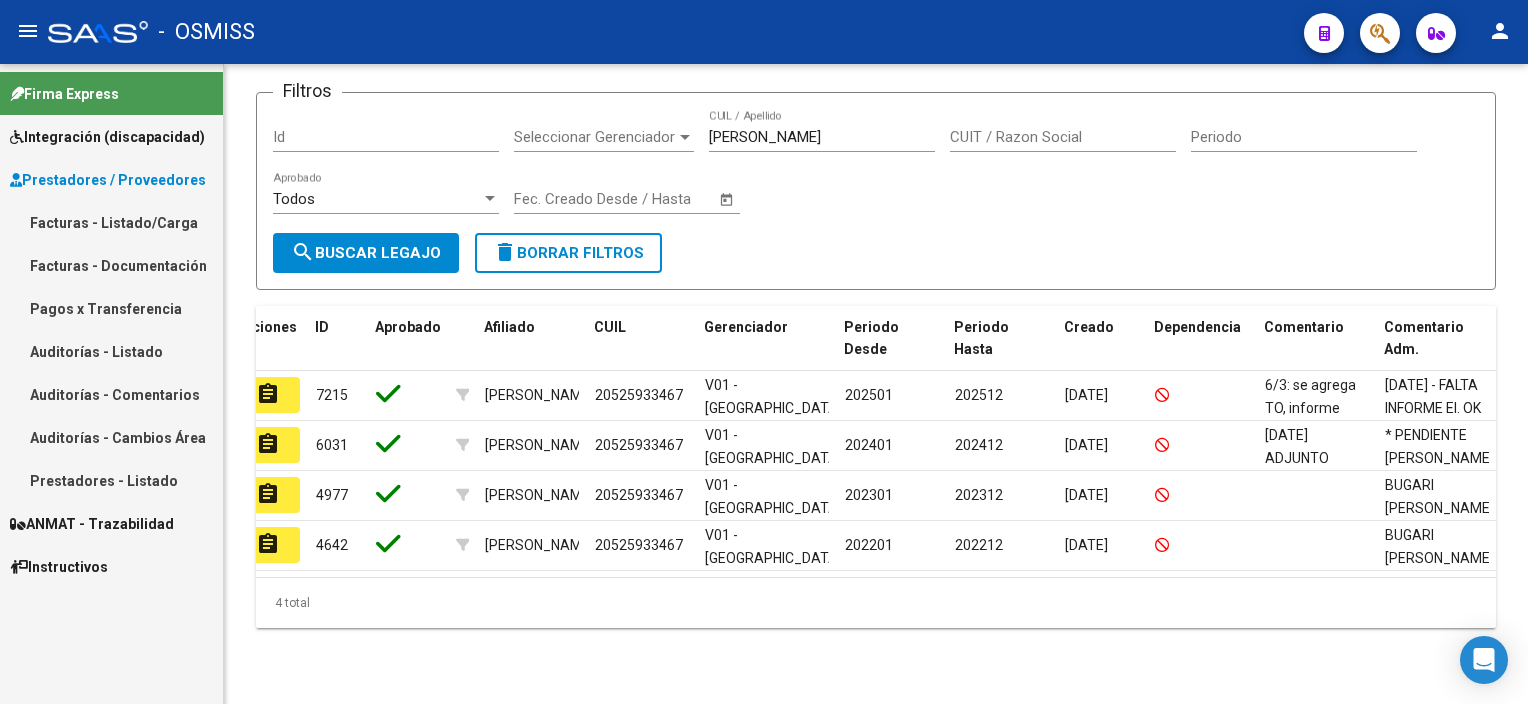 click on "Facturas - Listado/Carga" at bounding box center [111, 222] 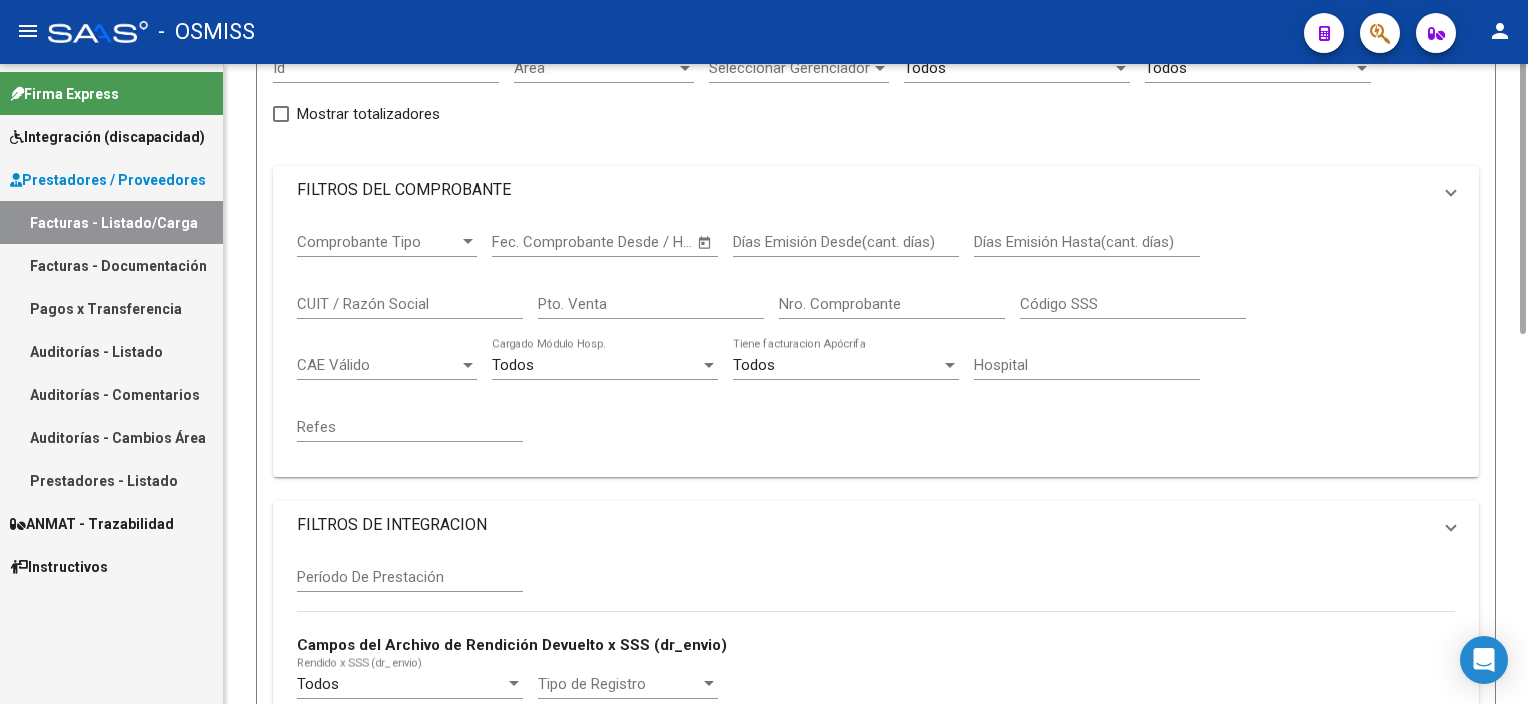 scroll, scrollTop: 0, scrollLeft: 0, axis: both 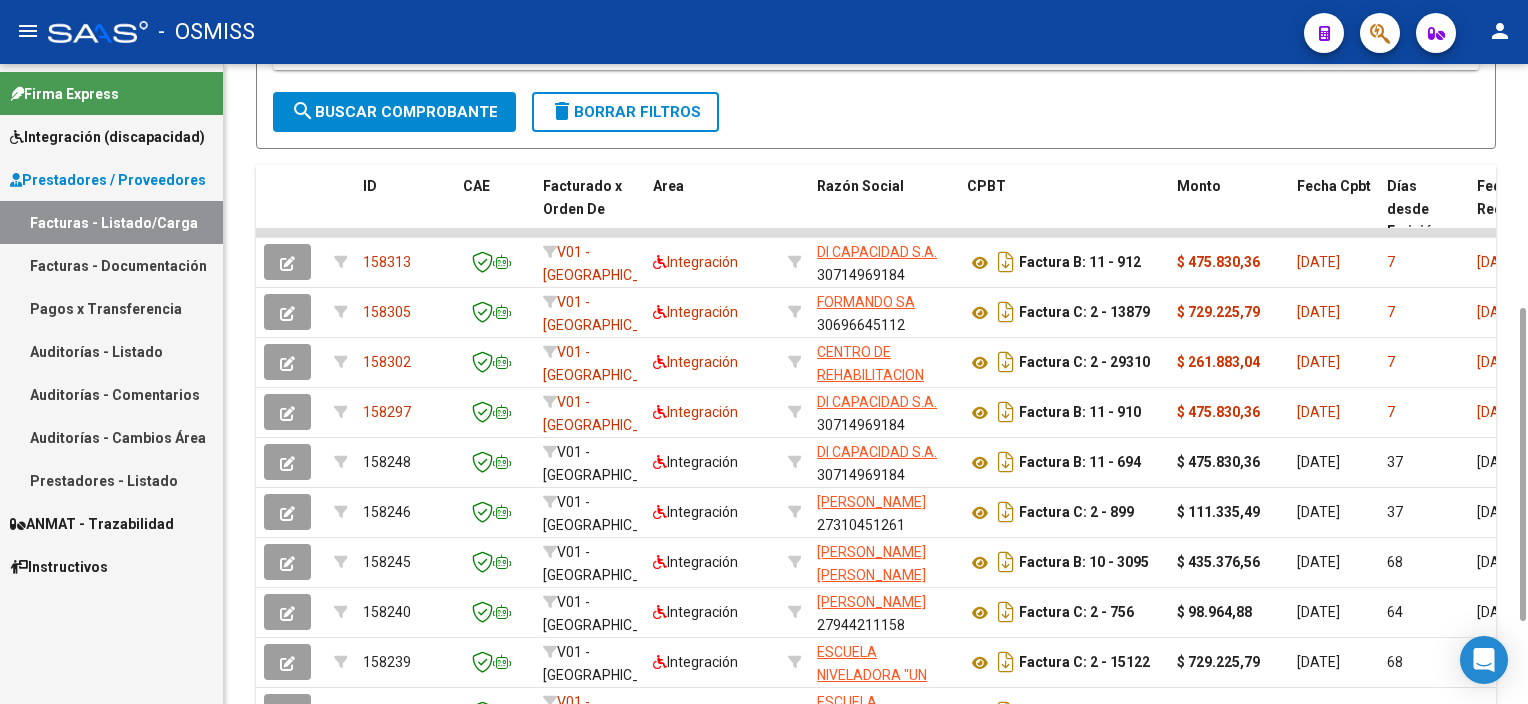 drag, startPoint x: 1524, startPoint y: 213, endPoint x: 1509, endPoint y: 589, distance: 376.29907 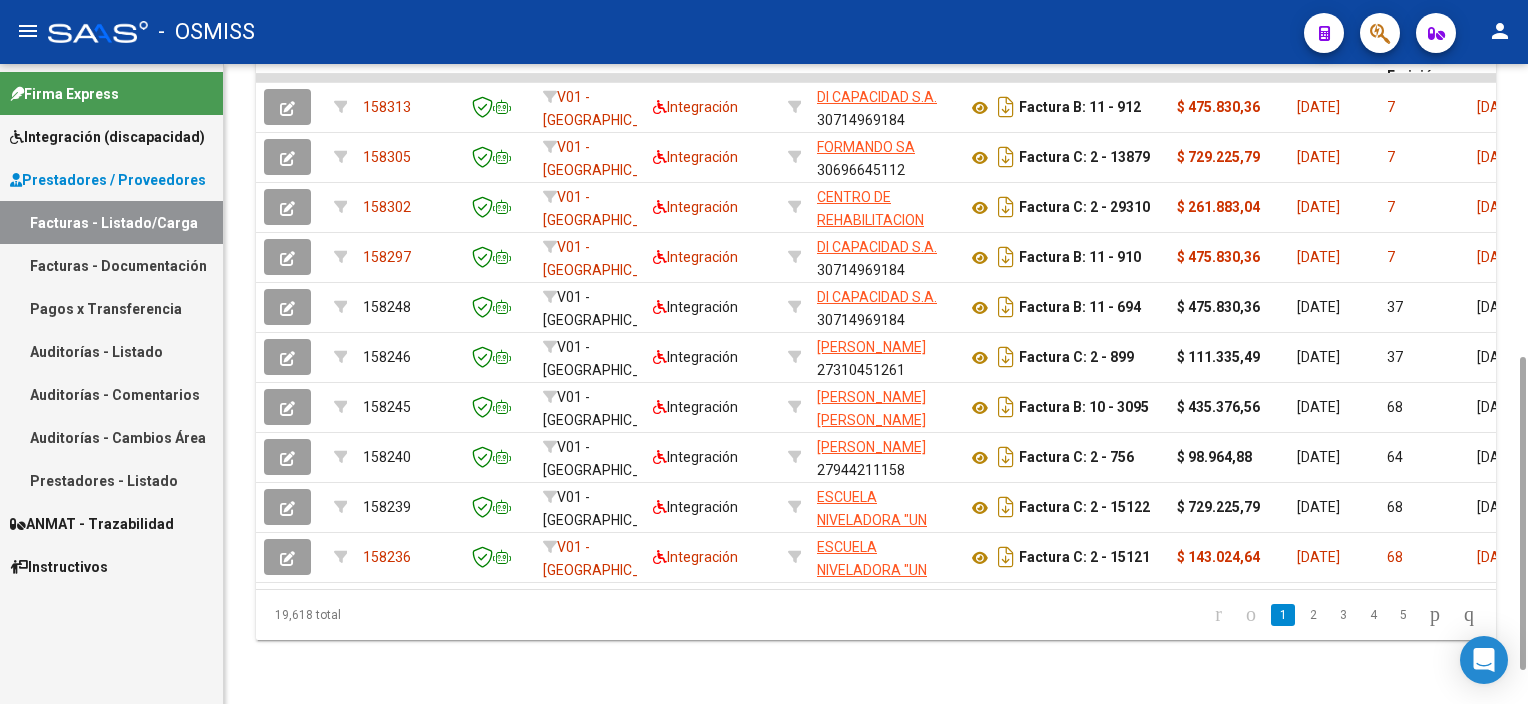 scroll, scrollTop: 666, scrollLeft: 0, axis: vertical 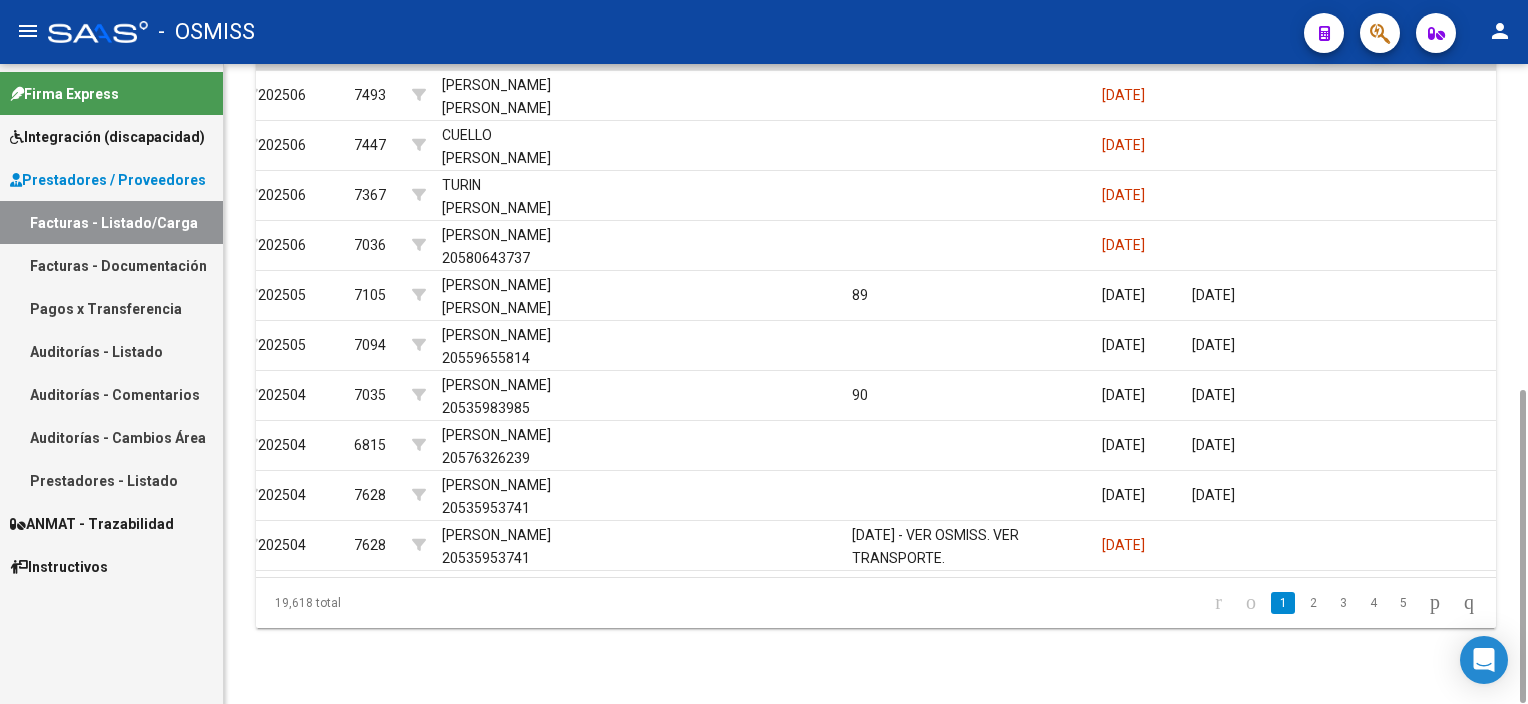 drag, startPoint x: 1519, startPoint y: 524, endPoint x: 1528, endPoint y: 535, distance: 14.21267 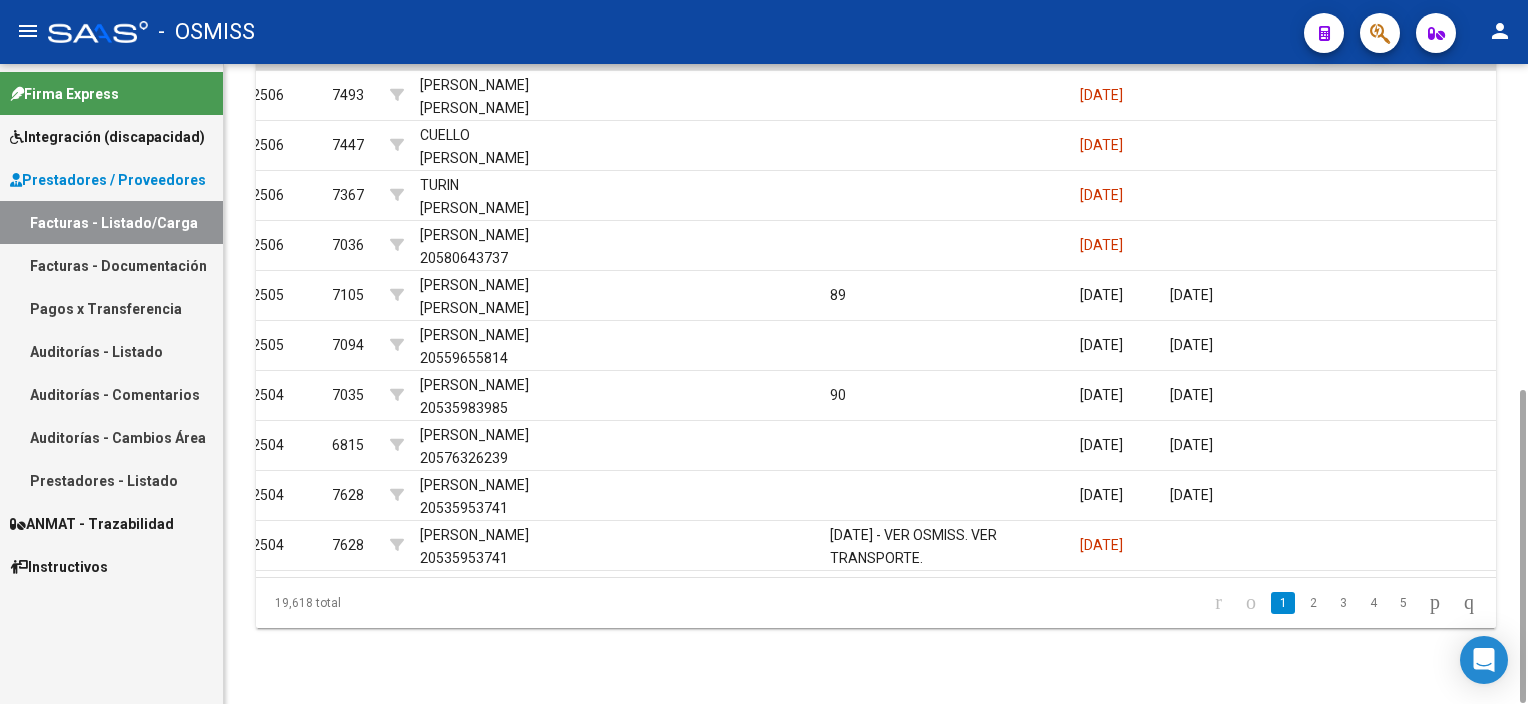 scroll, scrollTop: 0, scrollLeft: 2730, axis: horizontal 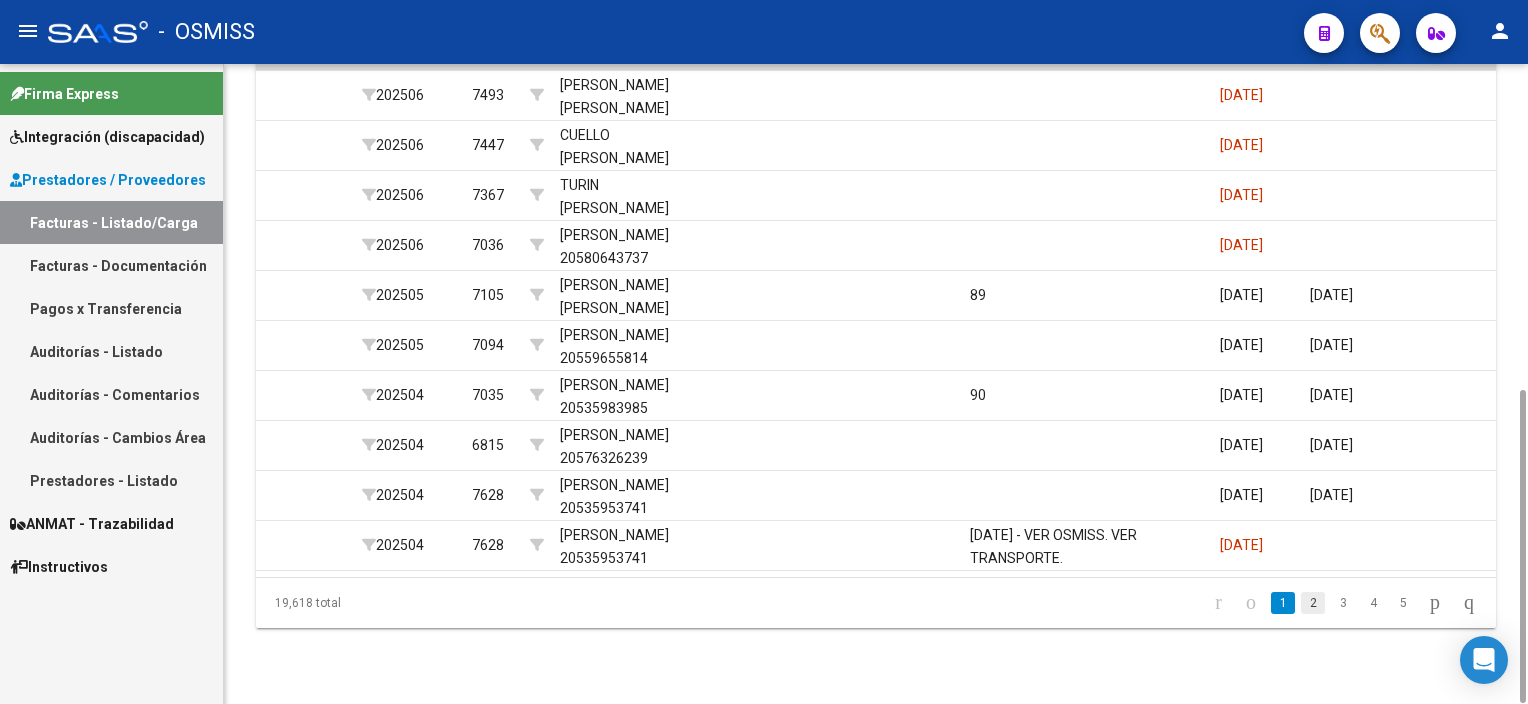 click on "2" 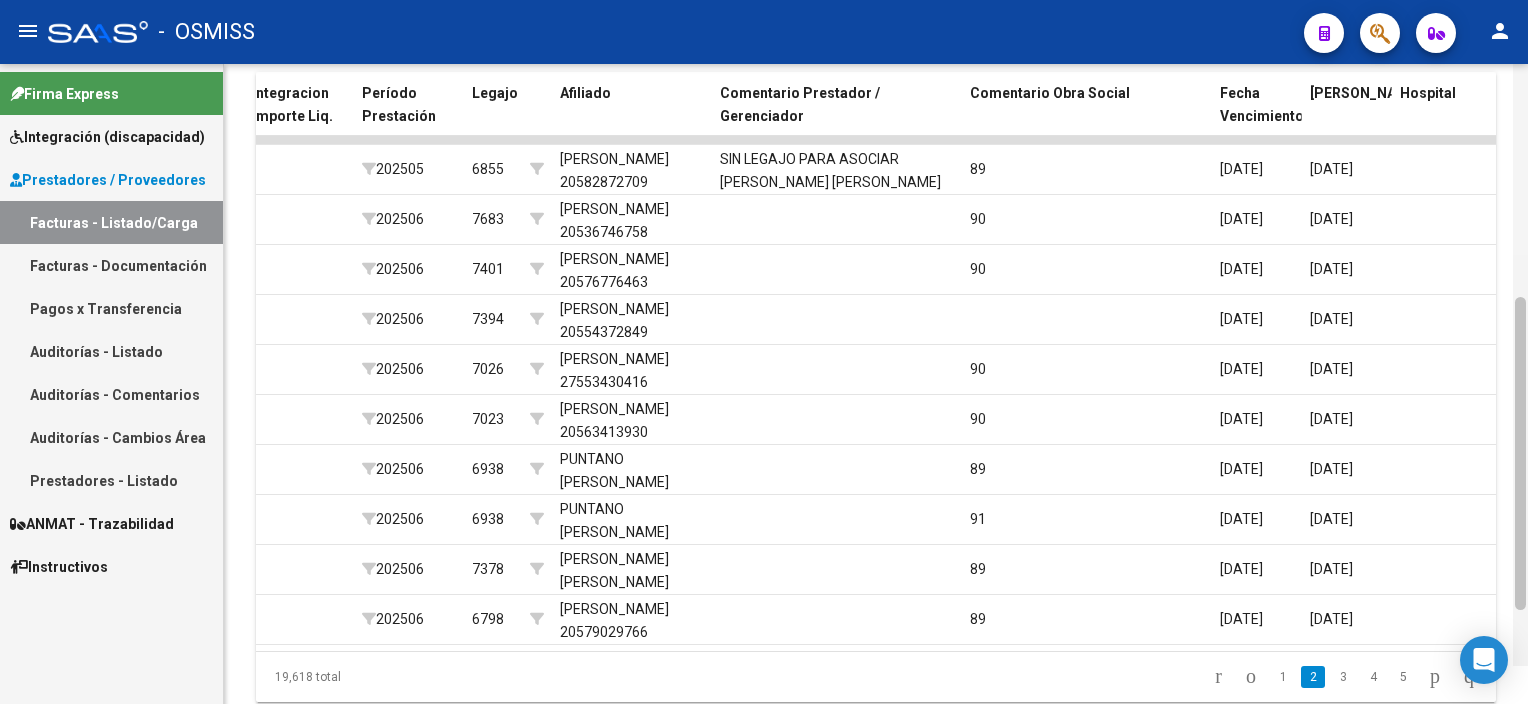 scroll, scrollTop: 666, scrollLeft: 0, axis: vertical 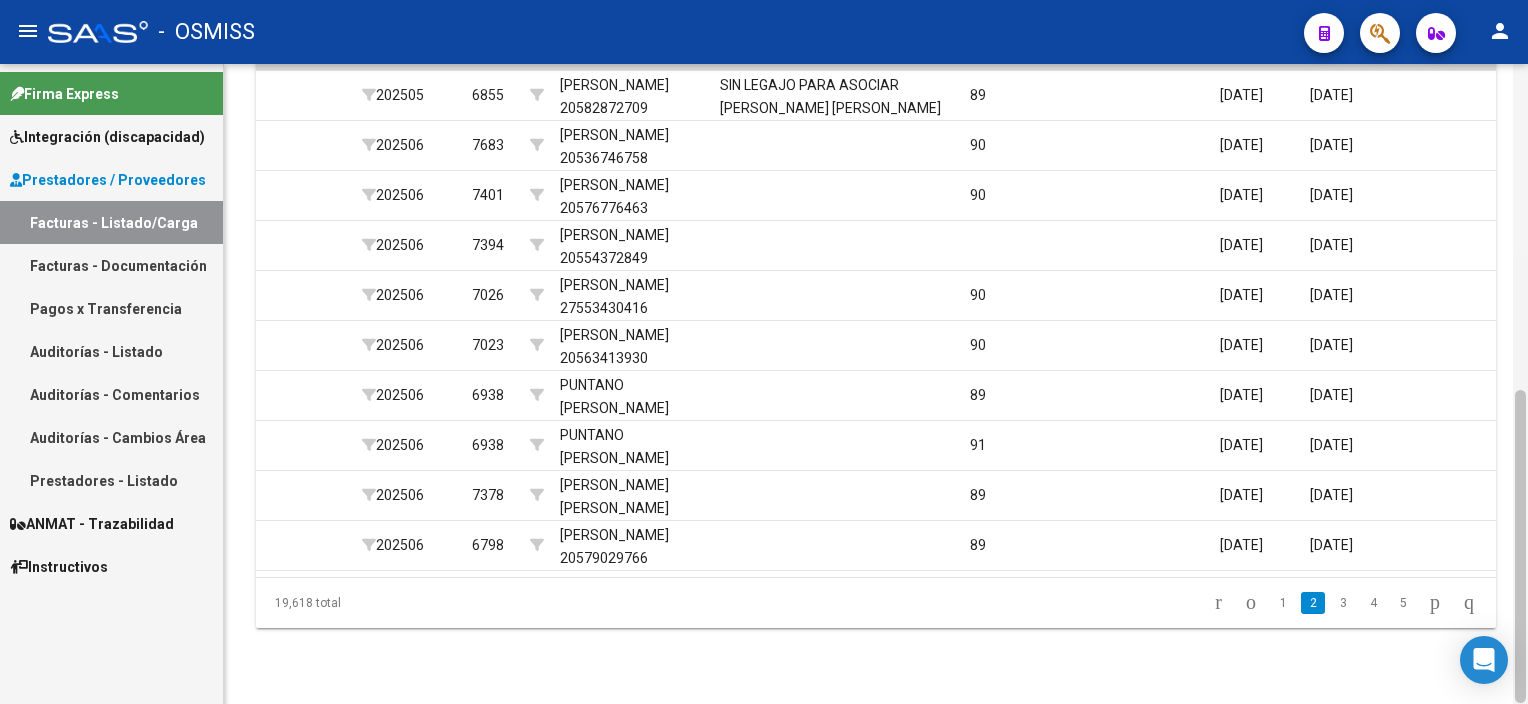 drag, startPoint x: 1518, startPoint y: 495, endPoint x: 1517, endPoint y: 528, distance: 33.01515 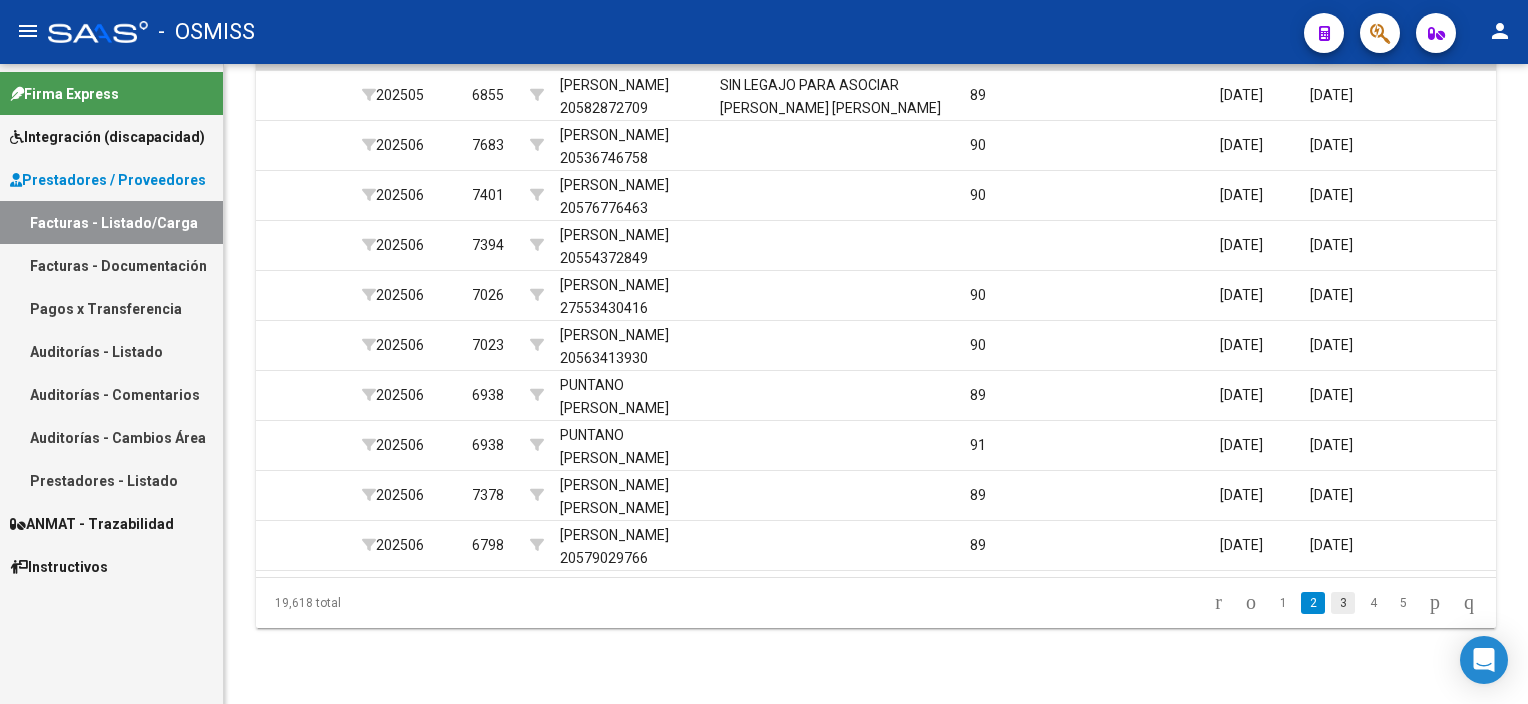 click on "3" 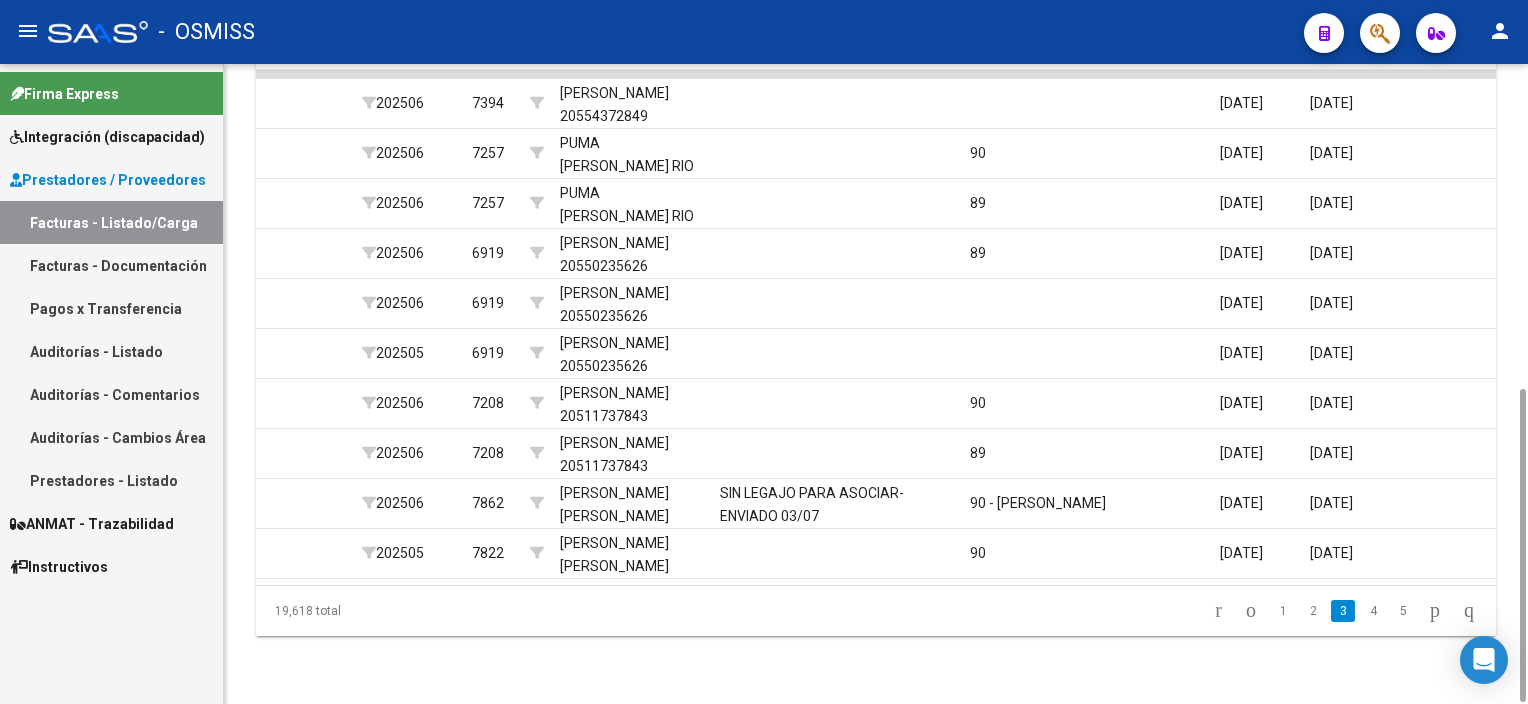 drag, startPoint x: 1520, startPoint y: 547, endPoint x: 1500, endPoint y: 546, distance: 20.024984 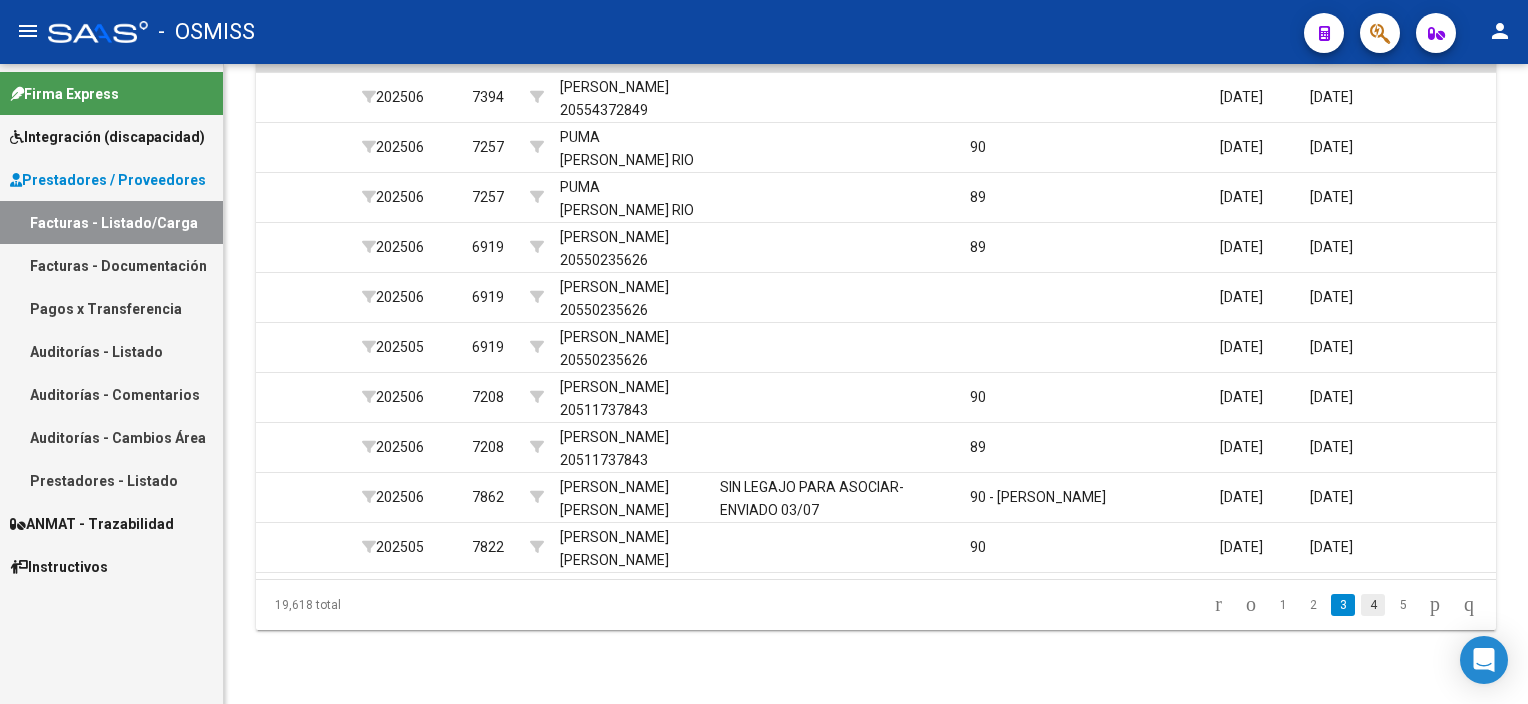 click on "4" 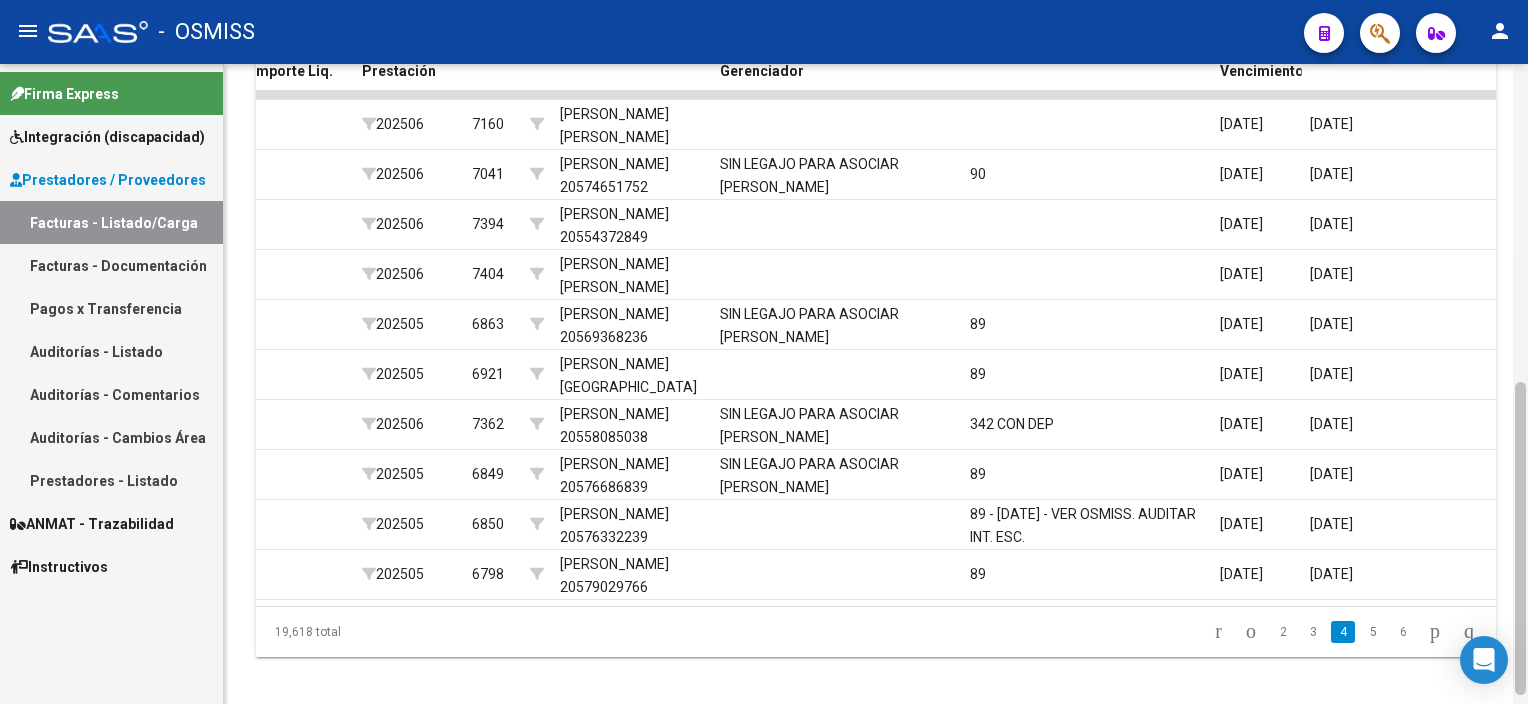 scroll, scrollTop: 641, scrollLeft: 0, axis: vertical 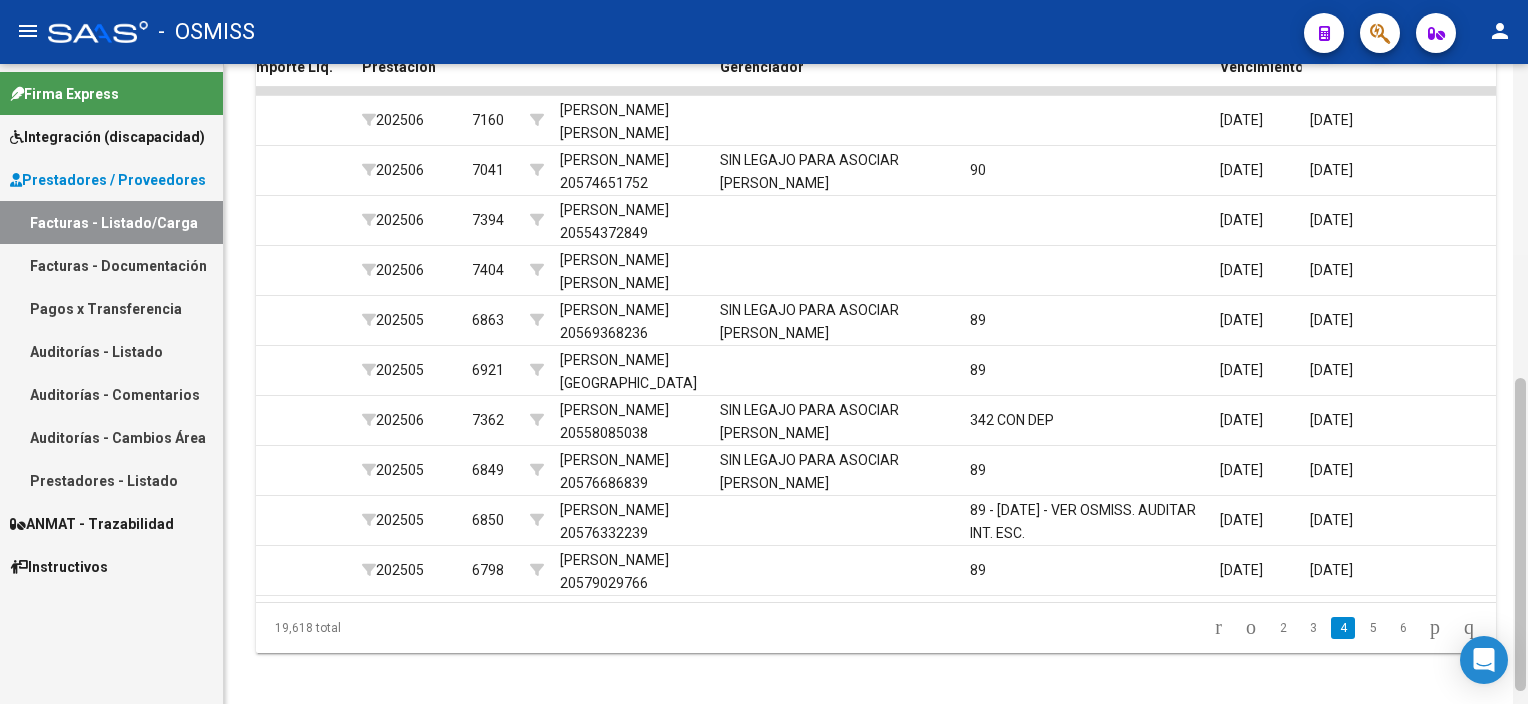 drag, startPoint x: 1520, startPoint y: 485, endPoint x: 1513, endPoint y: 474, distance: 13.038404 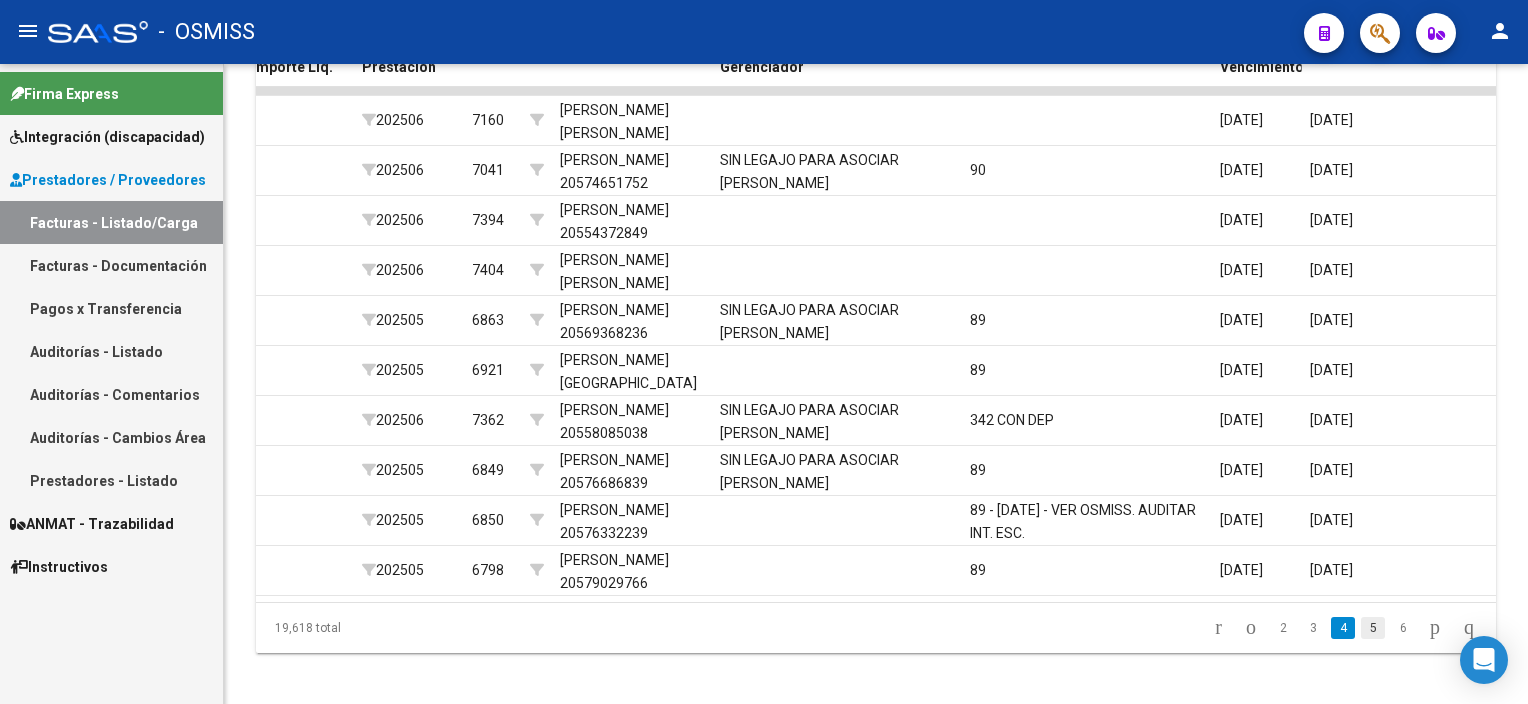 click on "5" 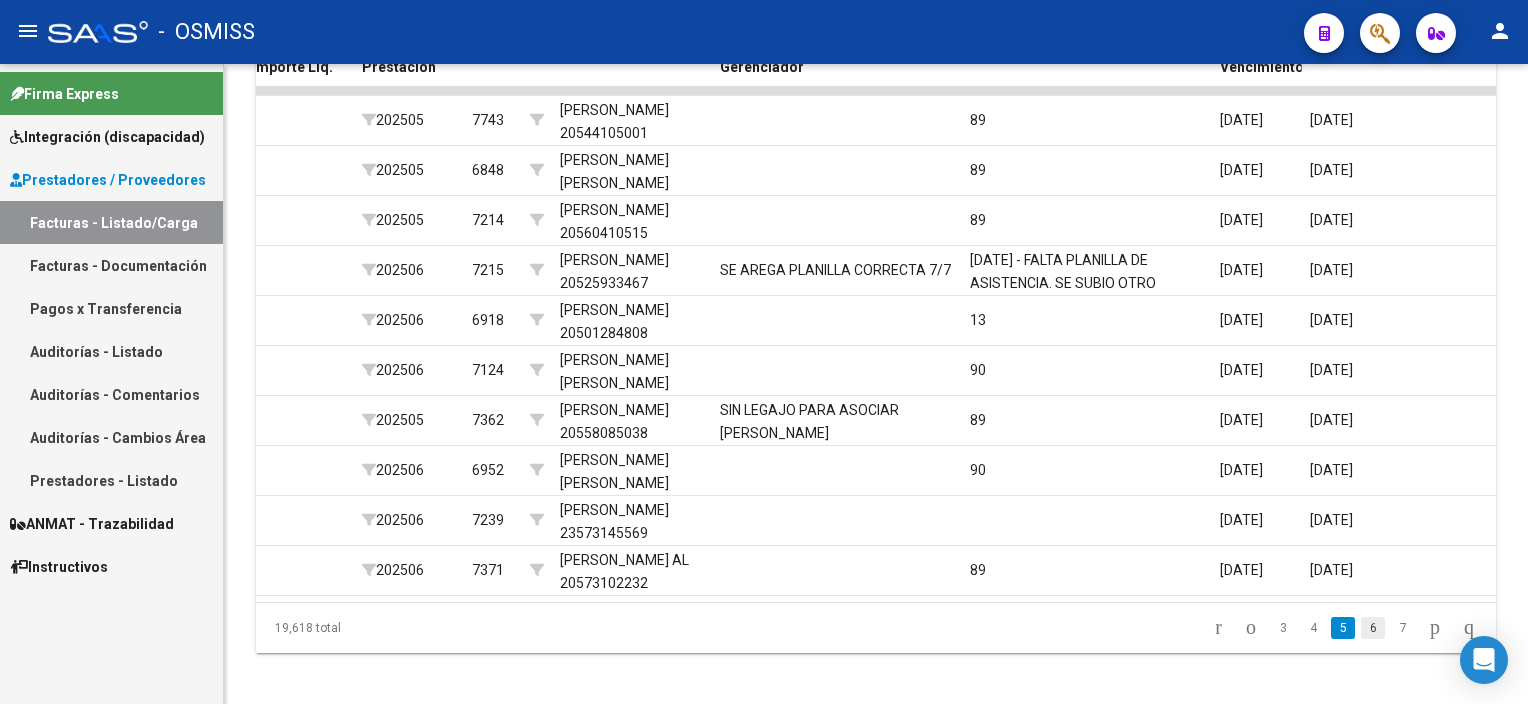 click on "6" 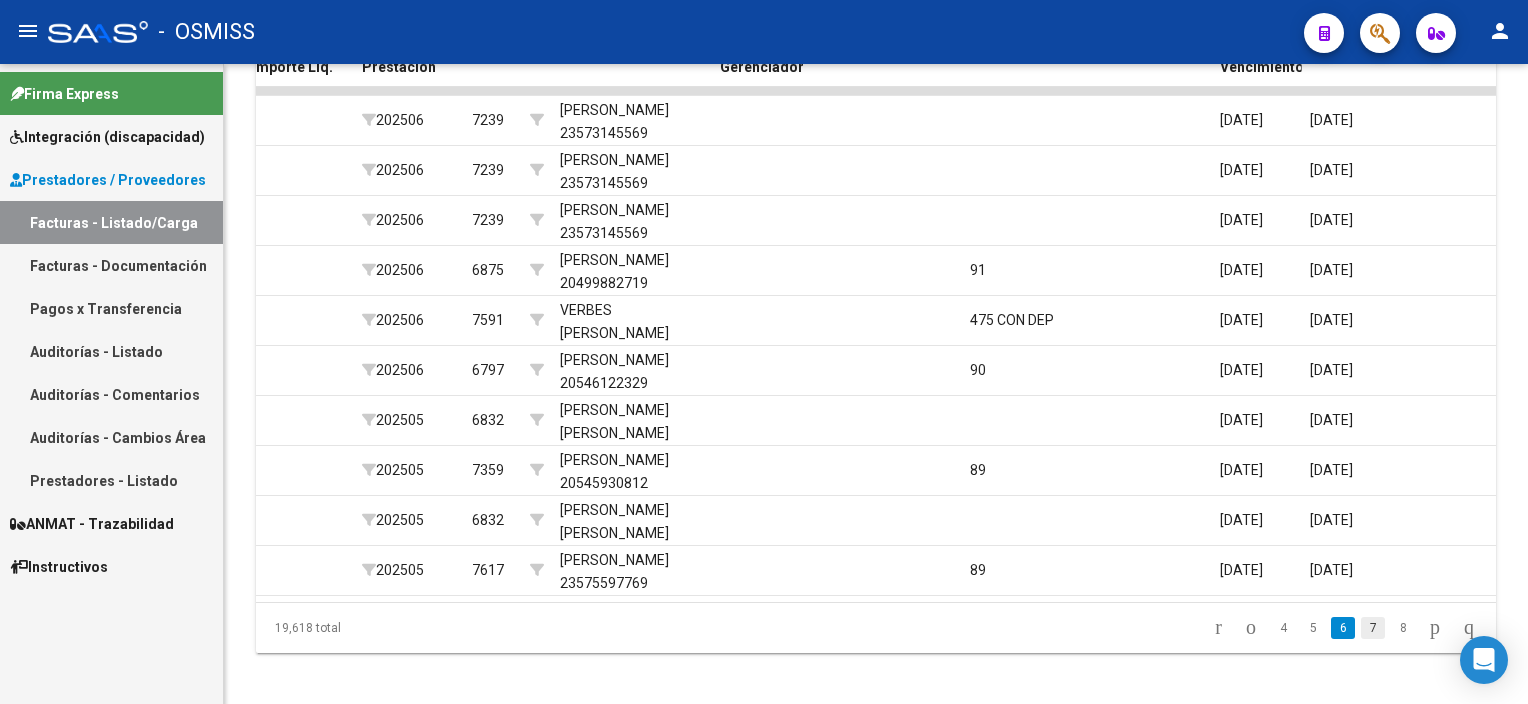 click on "7" 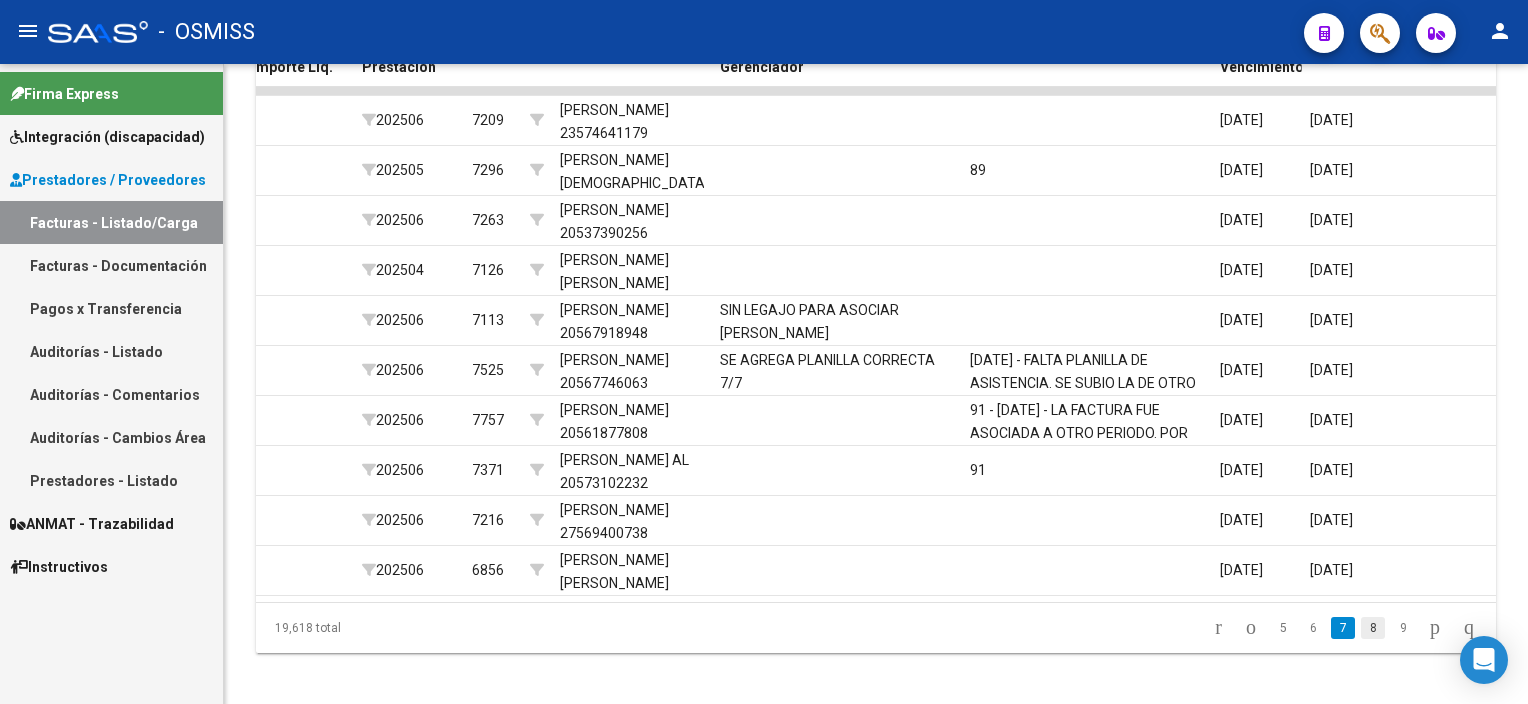 click on "8" 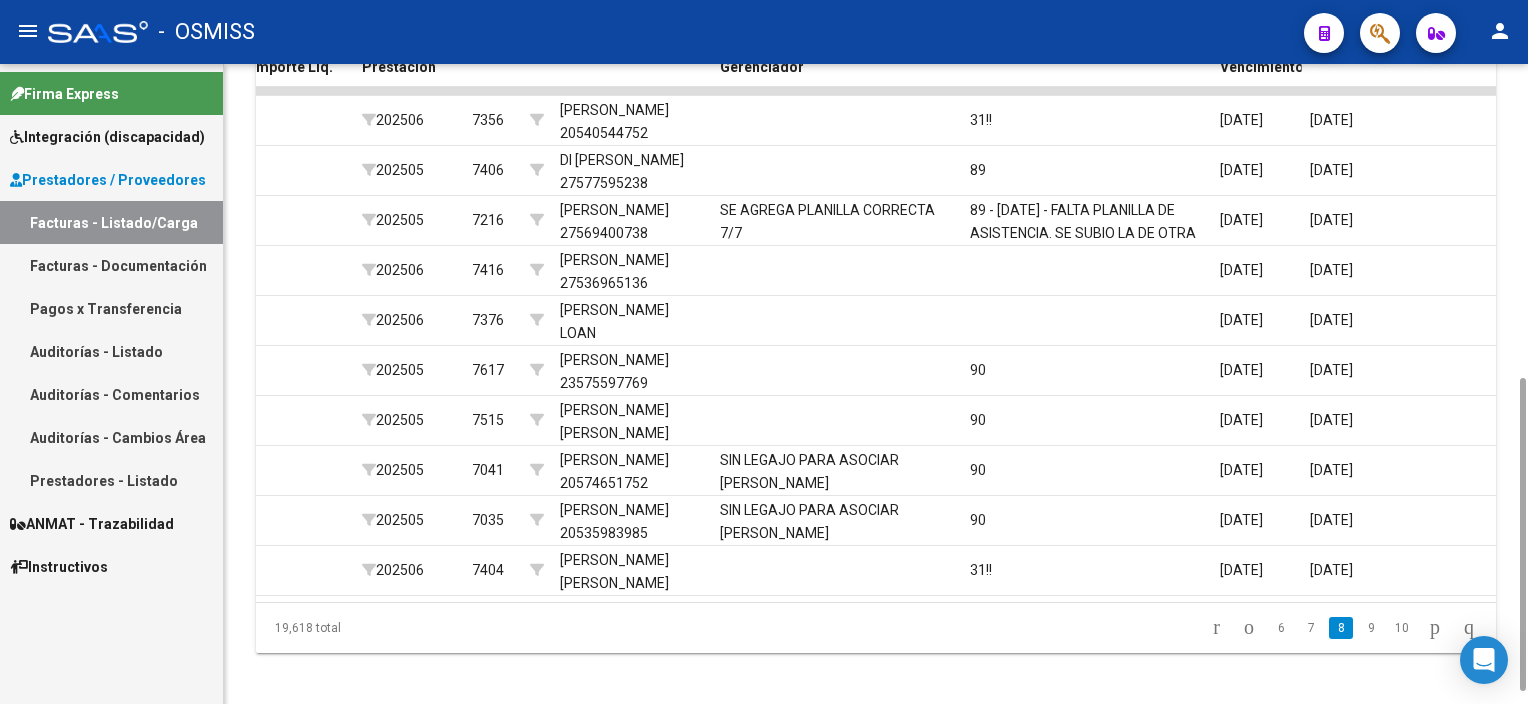 click on "Video tutorial   PRESTADORES -> Listado de CPBTs Emitidos por Prestadores / Proveedores (alt+q)   Cargar Comprobante
Carga Masiva  cloud_download  CSV  cloud_download  EXCEL  cloud_download  Estandar   Descarga Masiva
Filtros Id Area Area Seleccionar Gerenciador Seleccionar Gerenciador Todos  Confirmado Todos  Cargado desde Masivo   Mostrar totalizadores   FILTROS DEL COMPROBANTE  Comprobante Tipo Comprobante Tipo Start date – Fec. Comprobante Desde / Hasta Días Emisión Desde(cant. días) Días Emisión Hasta(cant. días) CUIT / Razón Social Pto. Venta Nro. Comprobante Código SSS CAE Válido CAE Válido Todos  Cargado Módulo Hosp. Todos  Tiene facturacion Apócrifa Hospital Refes  FILTROS DE INTEGRACION  Período De Prestación Campos del Archivo de Rendición Devuelto x SSS (dr_envio) Todos  Rendido x SSS (dr_envio) Tipo de Registro Tipo de Registro Período Presentación Período [PERSON_NAME] del Legajo Asociado (preaprobación) Afiliado Legajo (cuil/nombre) Todos   MAS FILTROS  – 7" 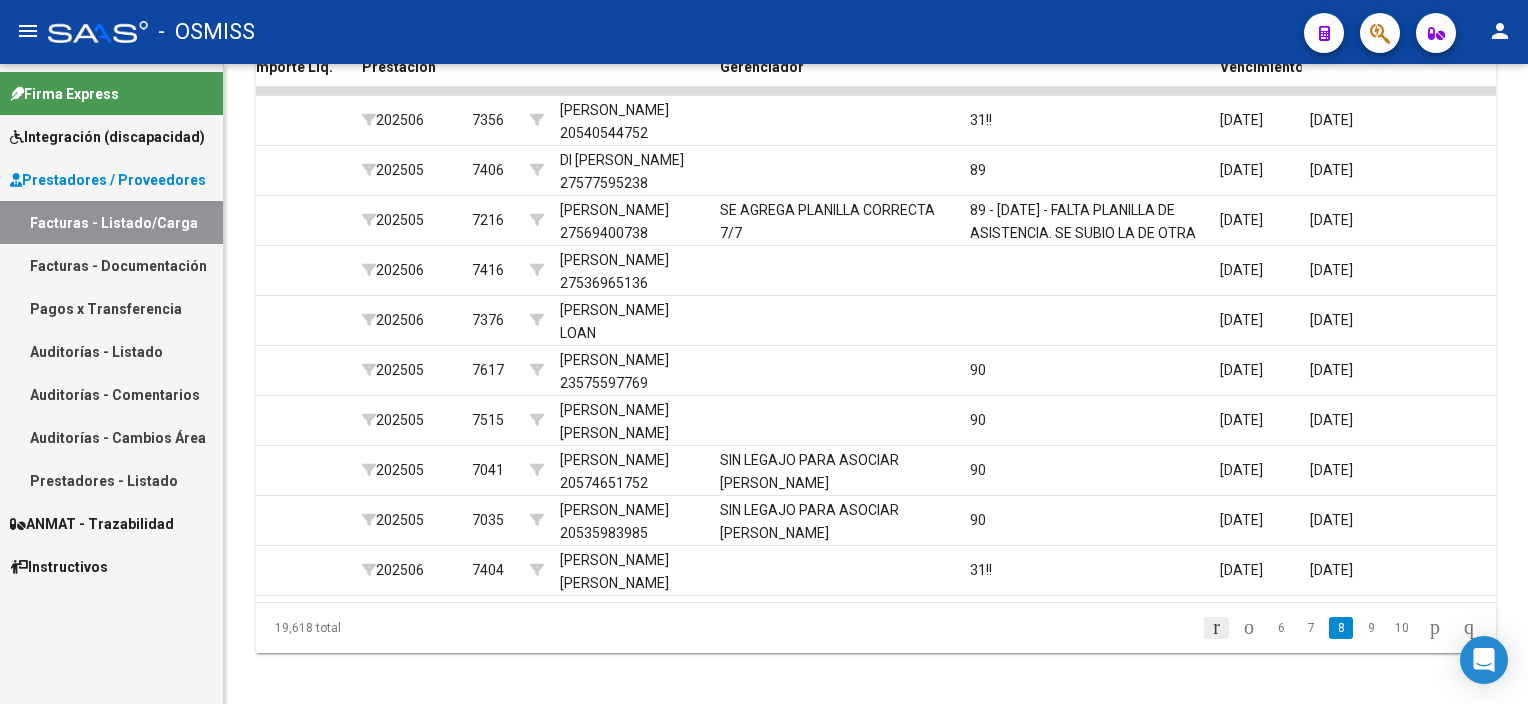 click 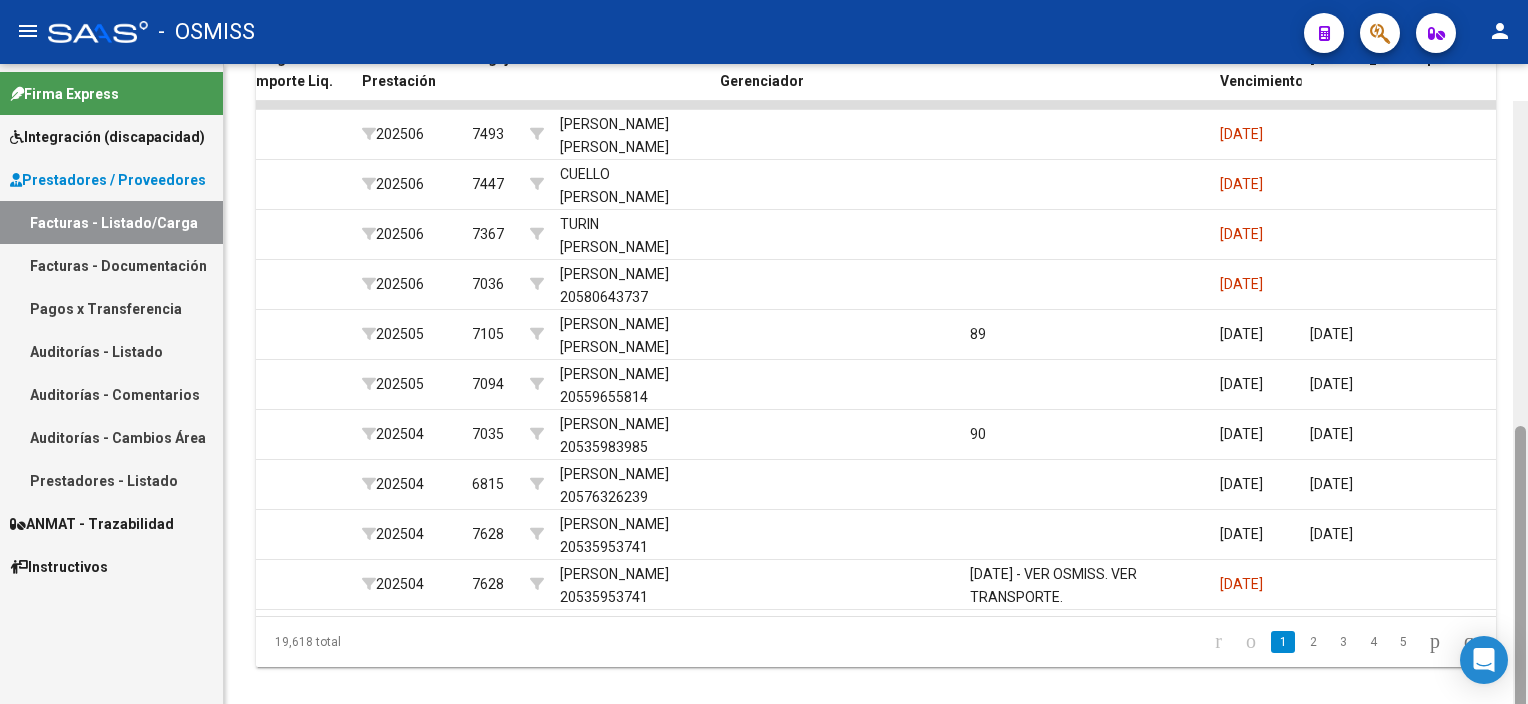 scroll, scrollTop: 666, scrollLeft: 0, axis: vertical 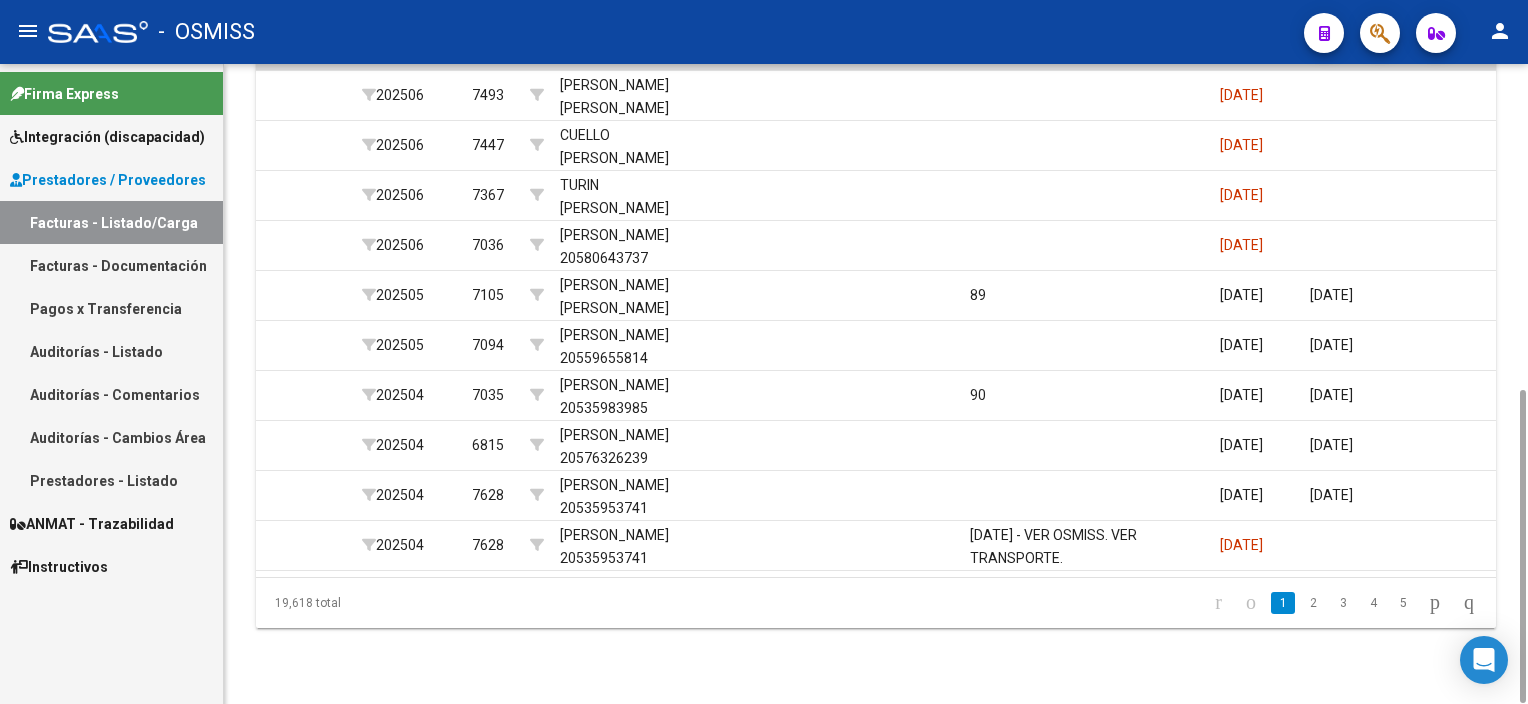 drag, startPoint x: 1520, startPoint y: 468, endPoint x: 1508, endPoint y: 510, distance: 43.68066 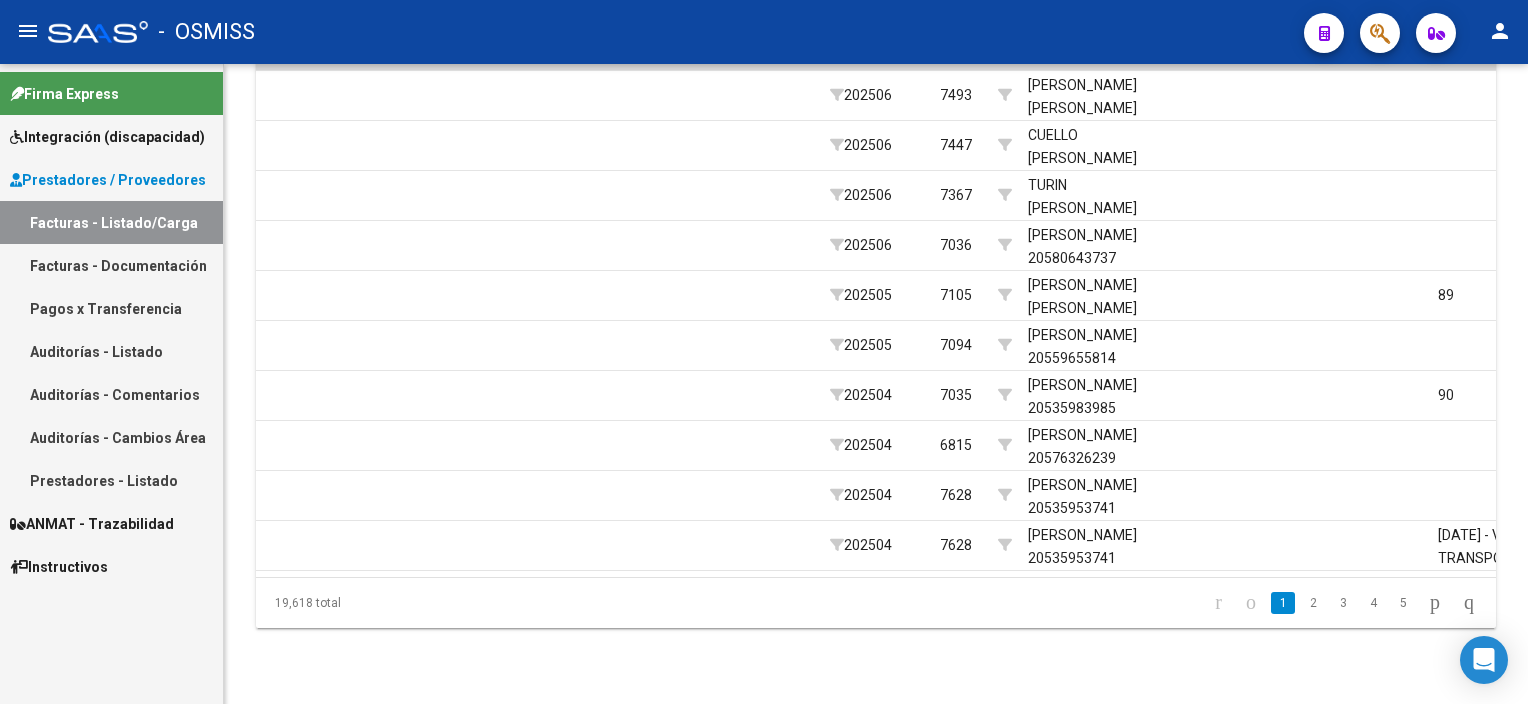 scroll, scrollTop: 0, scrollLeft: 2311, axis: horizontal 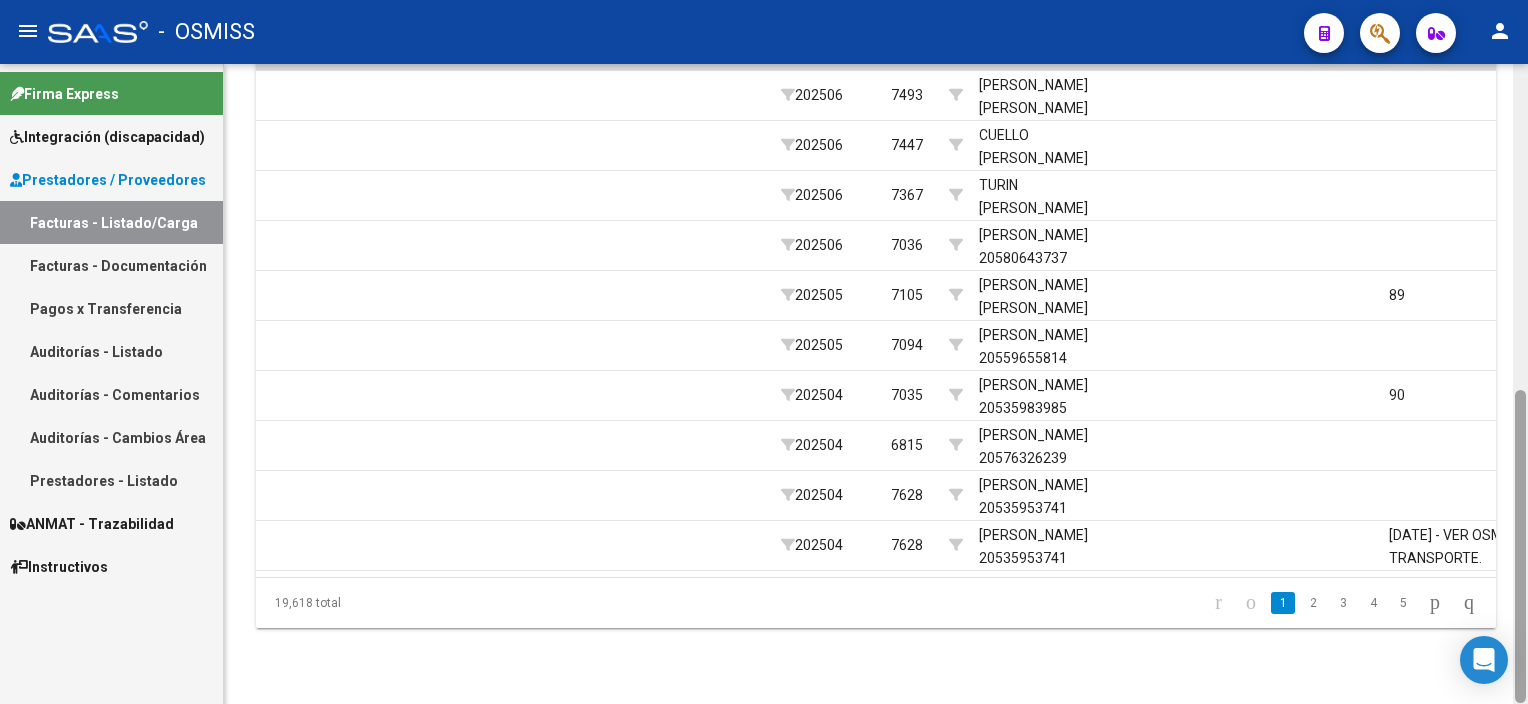 drag, startPoint x: 1512, startPoint y: 525, endPoint x: 1516, endPoint y: 388, distance: 137.05838 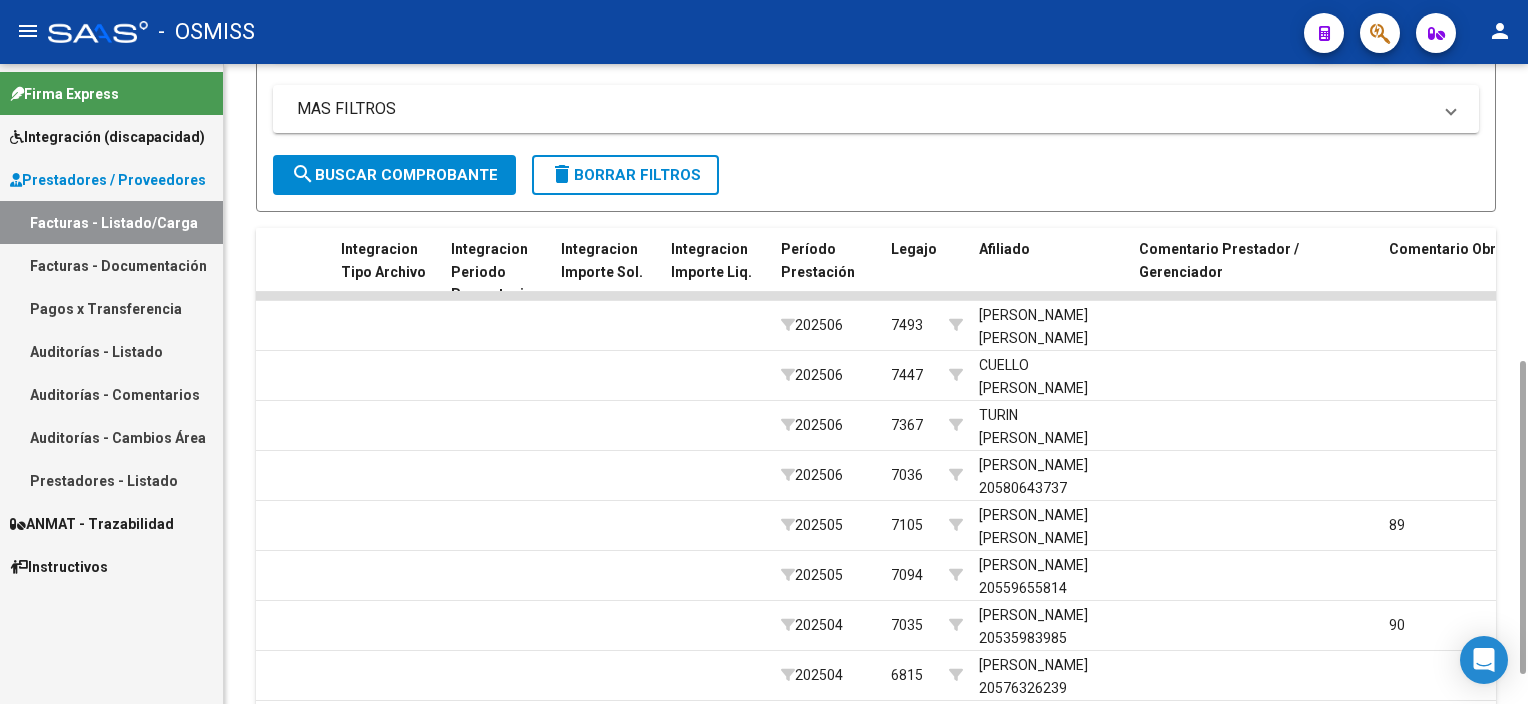 scroll, scrollTop: 411, scrollLeft: 0, axis: vertical 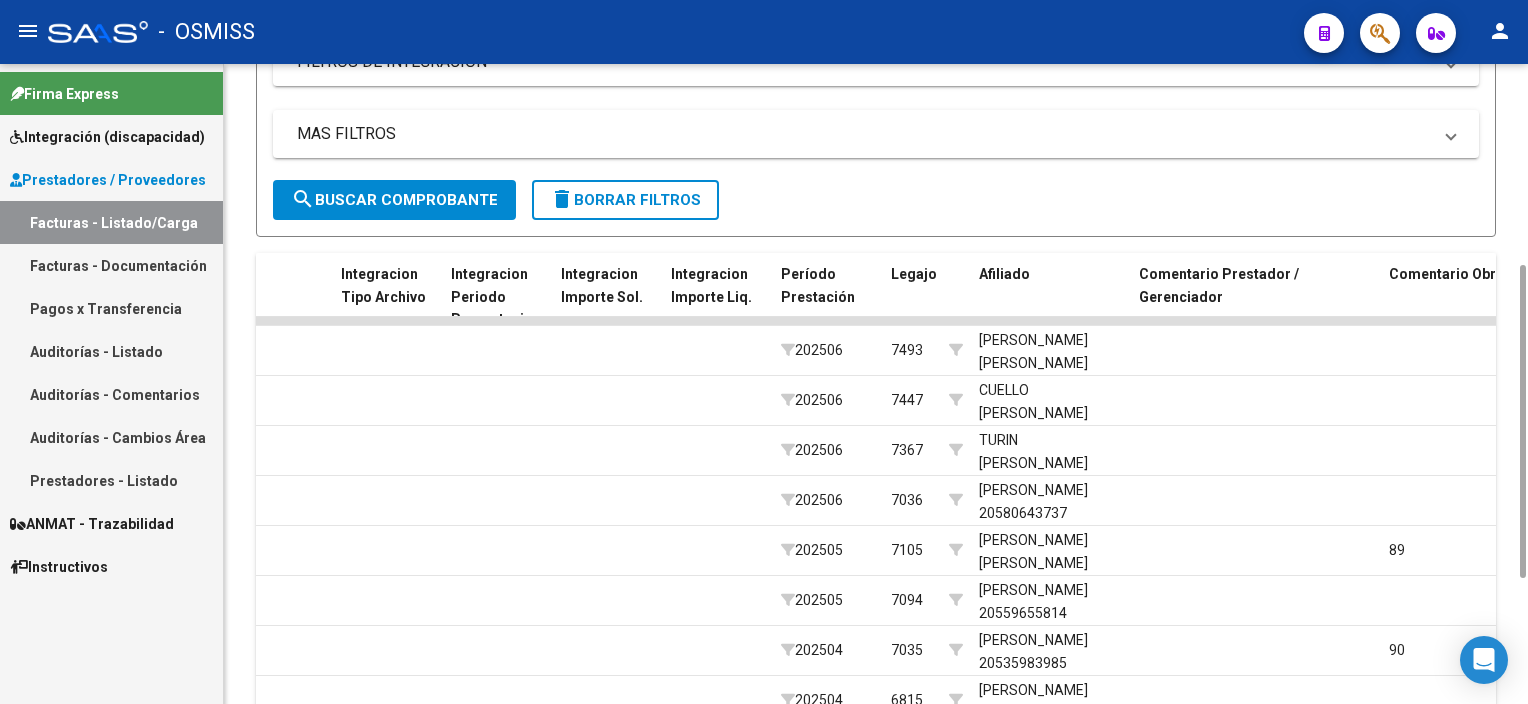 drag, startPoint x: 1515, startPoint y: 437, endPoint x: 1528, endPoint y: 312, distance: 125.67418 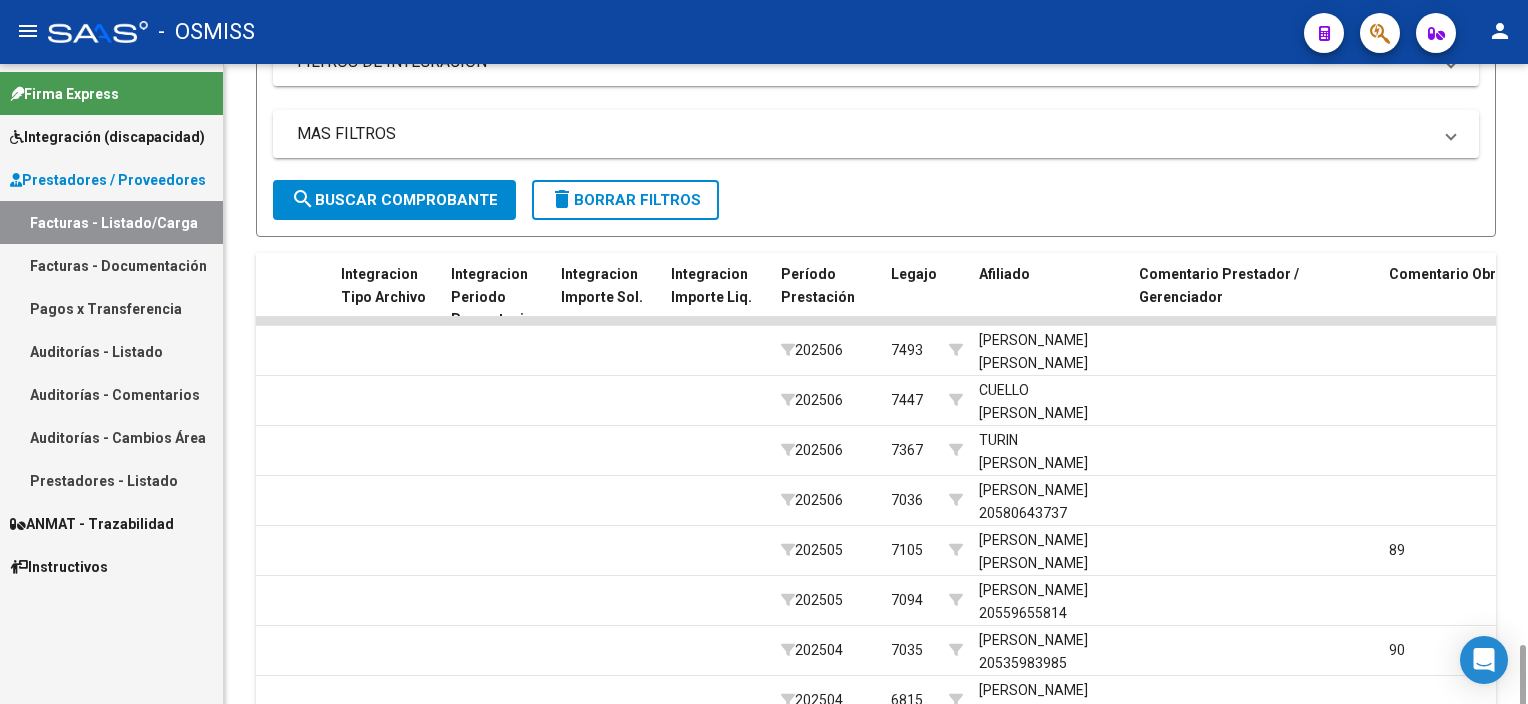 scroll, scrollTop: 666, scrollLeft: 0, axis: vertical 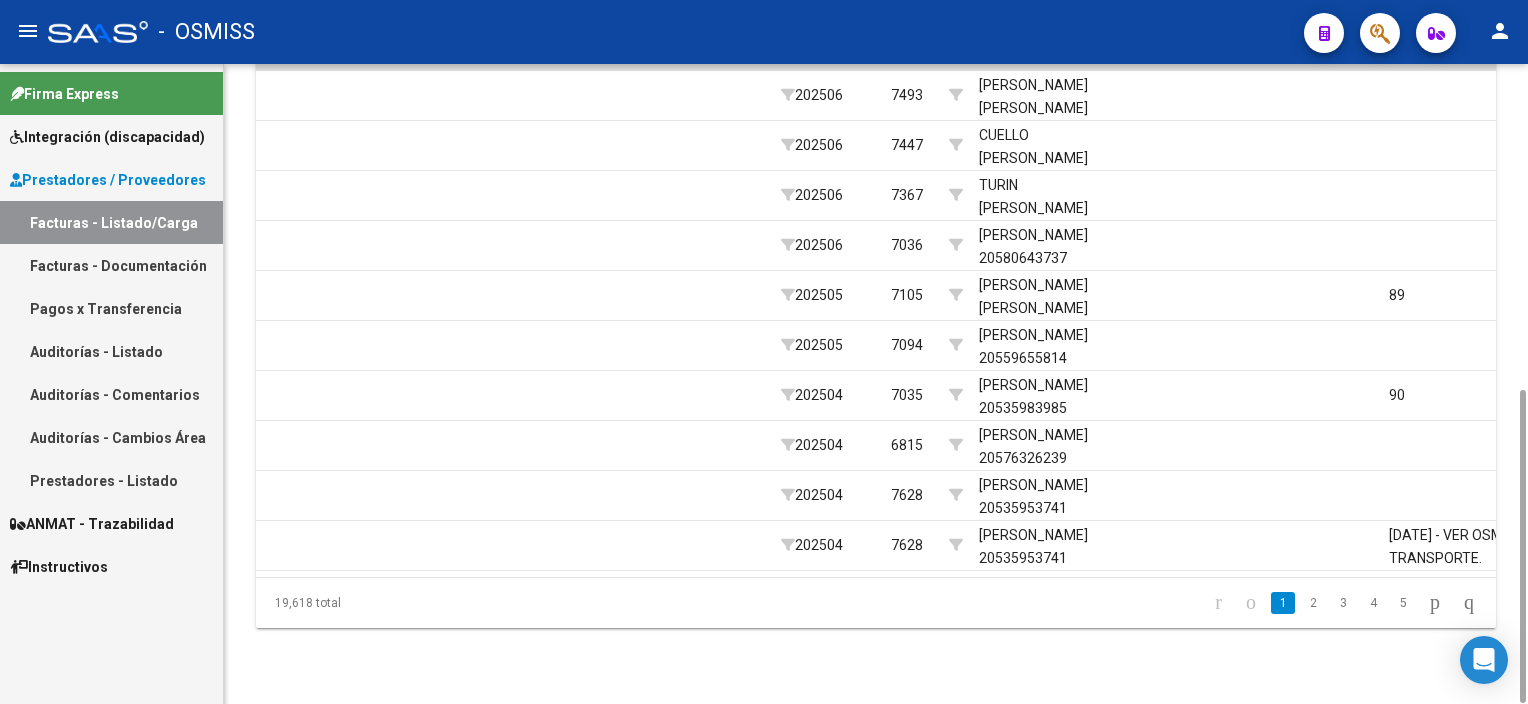 drag, startPoint x: 1520, startPoint y: 331, endPoint x: 1531, endPoint y: 528, distance: 197.30687 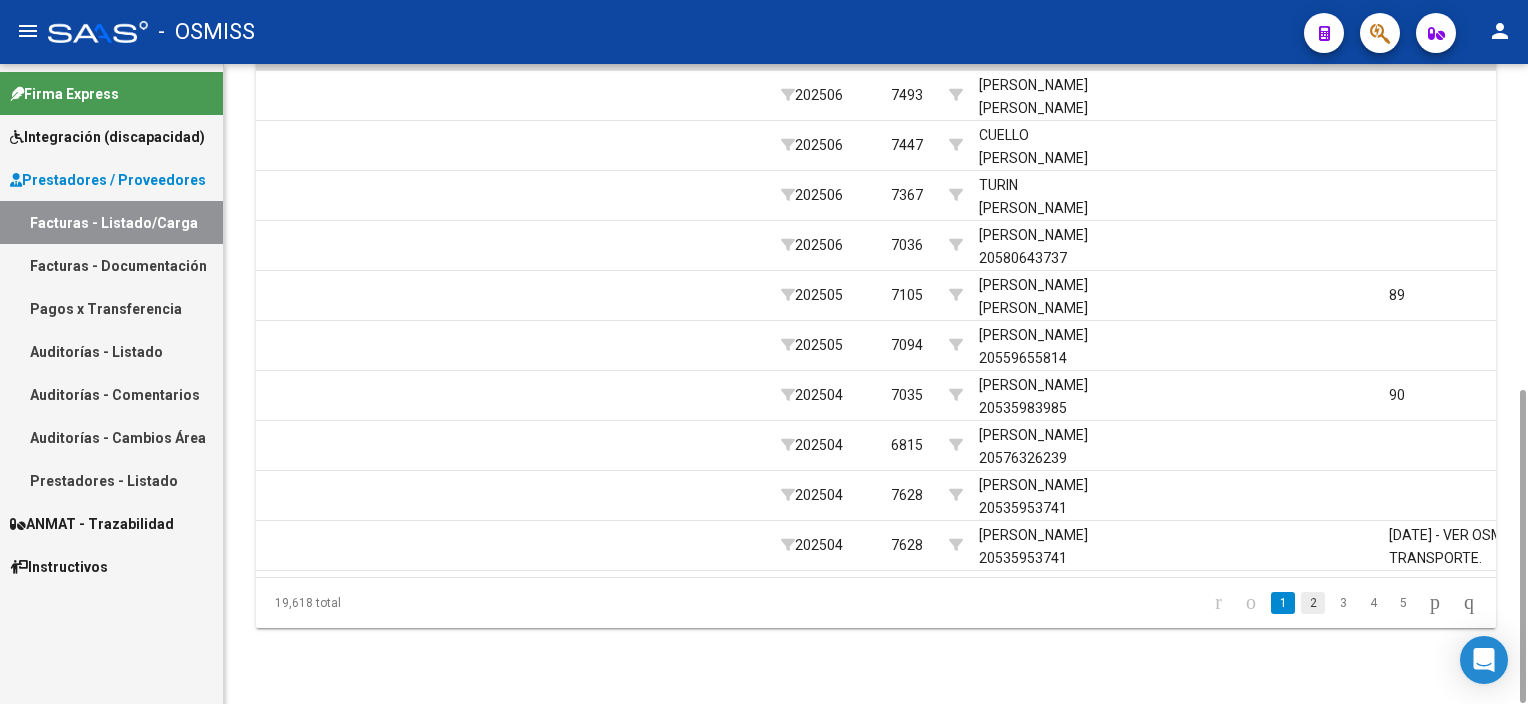 click on "2" 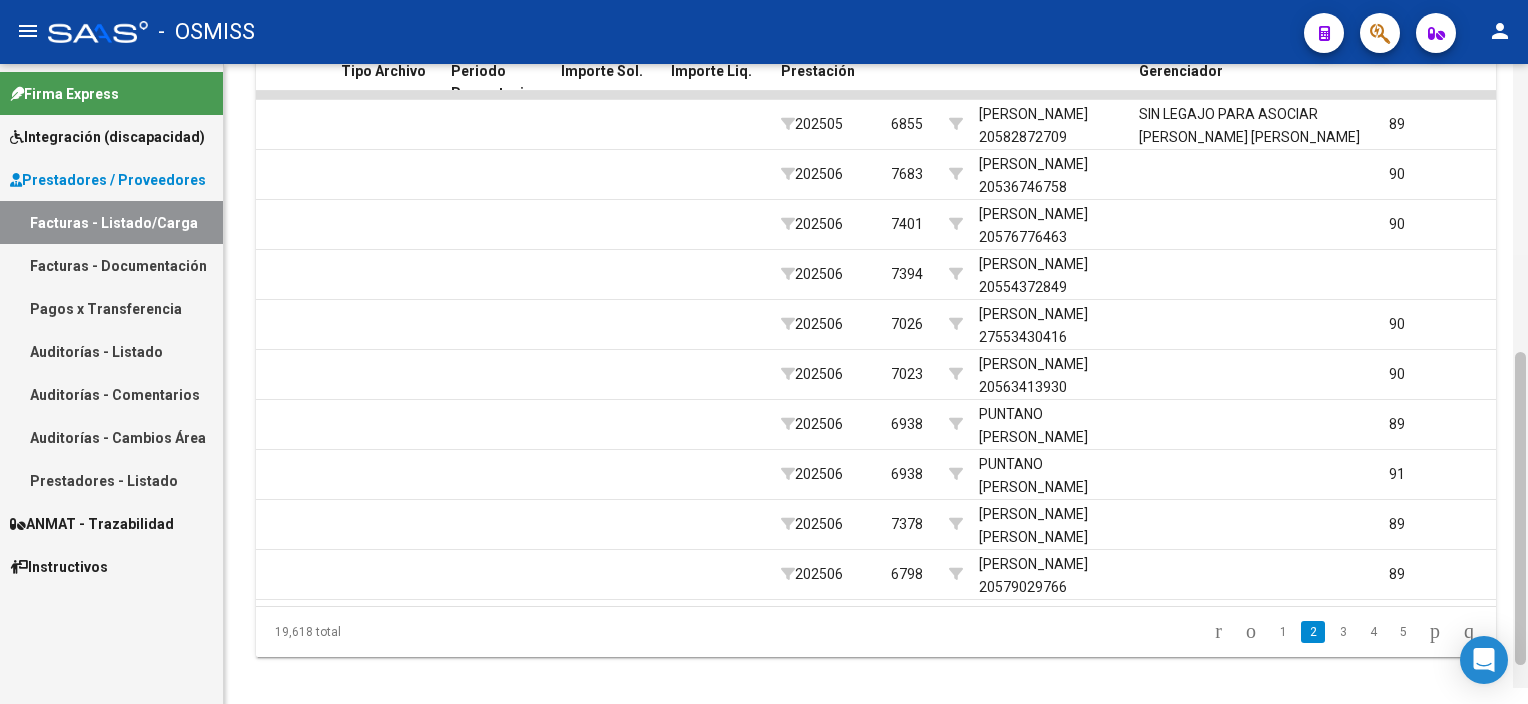 drag, startPoint x: 1519, startPoint y: 531, endPoint x: 1527, endPoint y: 515, distance: 17.888544 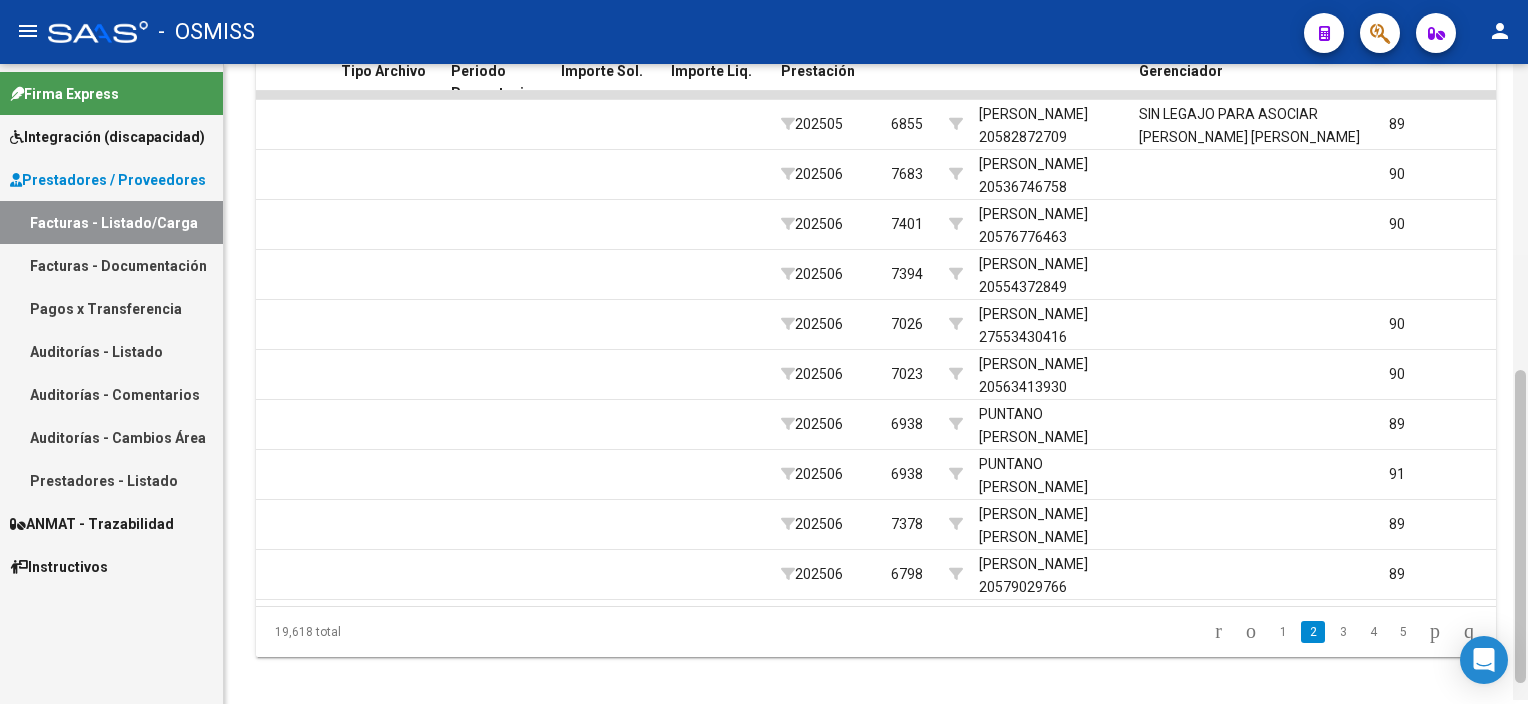 scroll, scrollTop: 633, scrollLeft: 0, axis: vertical 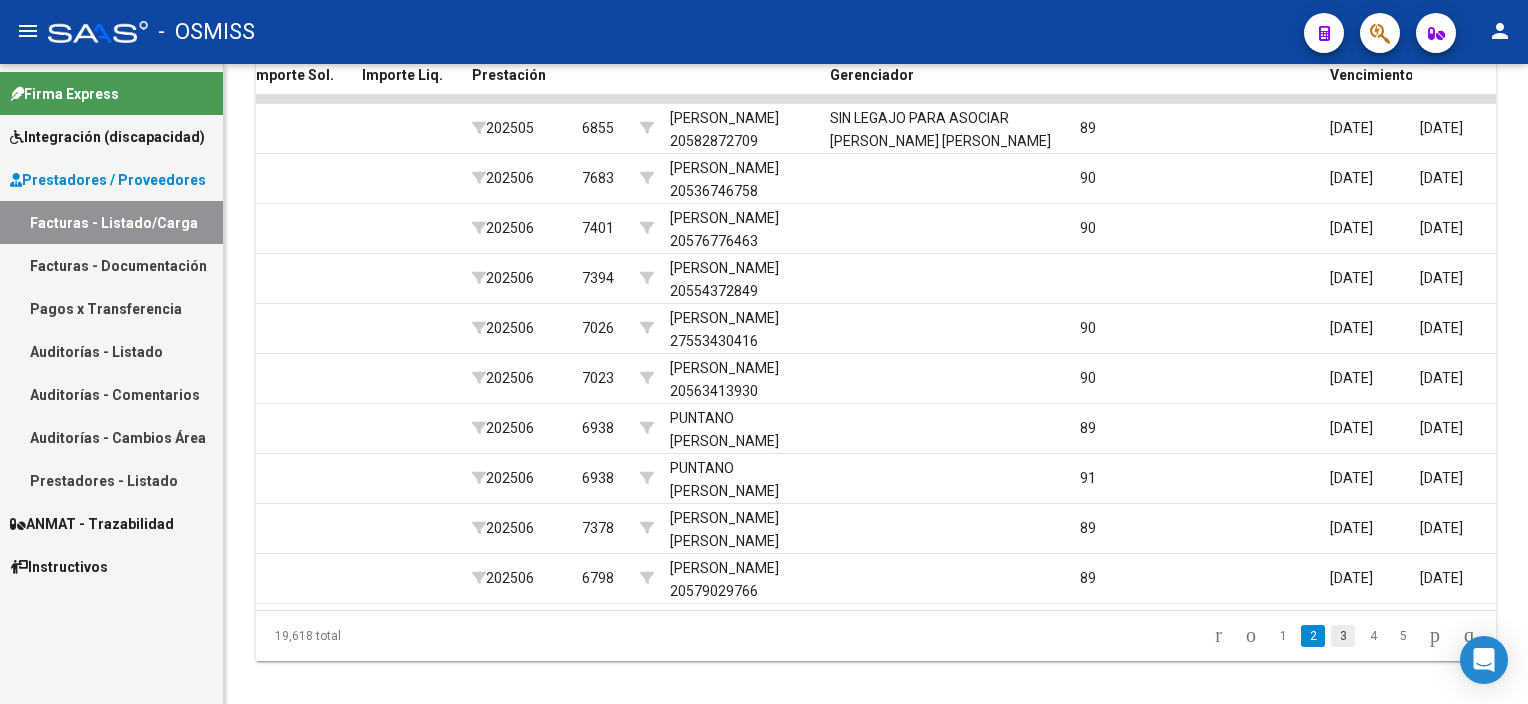 click on "3" 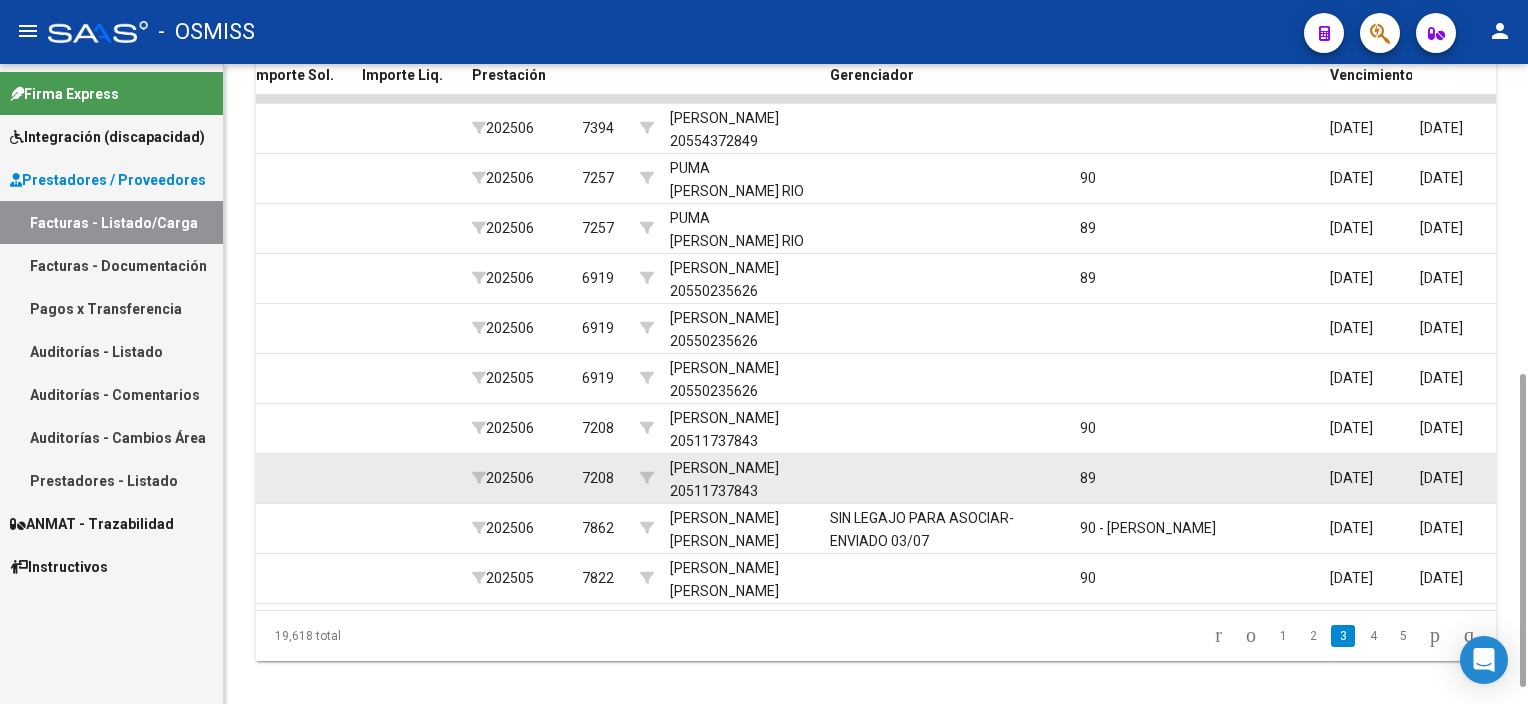 click on "89" 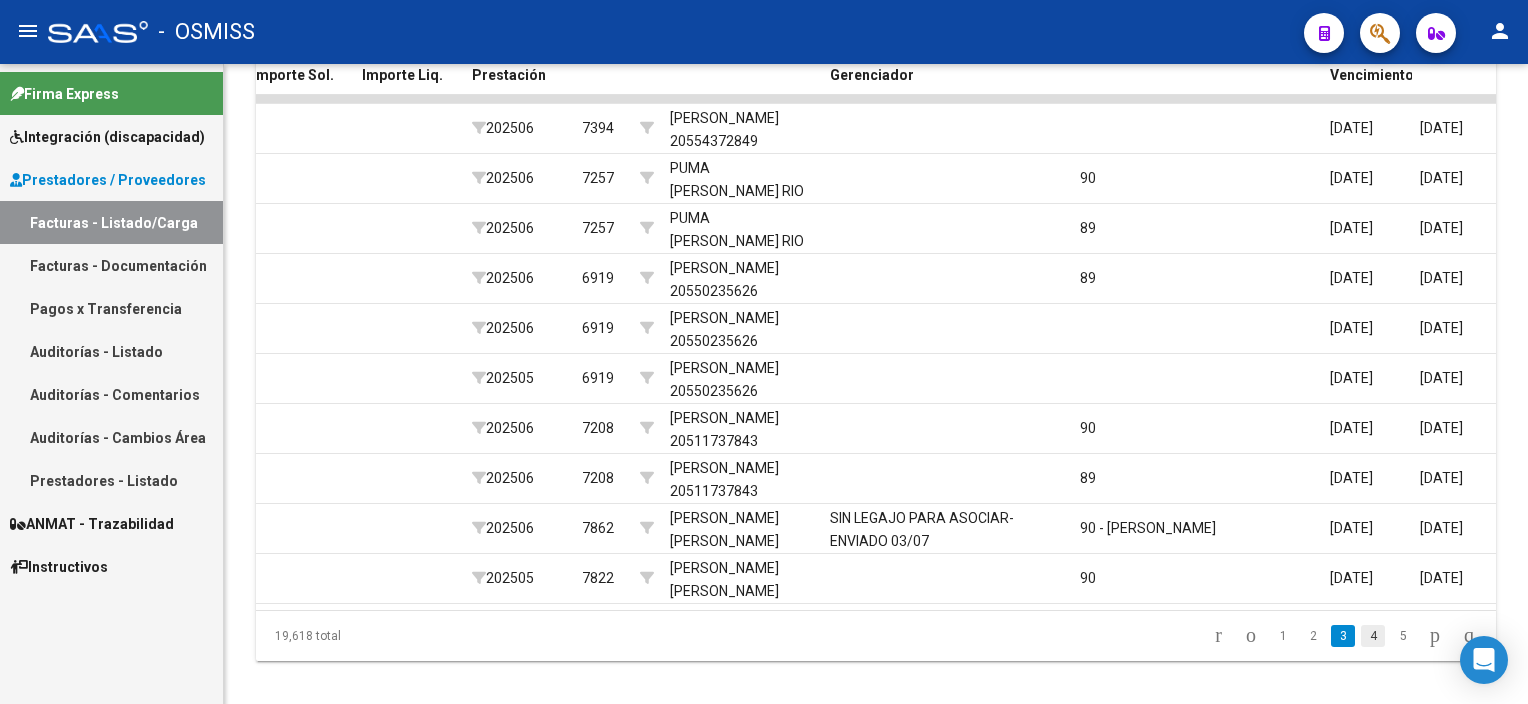 click on "4" 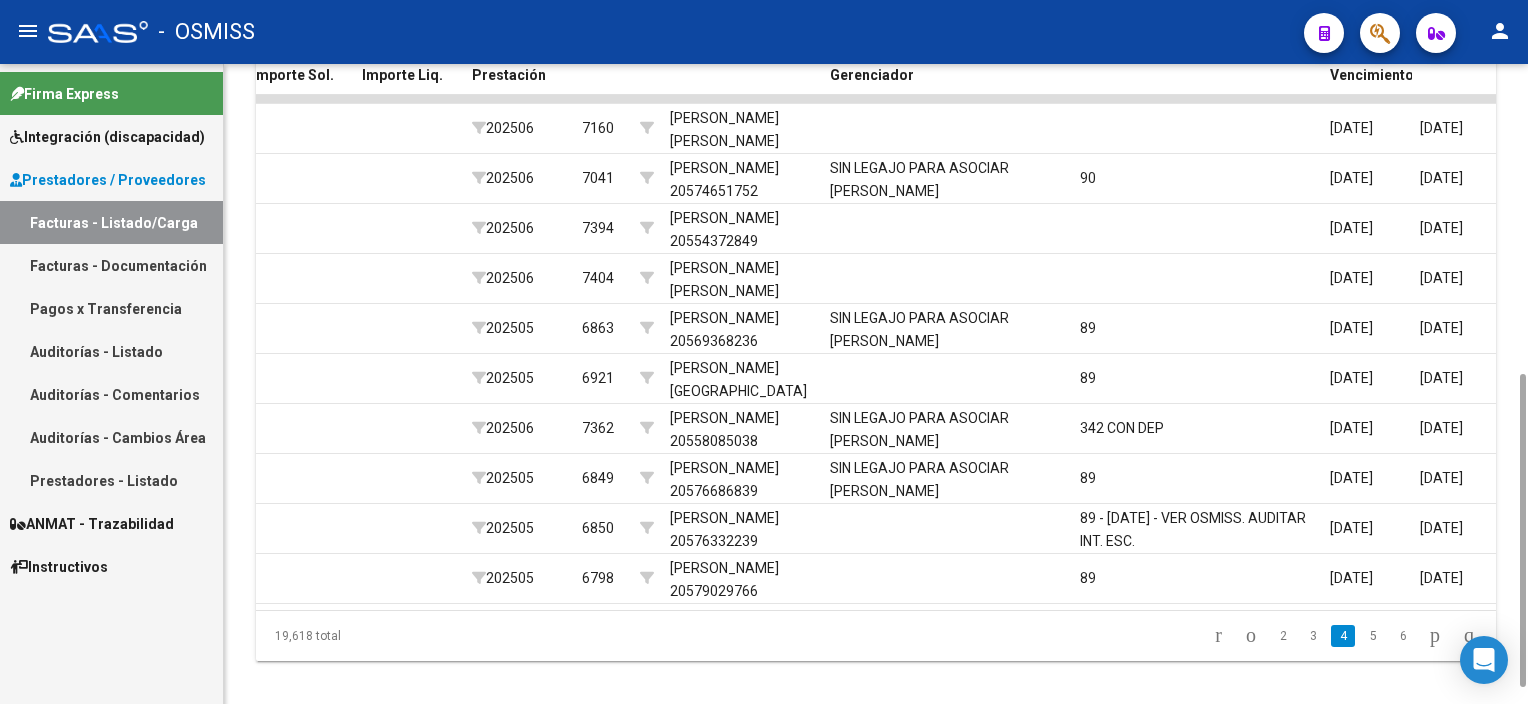 click on "Video tutorial   PRESTADORES -> Listado de CPBTs Emitidos por Prestadores / Proveedores (alt+q)   Cargar Comprobante
Carga Masiva  cloud_download  CSV  cloud_download  EXCEL  cloud_download  Estandar   Descarga Masiva
Filtros Id Area Area Seleccionar Gerenciador Seleccionar Gerenciador Todos  Confirmado Todos  Cargado desde Masivo   Mostrar totalizadores   FILTROS DEL COMPROBANTE  Comprobante Tipo Comprobante Tipo Start date – Fec. Comprobante Desde / Hasta Días Emisión Desde(cant. días) Días Emisión Hasta(cant. días) CUIT / Razón Social Pto. Venta Nro. Comprobante Código SSS CAE Válido CAE Válido Todos  Cargado Módulo Hosp. Todos  Tiene facturacion Apócrifa Hospital Refes  FILTROS DE INTEGRACION  Período De Prestación Campos del Archivo de Rendición Devuelto x SSS (dr_envio) Todos  Rendido x SSS (dr_envio) Tipo de Registro Tipo de Registro Período Presentación Período [PERSON_NAME] del Legajo Asociado (preaprobación) Afiliado Legajo (cuil/nombre) Todos   MAS FILTROS  – 7" 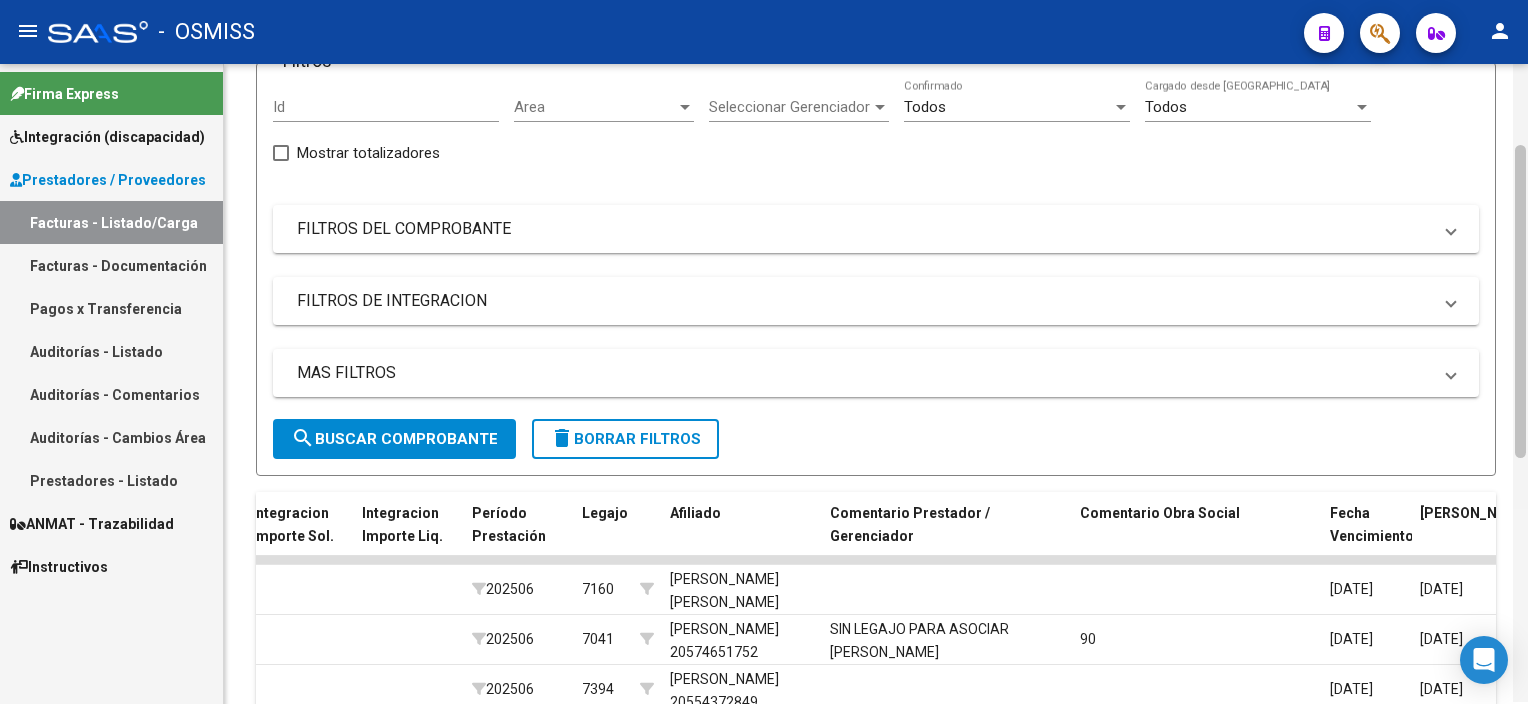 scroll, scrollTop: 170, scrollLeft: 0, axis: vertical 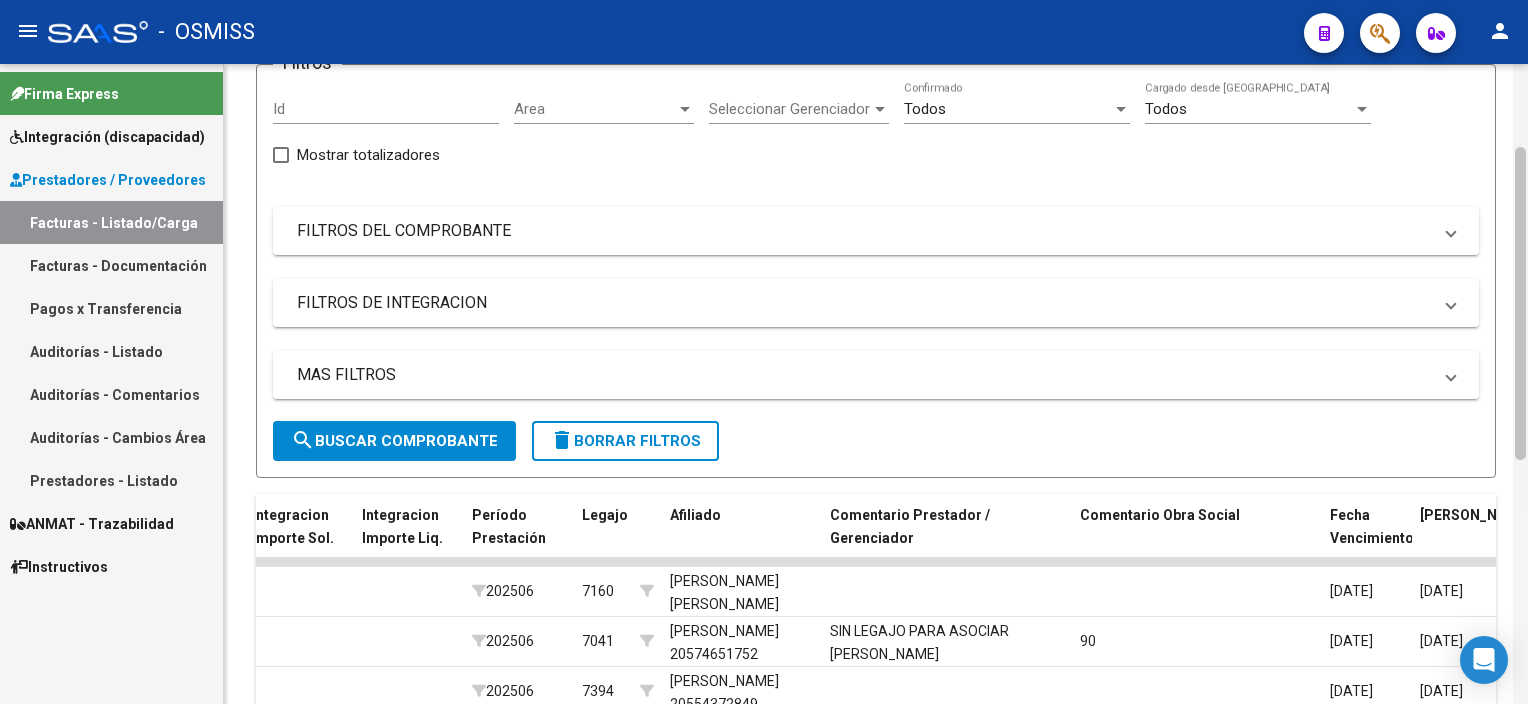 drag, startPoint x: 1524, startPoint y: 531, endPoint x: 1518, endPoint y: 304, distance: 227.07928 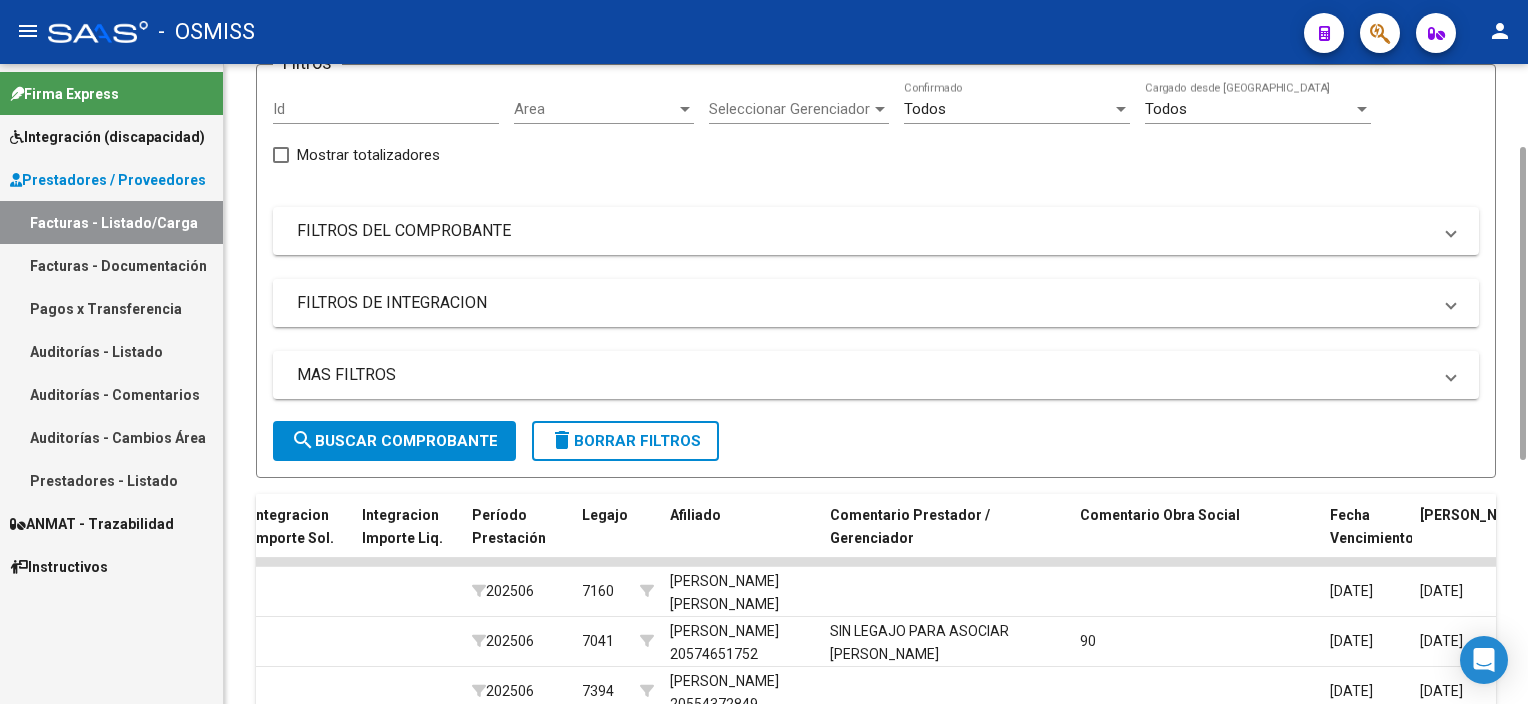 click on "FILTROS DE INTEGRACION" at bounding box center (864, 303) 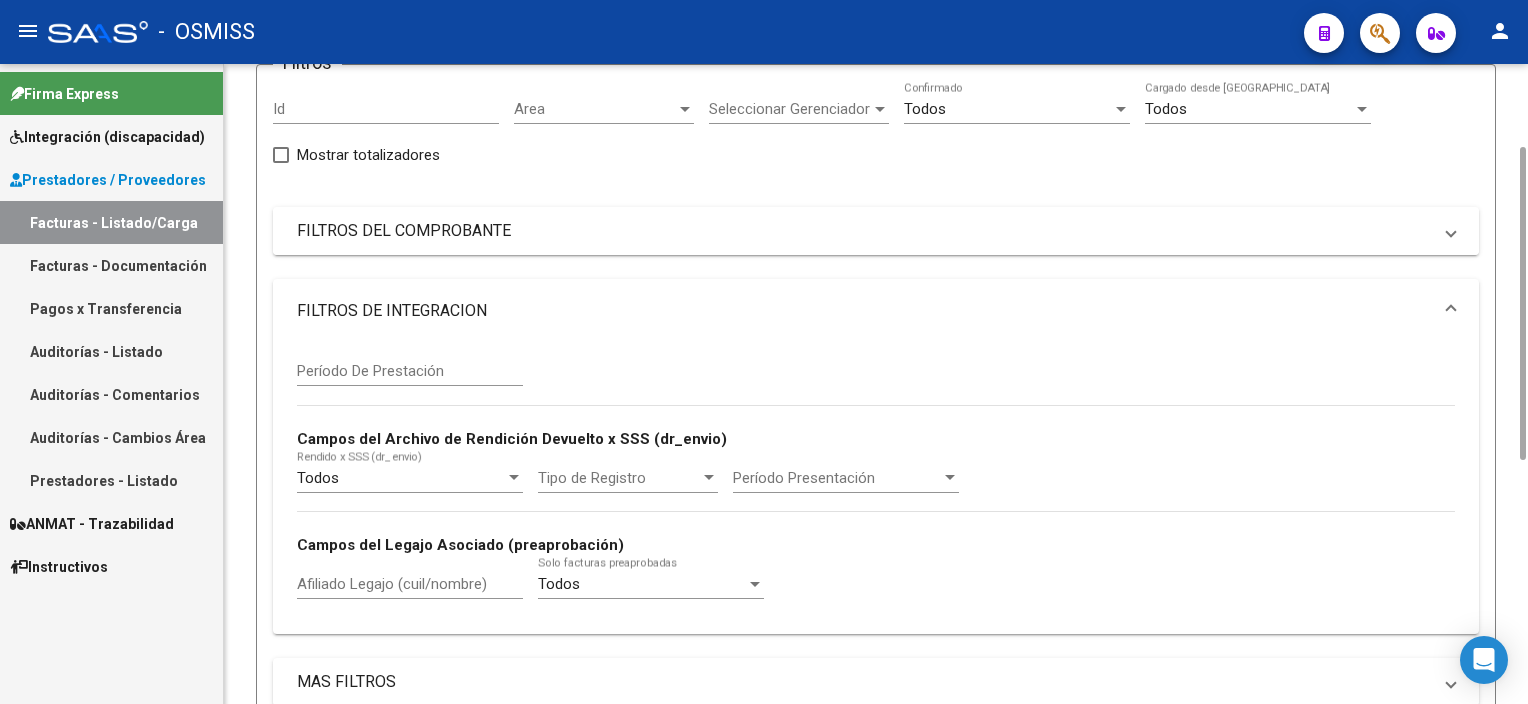 click on "FILTROS DEL COMPROBANTE" at bounding box center [864, 231] 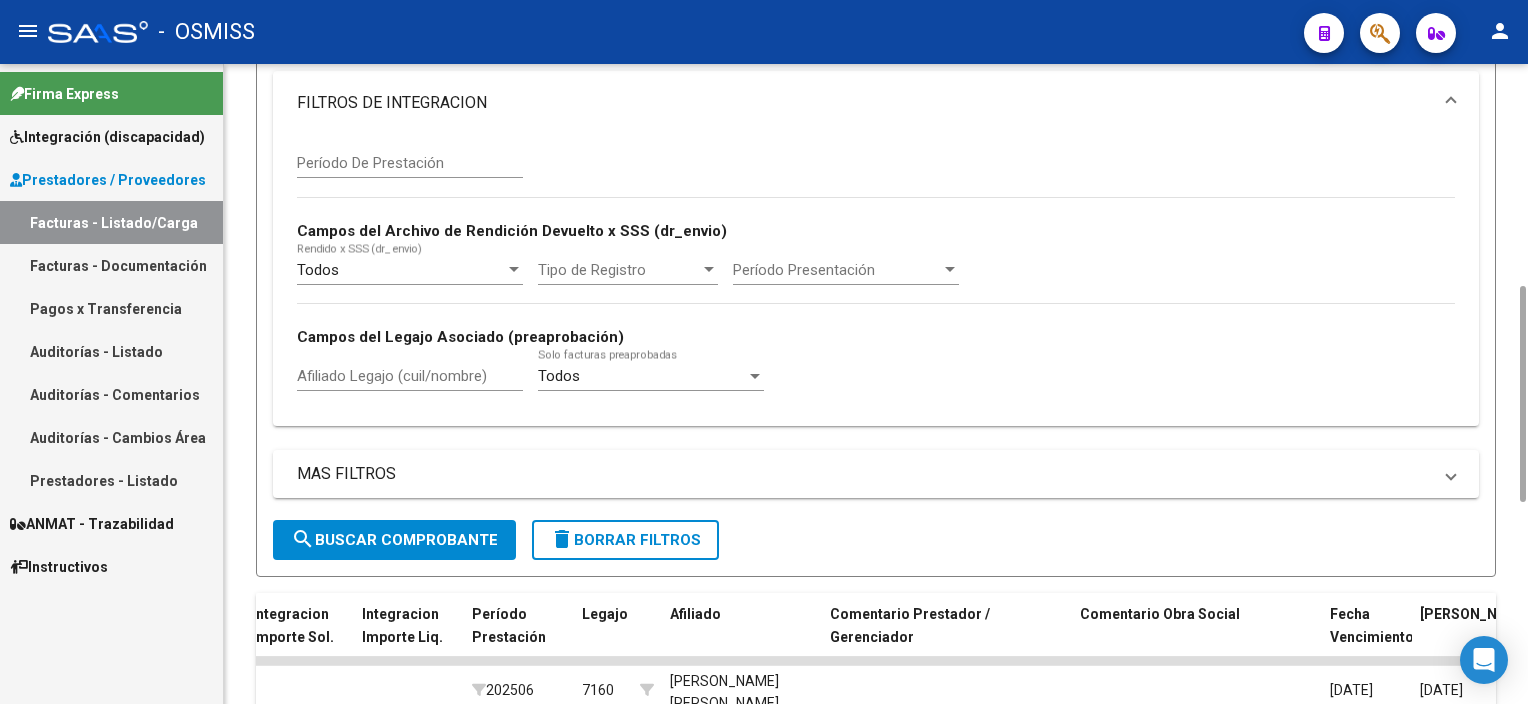 drag, startPoint x: 1521, startPoint y: 352, endPoint x: 1529, endPoint y: 616, distance: 264.1212 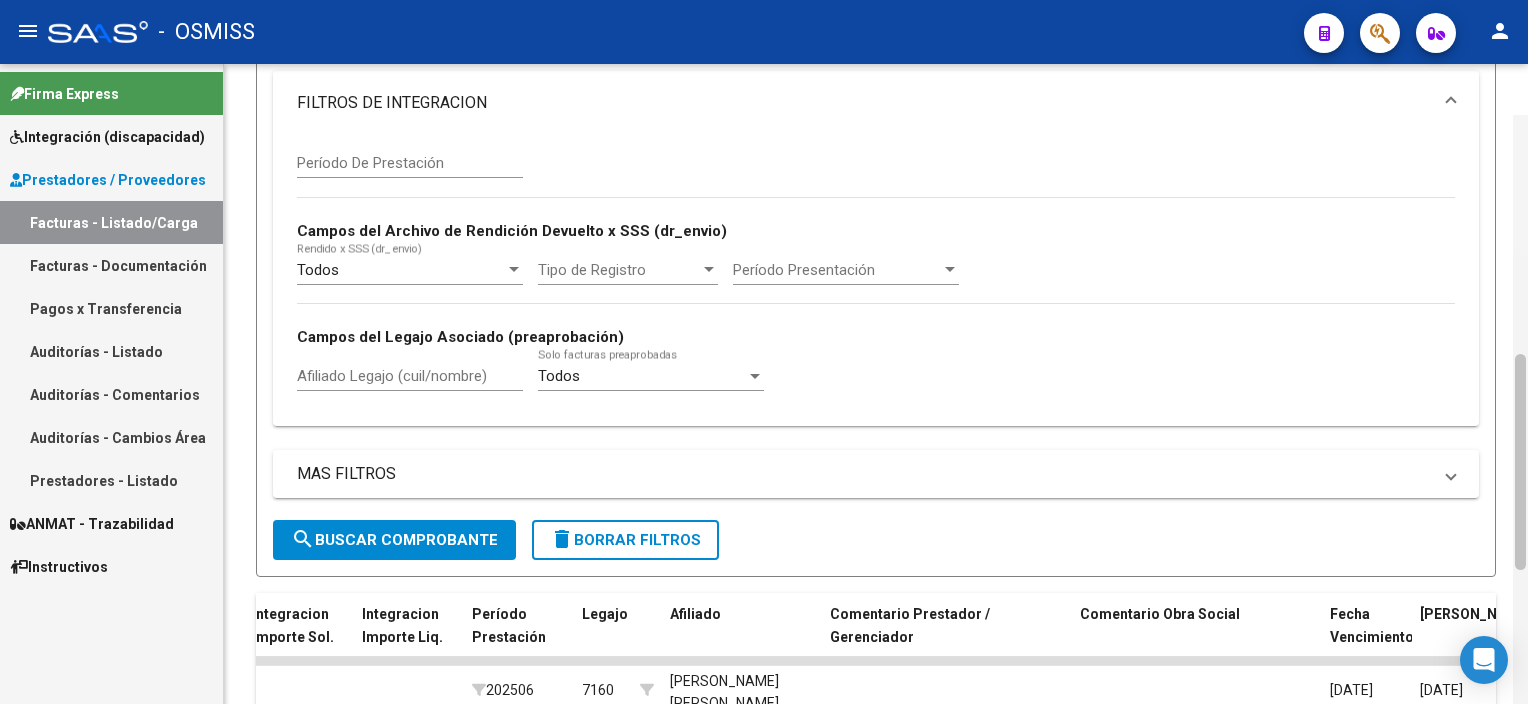 scroll, scrollTop: 708, scrollLeft: 0, axis: vertical 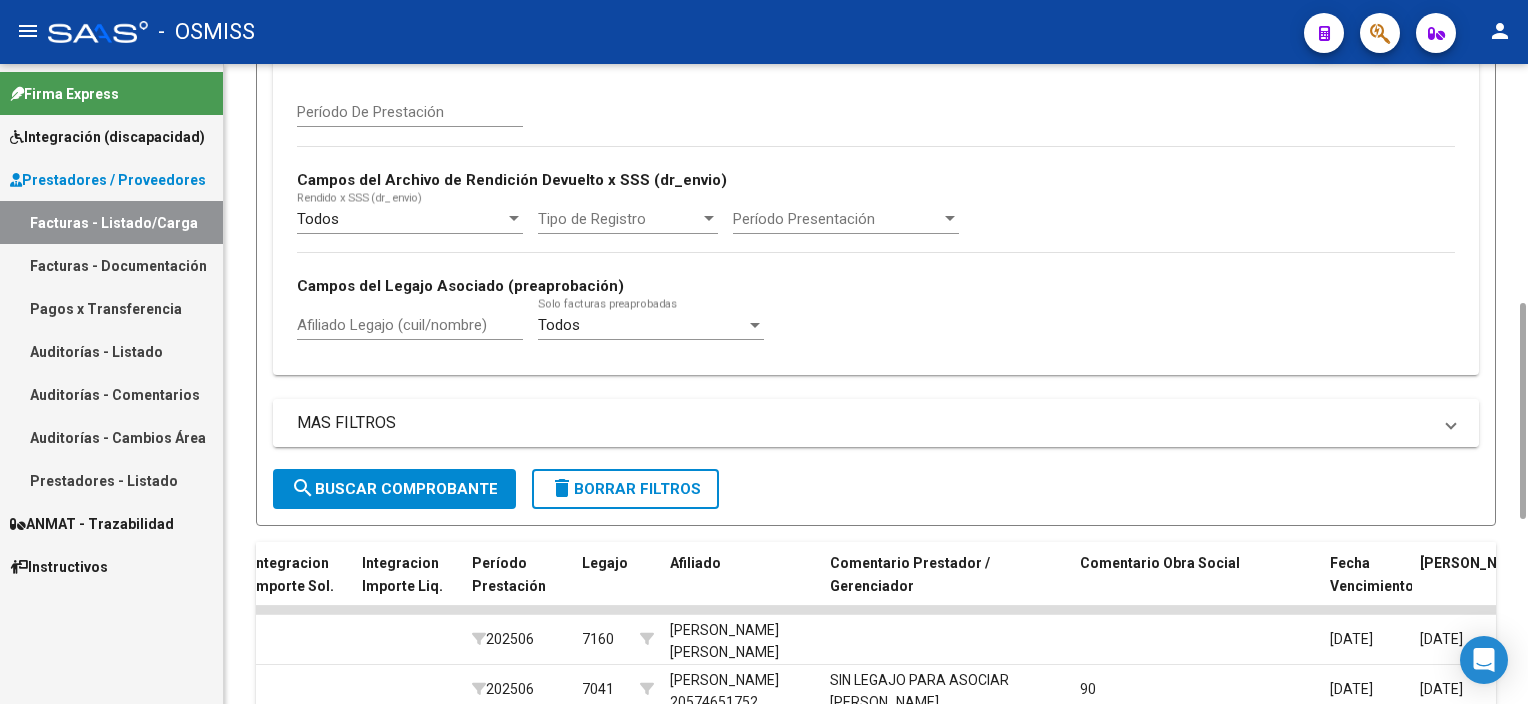 click on "MAS FILTROS" at bounding box center (876, 423) 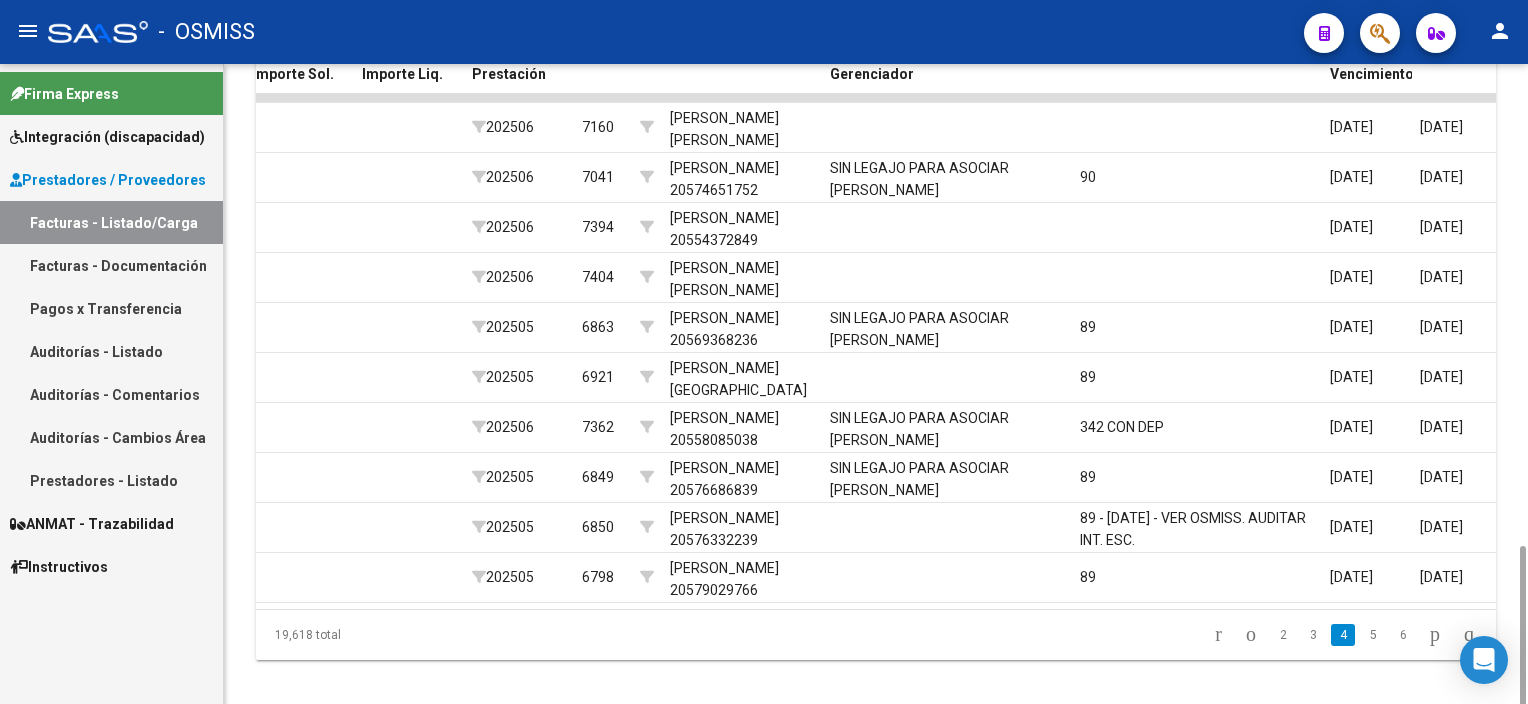 scroll, scrollTop: 1529, scrollLeft: 0, axis: vertical 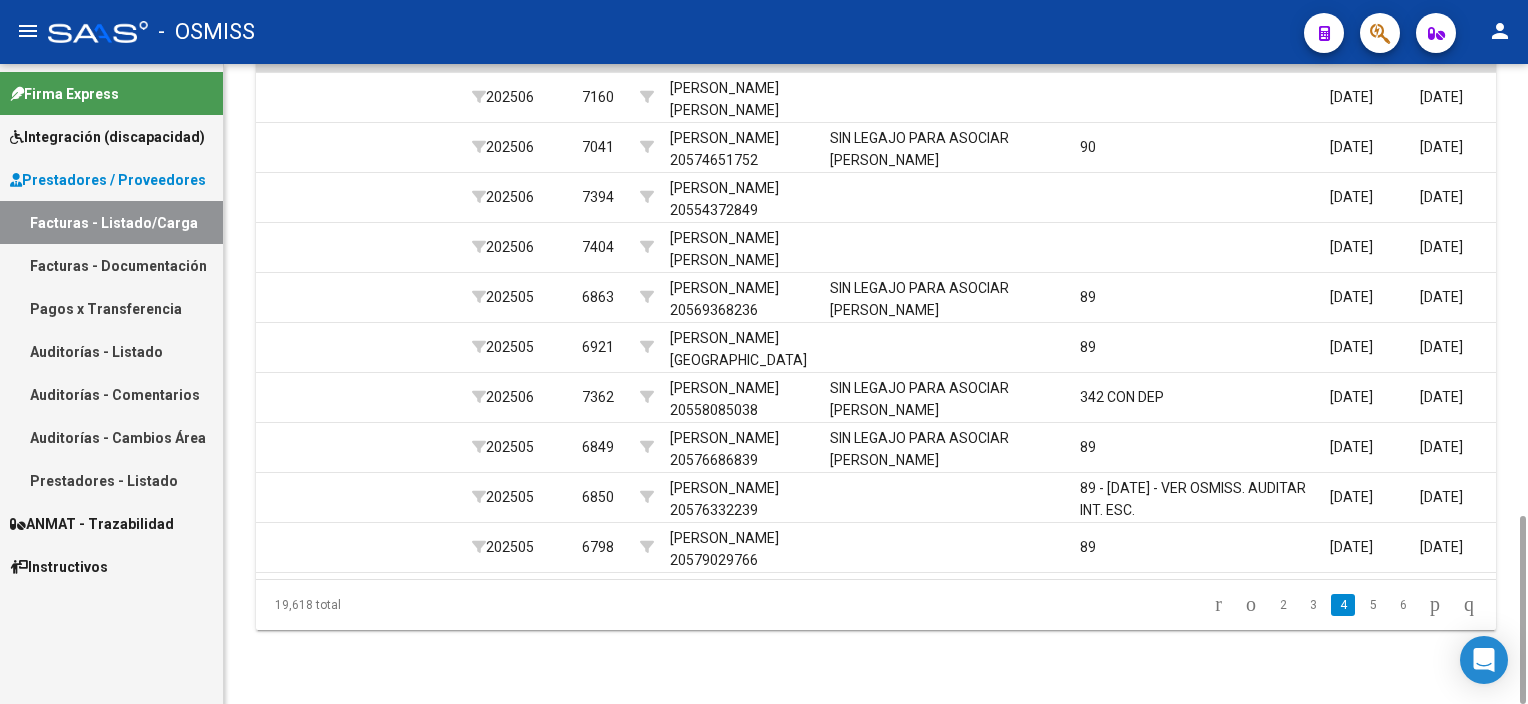 drag, startPoint x: 1524, startPoint y: 389, endPoint x: 1531, endPoint y: 672, distance: 283.08655 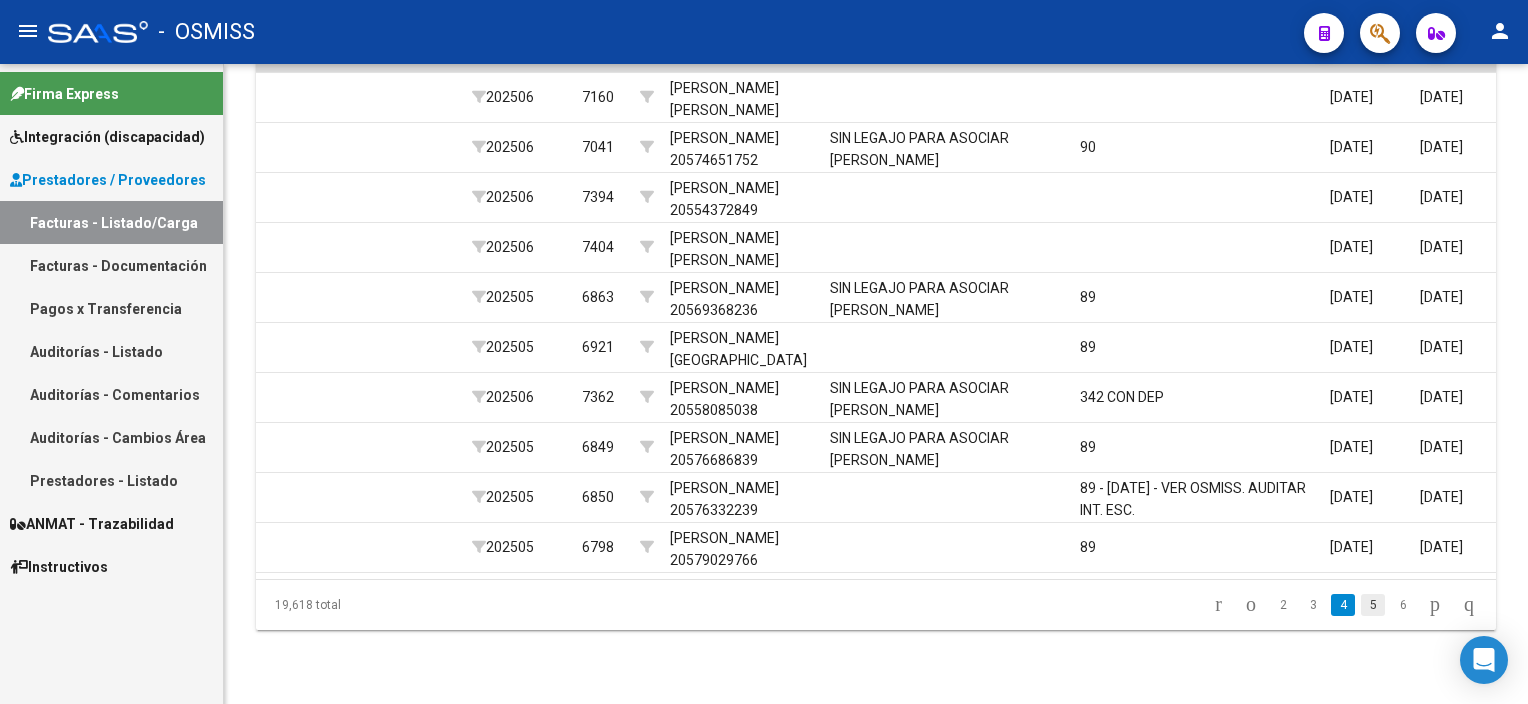 click on "5" 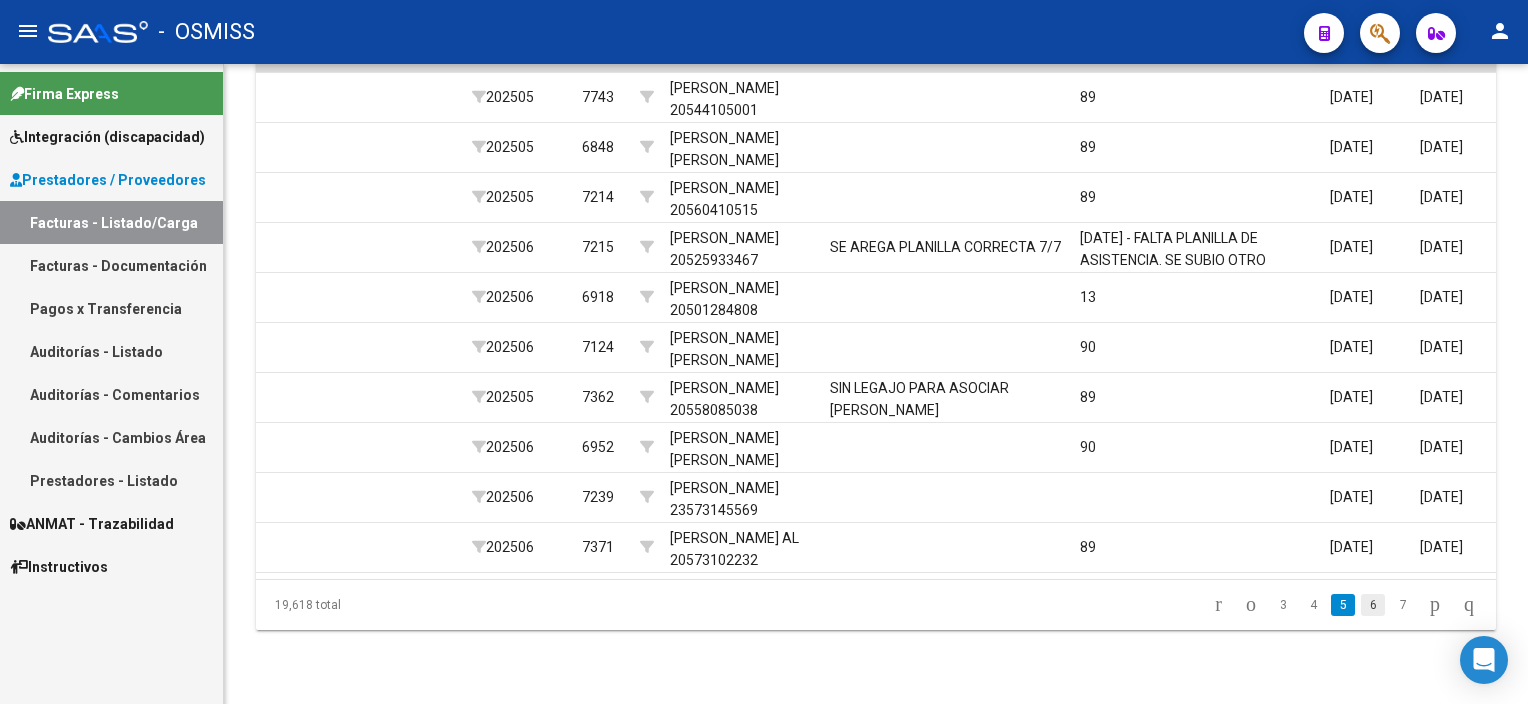 click on "6" 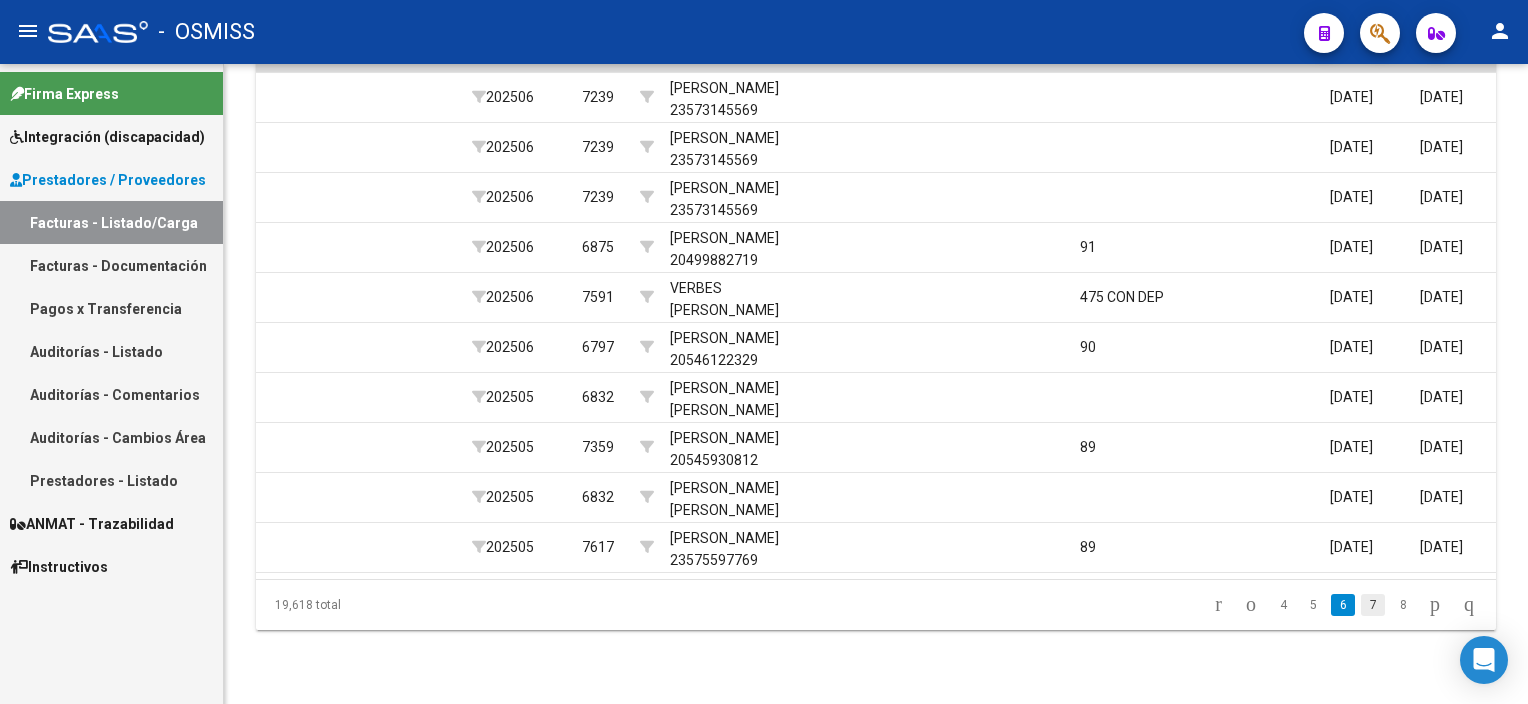 click on "7" 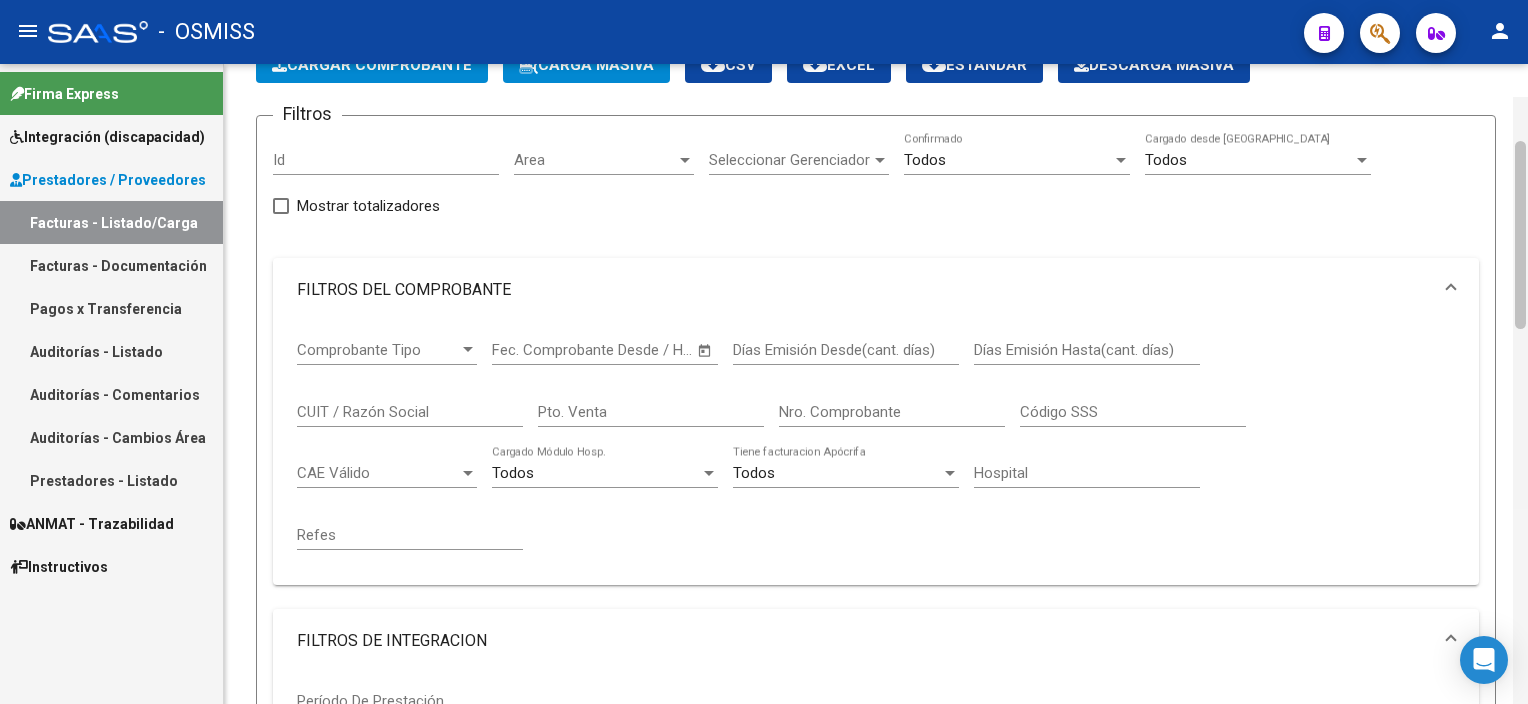 scroll, scrollTop: 78, scrollLeft: 0, axis: vertical 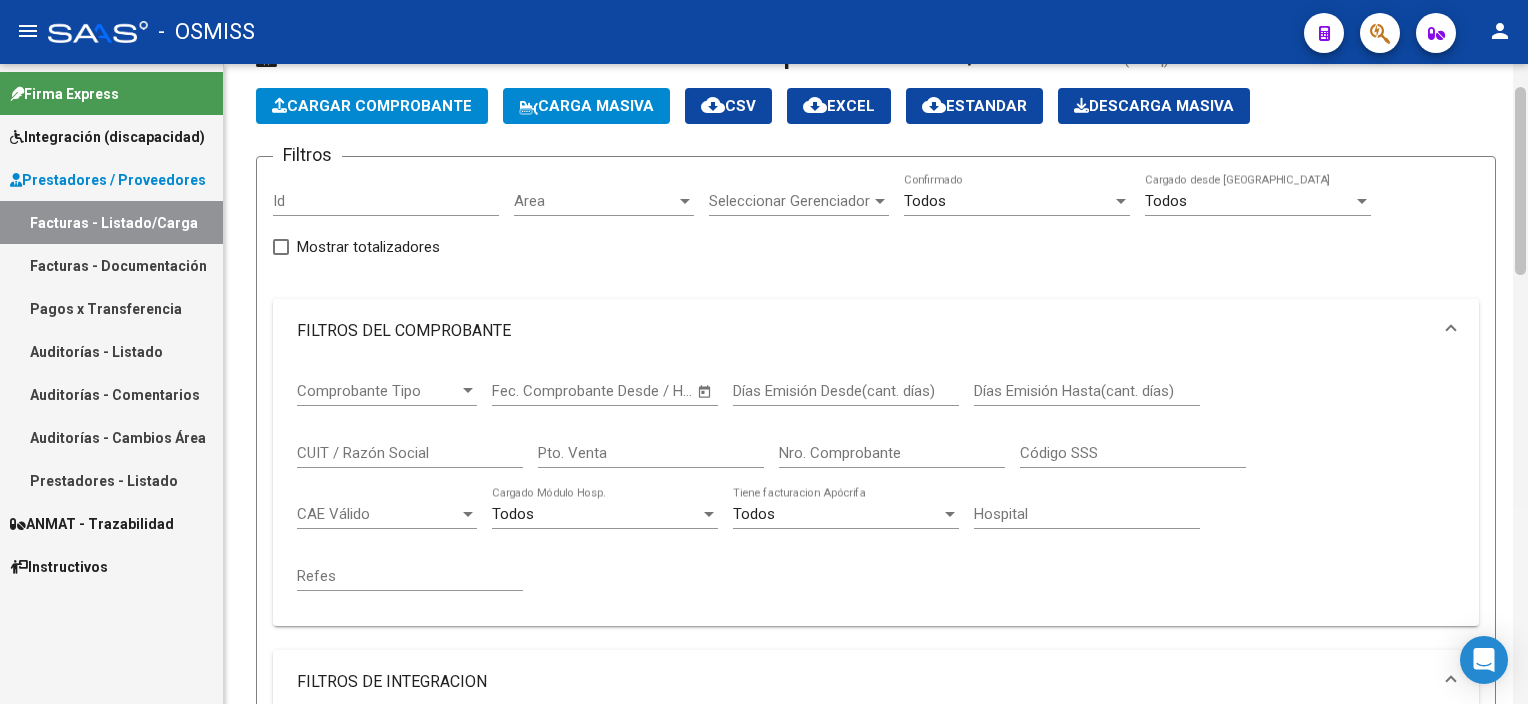 drag, startPoint x: 1516, startPoint y: 609, endPoint x: 1525, endPoint y: 180, distance: 429.0944 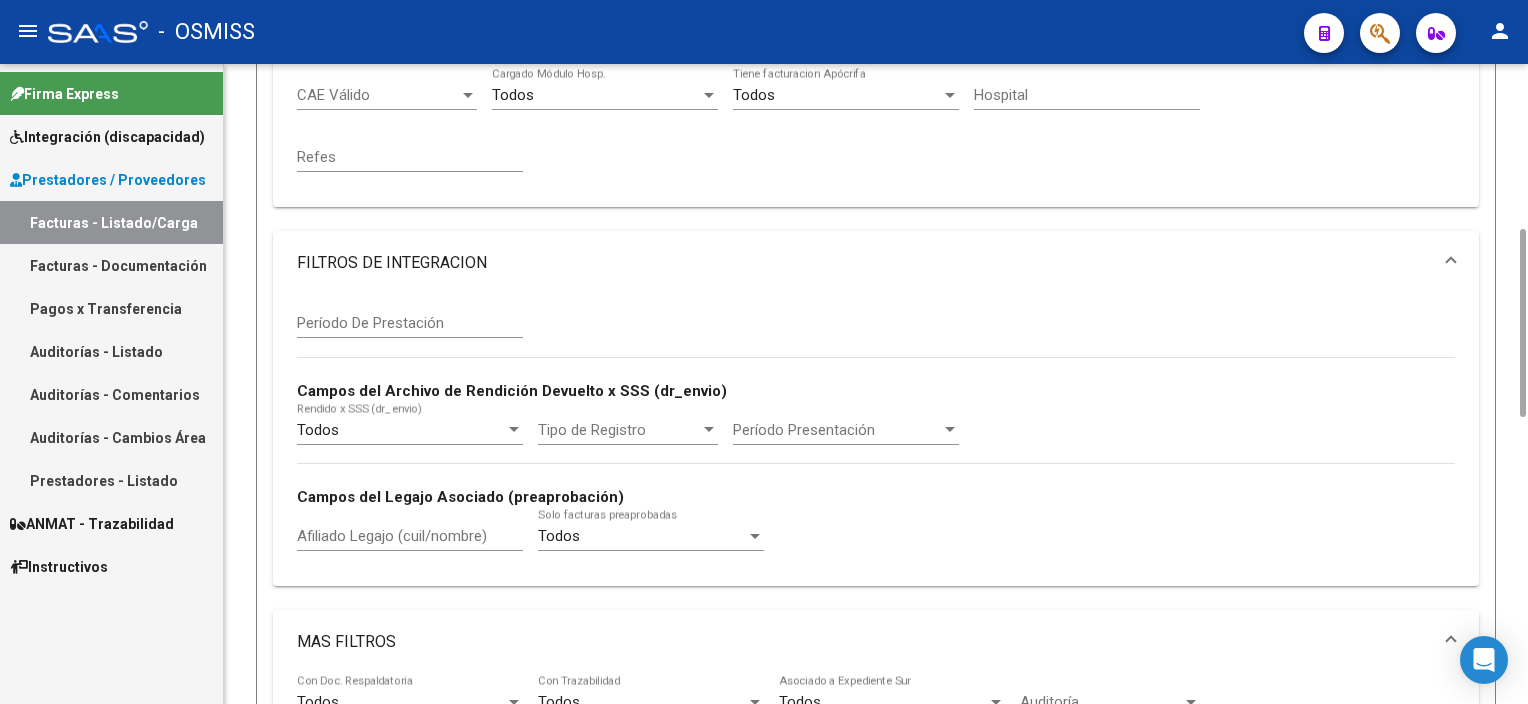 scroll, scrollTop: 511, scrollLeft: 0, axis: vertical 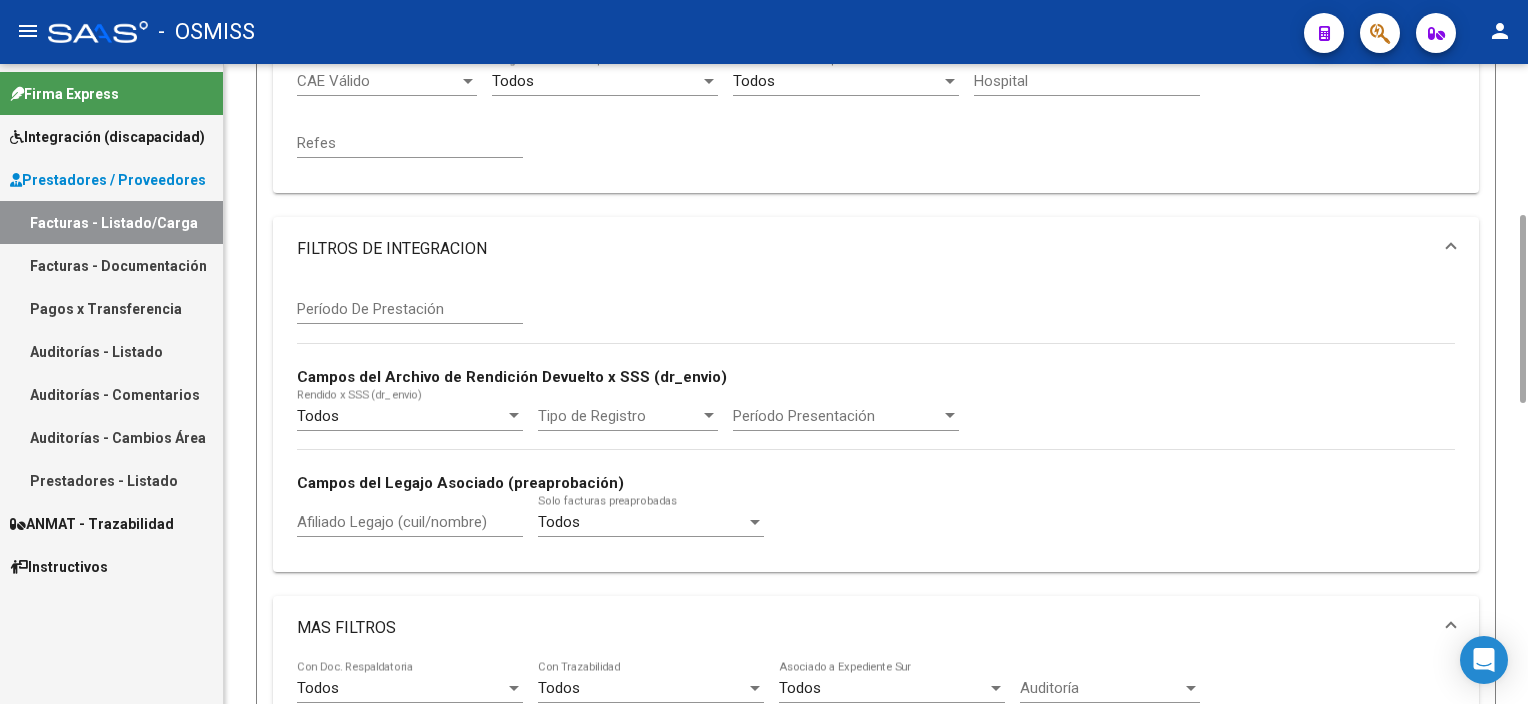 drag, startPoint x: 1521, startPoint y: 264, endPoint x: 1498, endPoint y: 392, distance: 130.04999 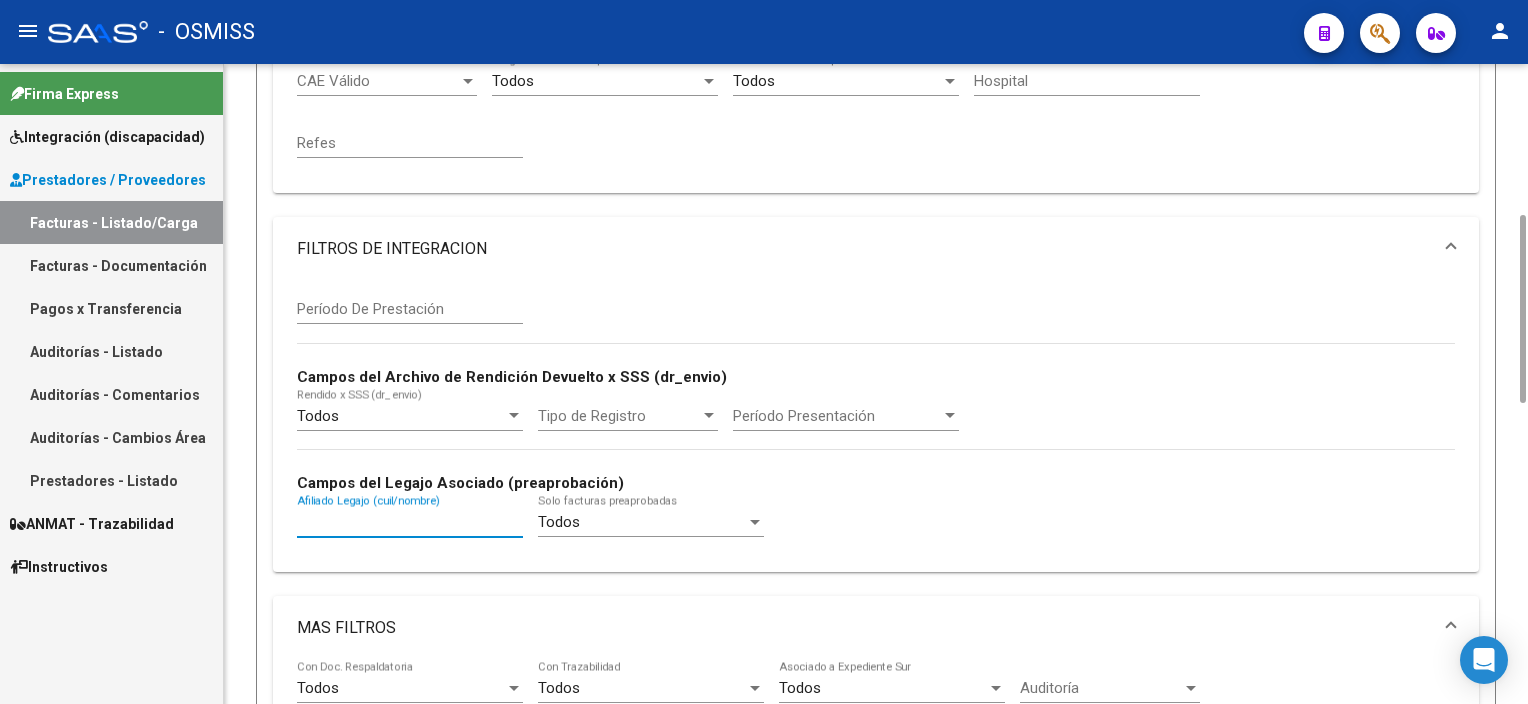 click on "Afiliado Legajo (cuil/nombre)" at bounding box center (410, 522) 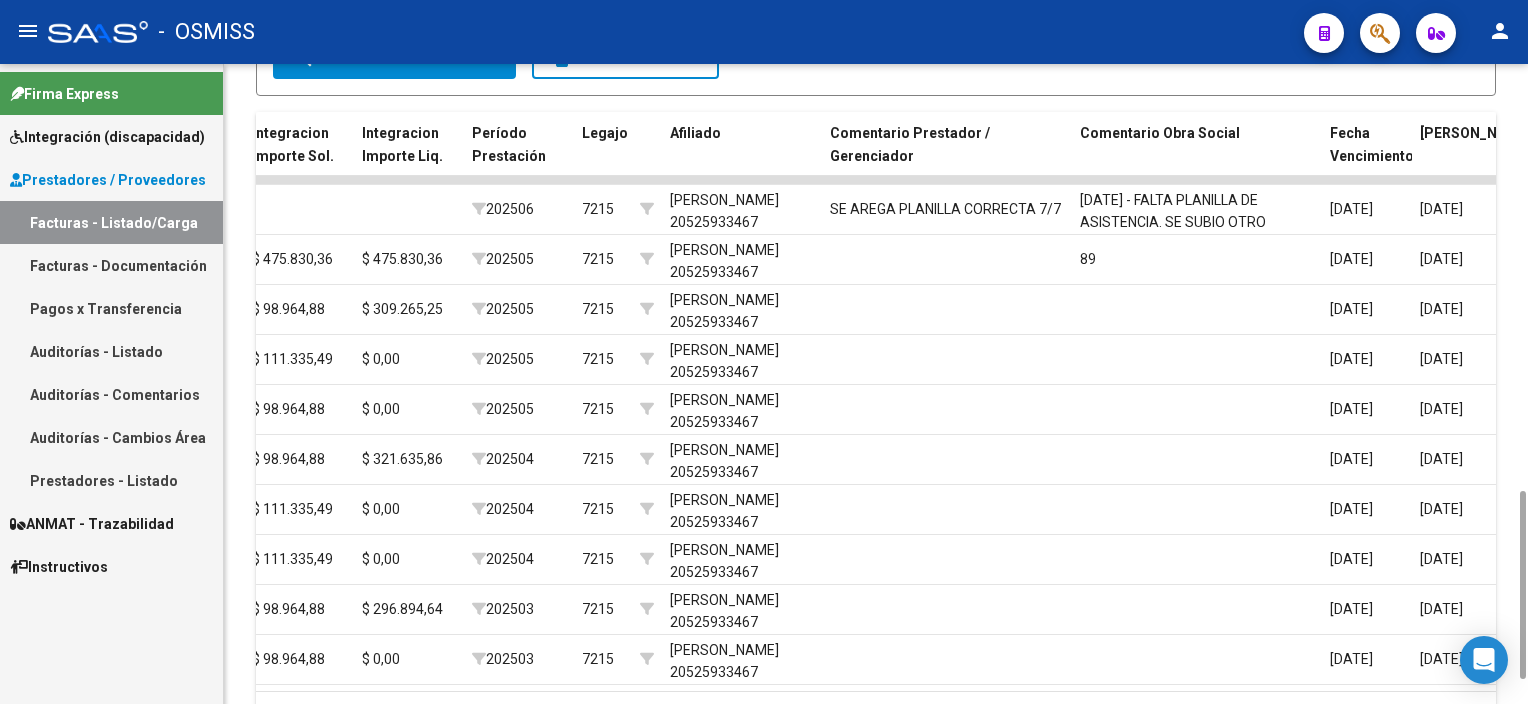 scroll, scrollTop: 1428, scrollLeft: 0, axis: vertical 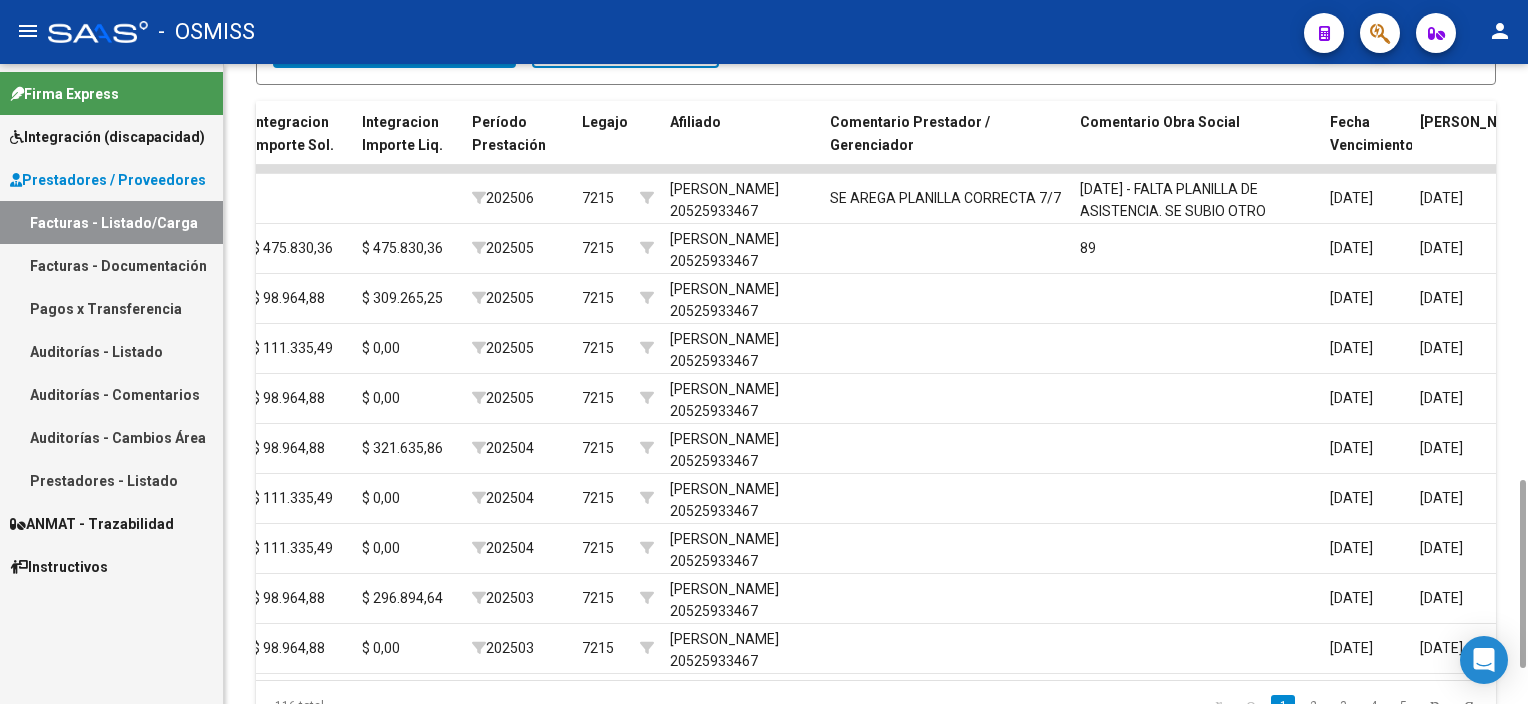 drag, startPoint x: 1521, startPoint y: 339, endPoint x: 1505, endPoint y: 610, distance: 271.47192 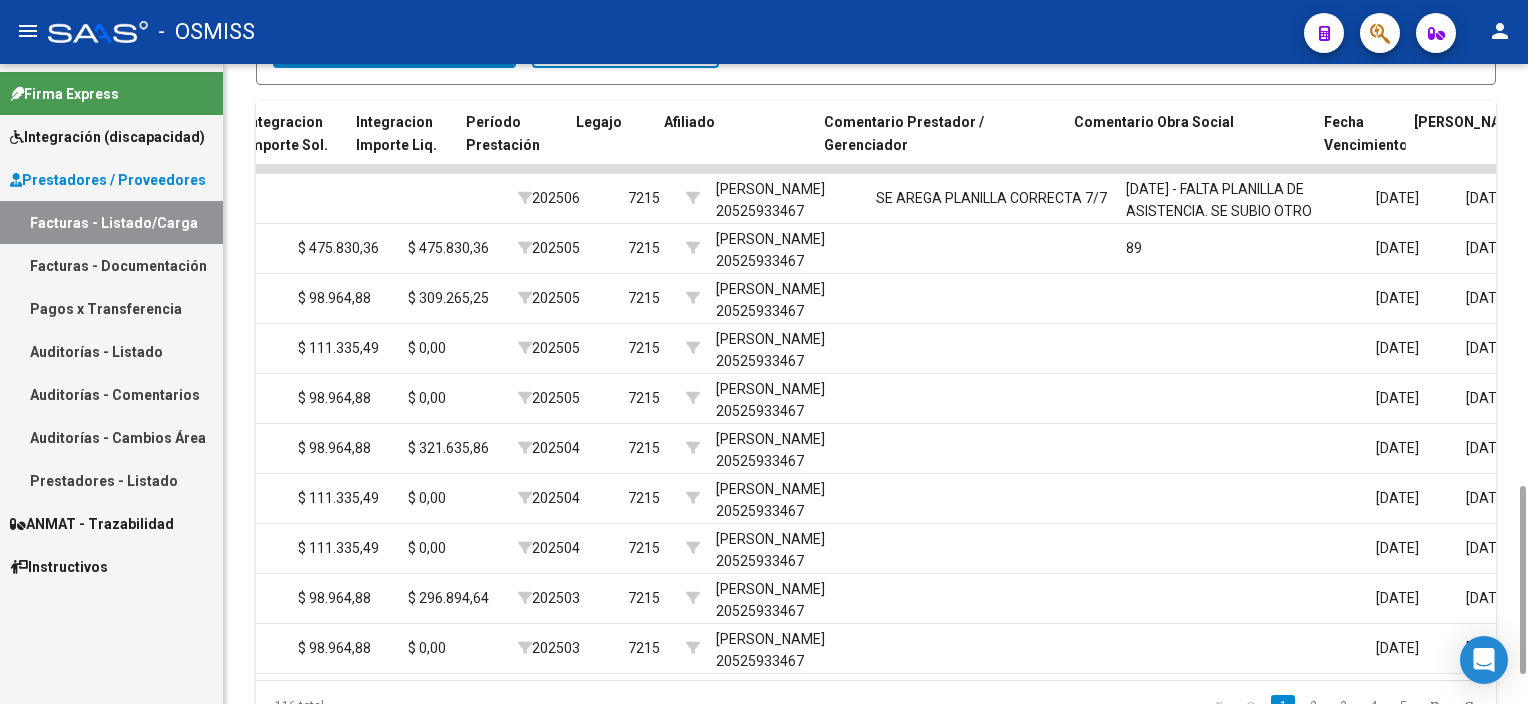 scroll, scrollTop: 0, scrollLeft: 2652, axis: horizontal 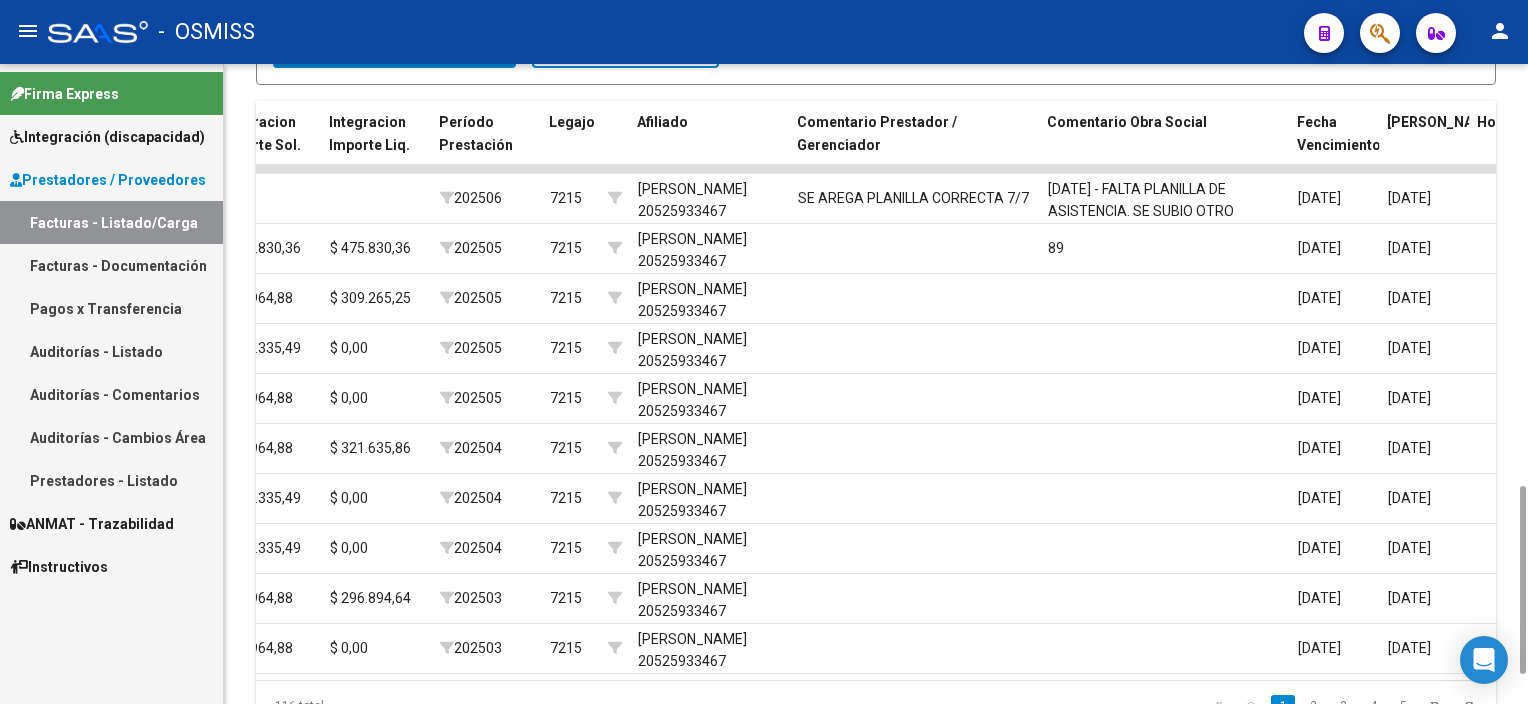 type on "[PERSON_NAME]" 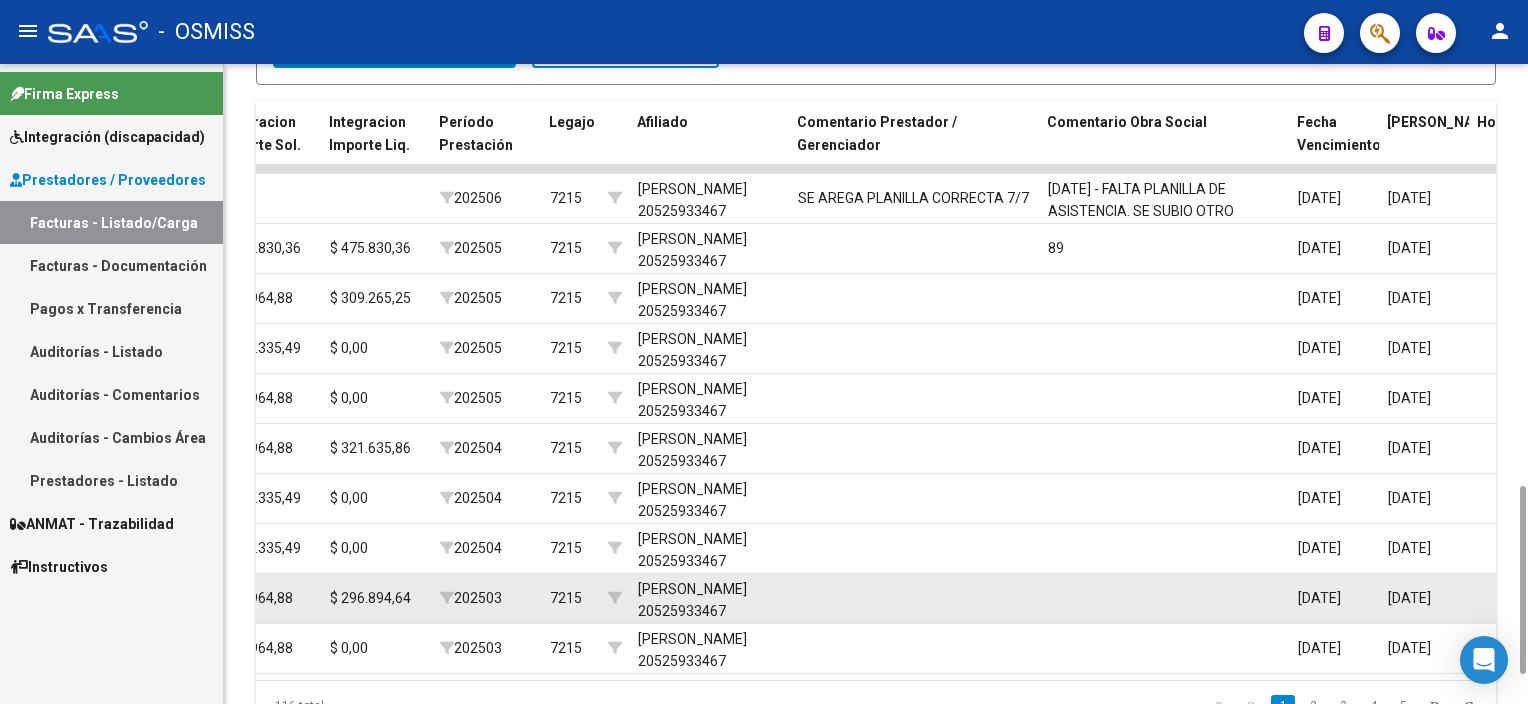 click 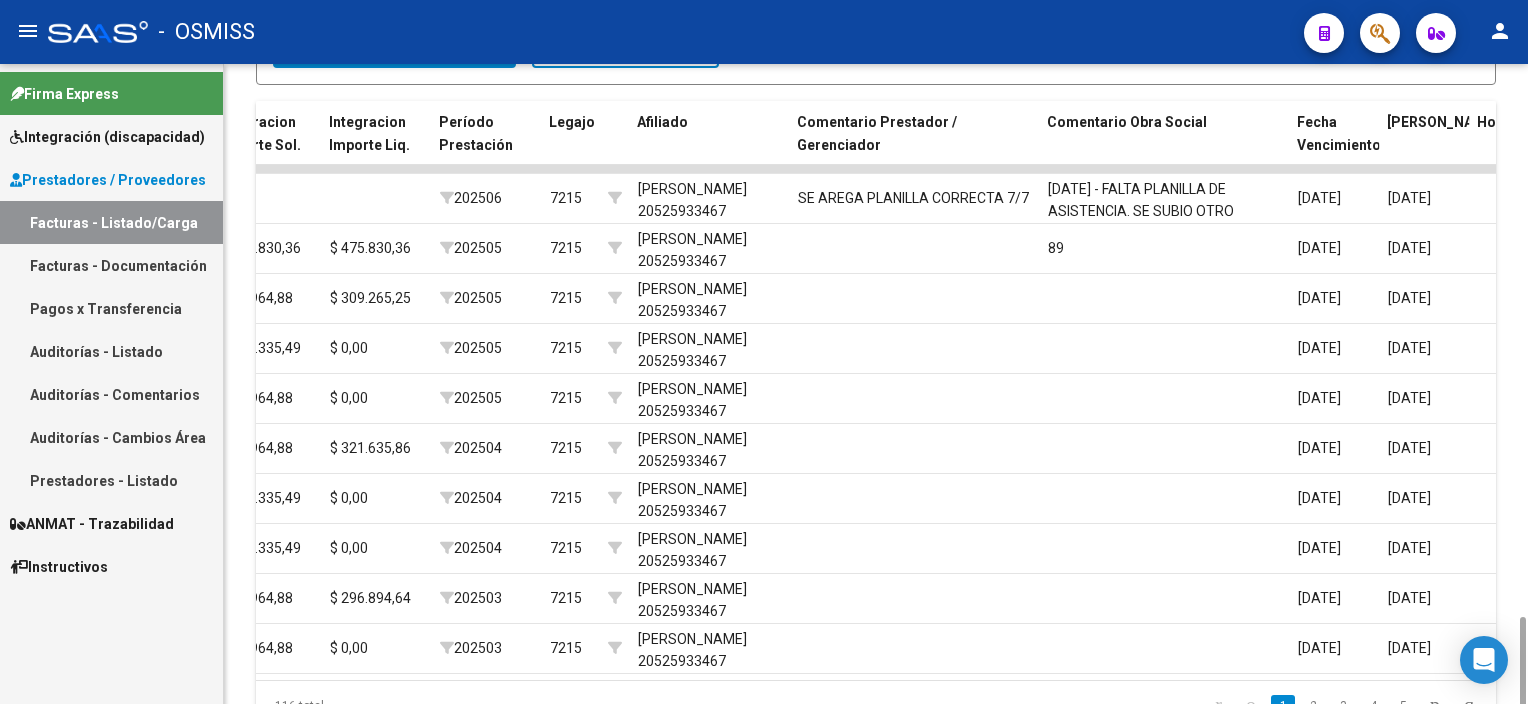 scroll, scrollTop: 1529, scrollLeft: 0, axis: vertical 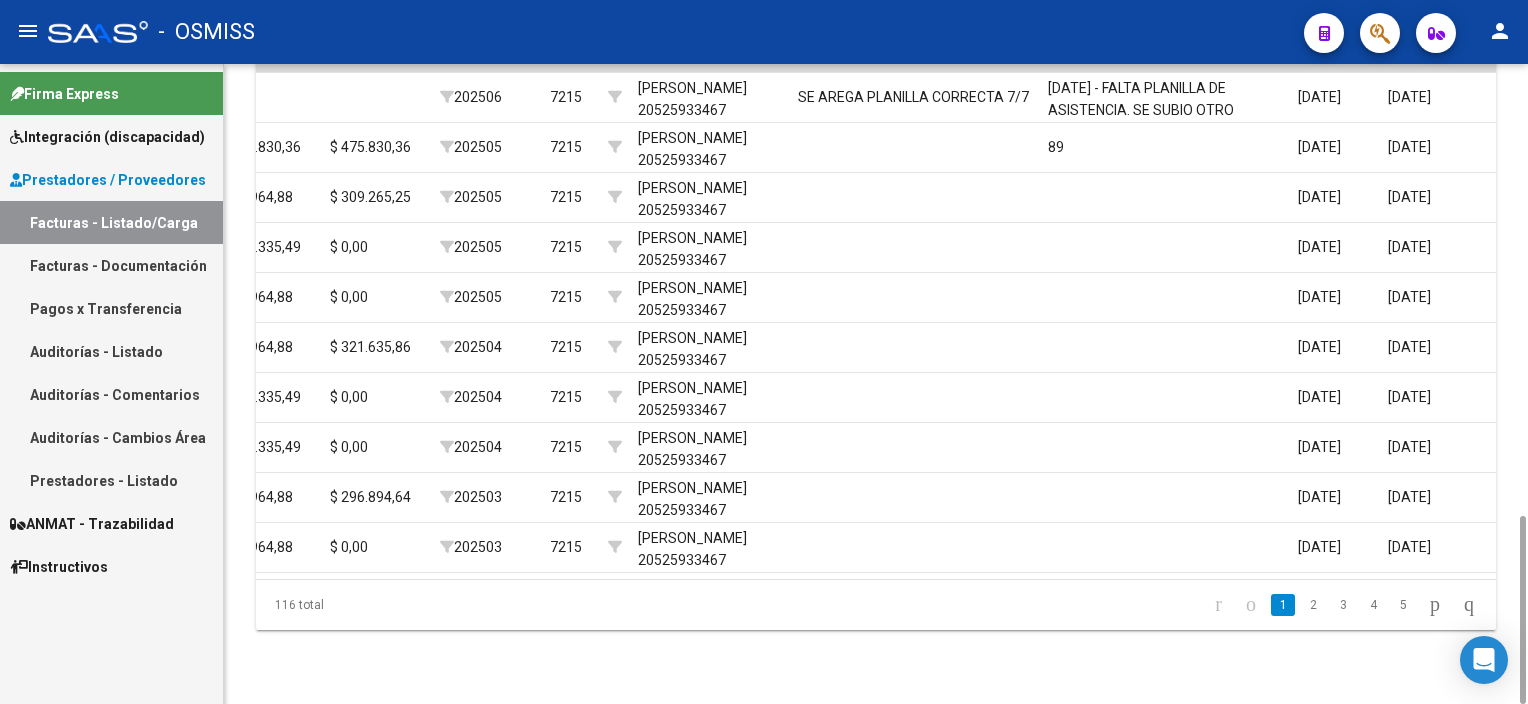 drag, startPoint x: 1516, startPoint y: 535, endPoint x: 1531, endPoint y: 621, distance: 87.29834 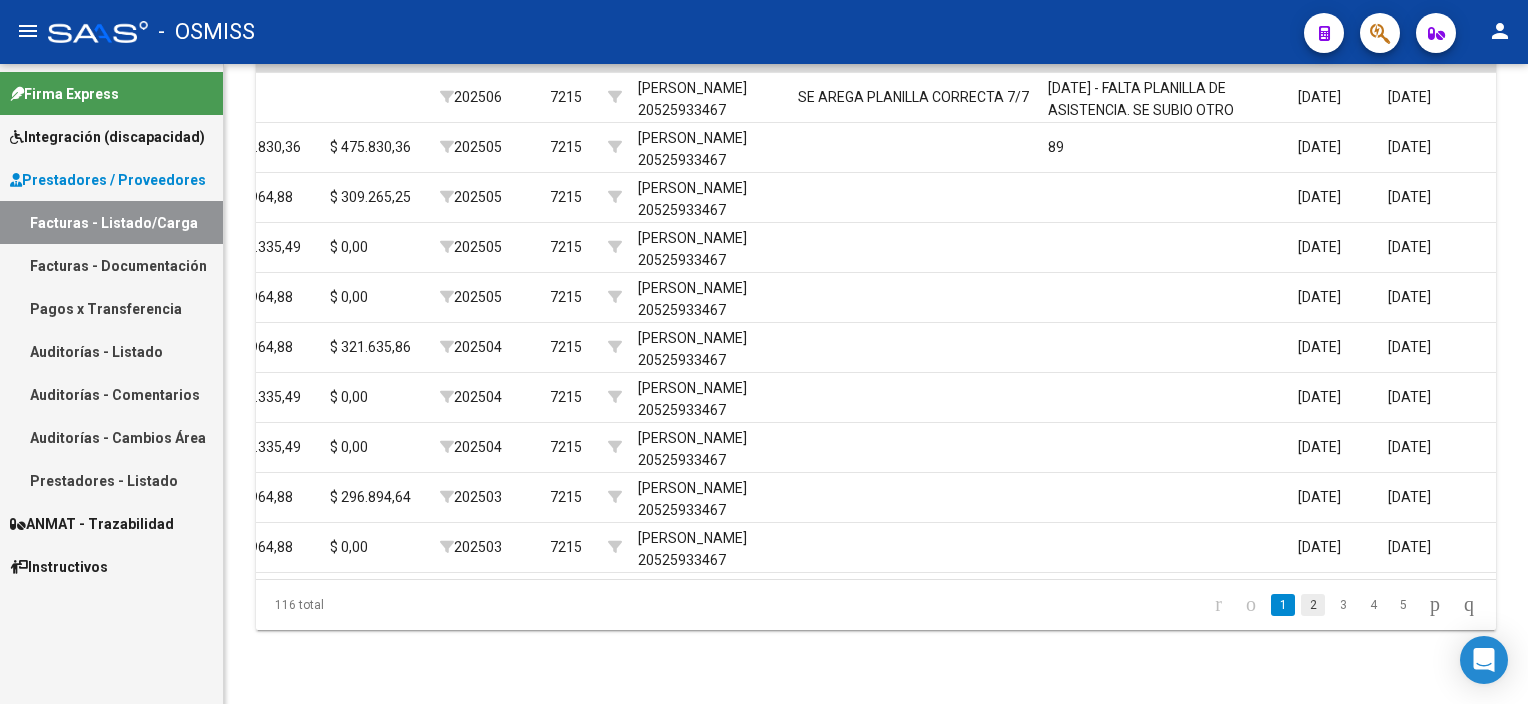 click on "2" 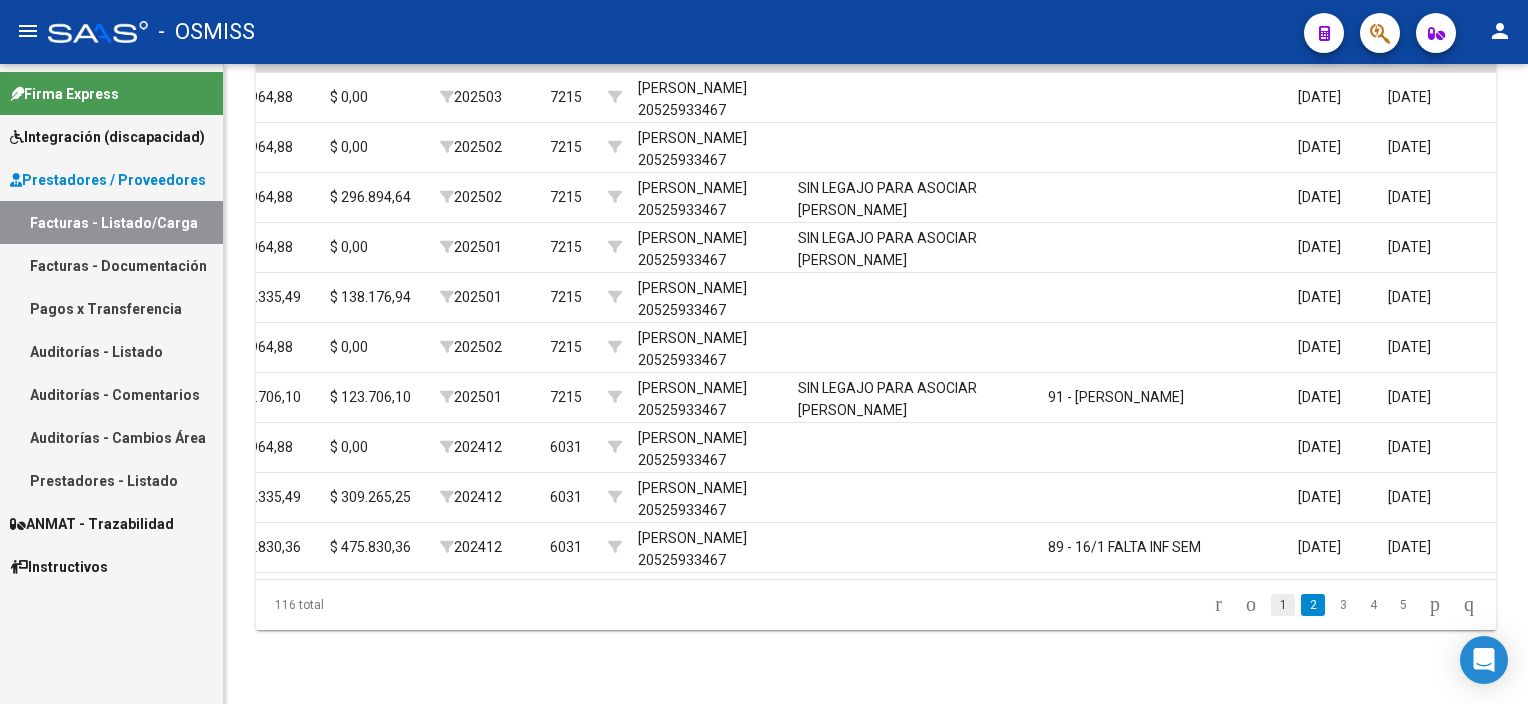 click on "1" 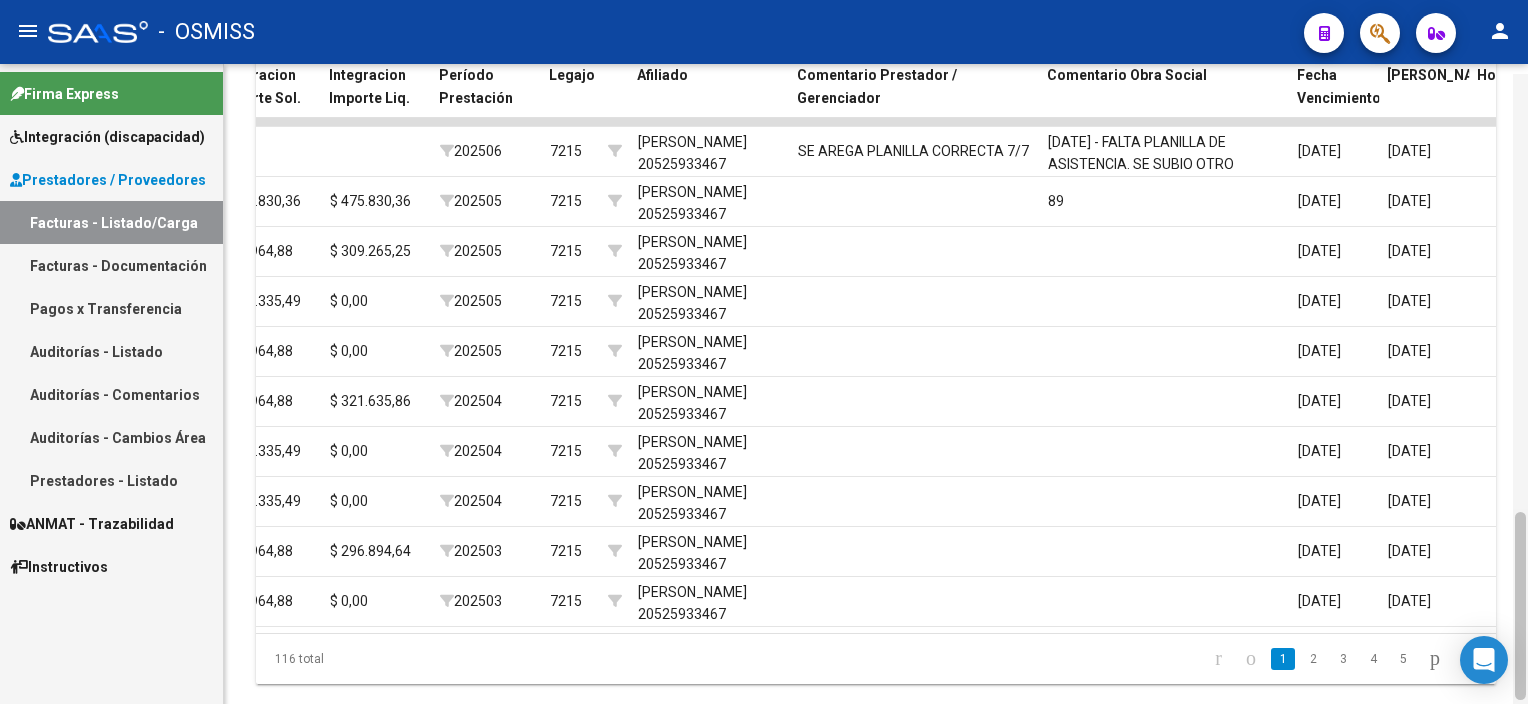 scroll, scrollTop: 1488, scrollLeft: 0, axis: vertical 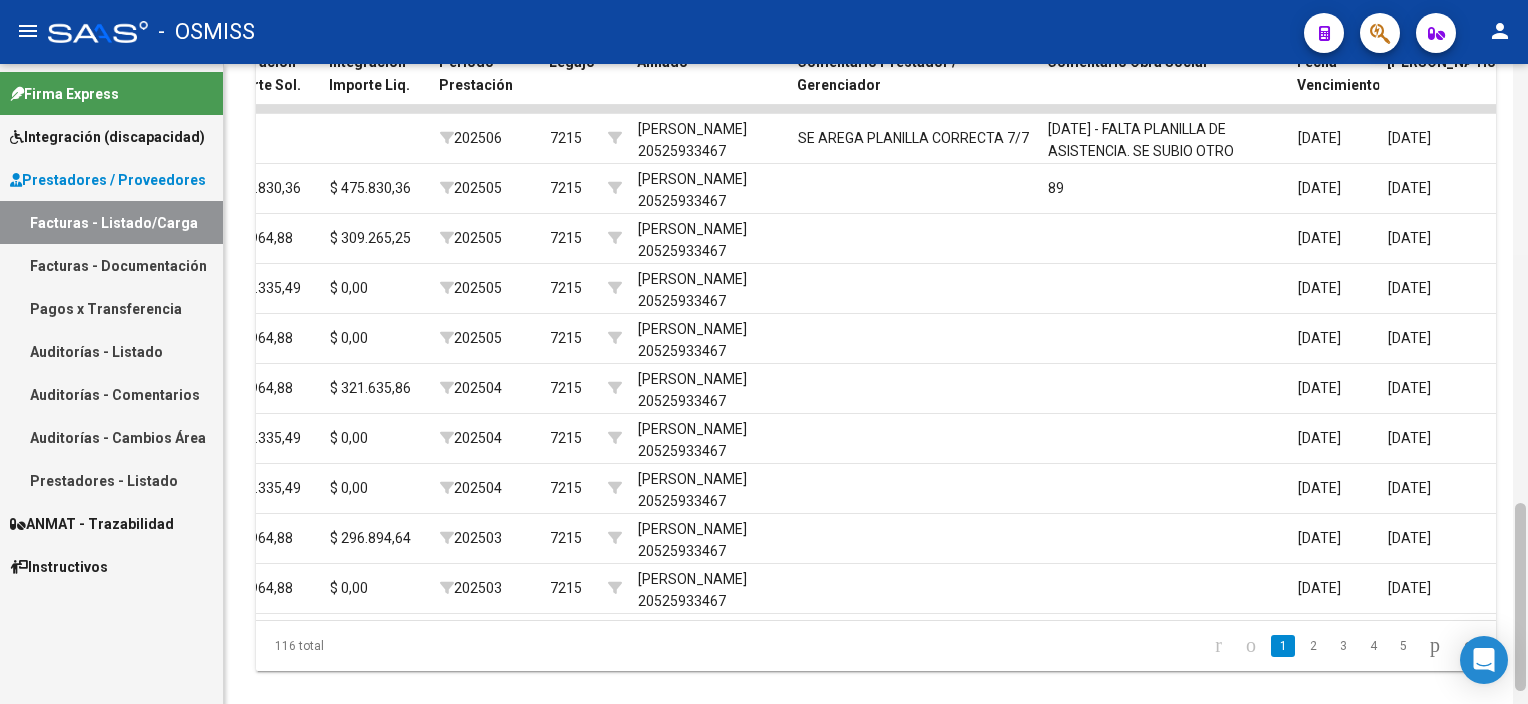 drag, startPoint x: 1524, startPoint y: 596, endPoint x: 1521, endPoint y: 584, distance: 12.369317 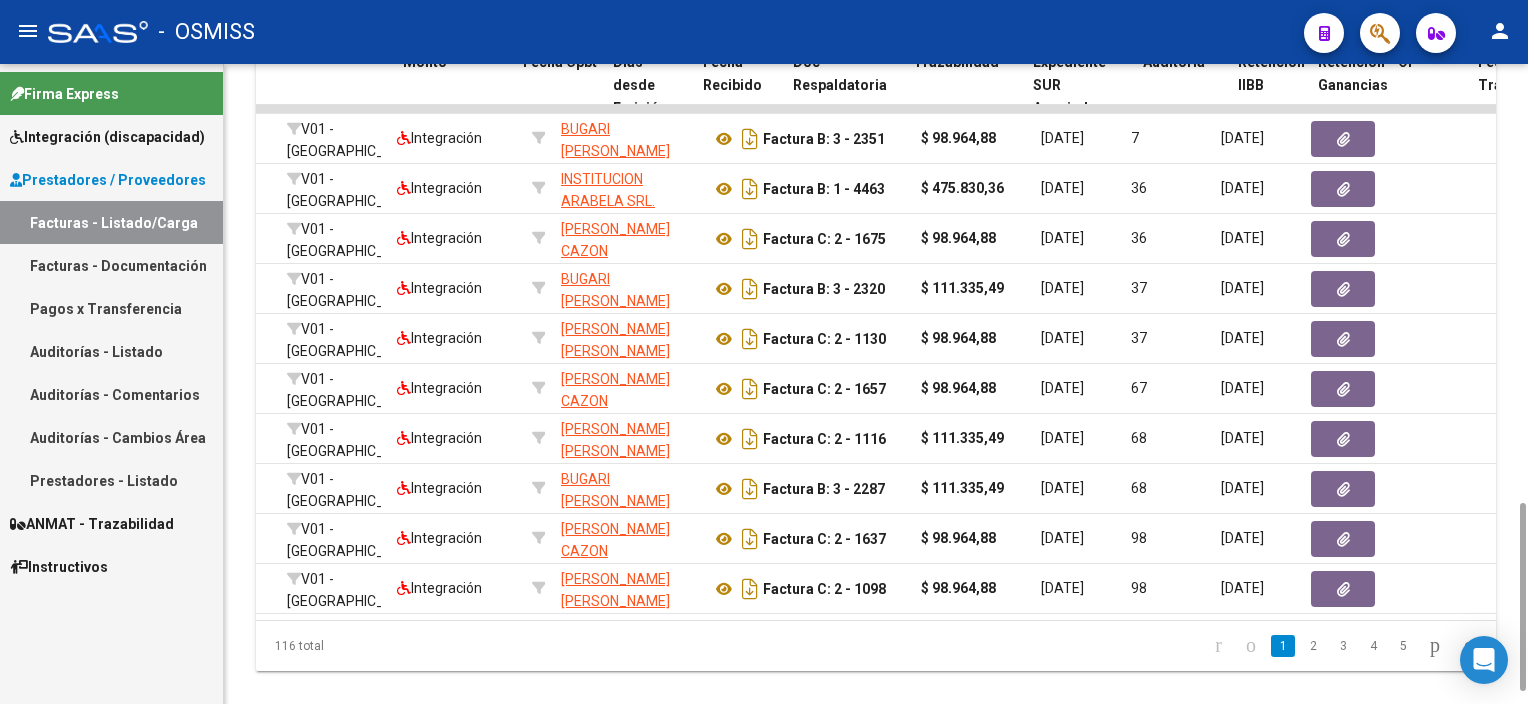 scroll, scrollTop: 0, scrollLeft: 852, axis: horizontal 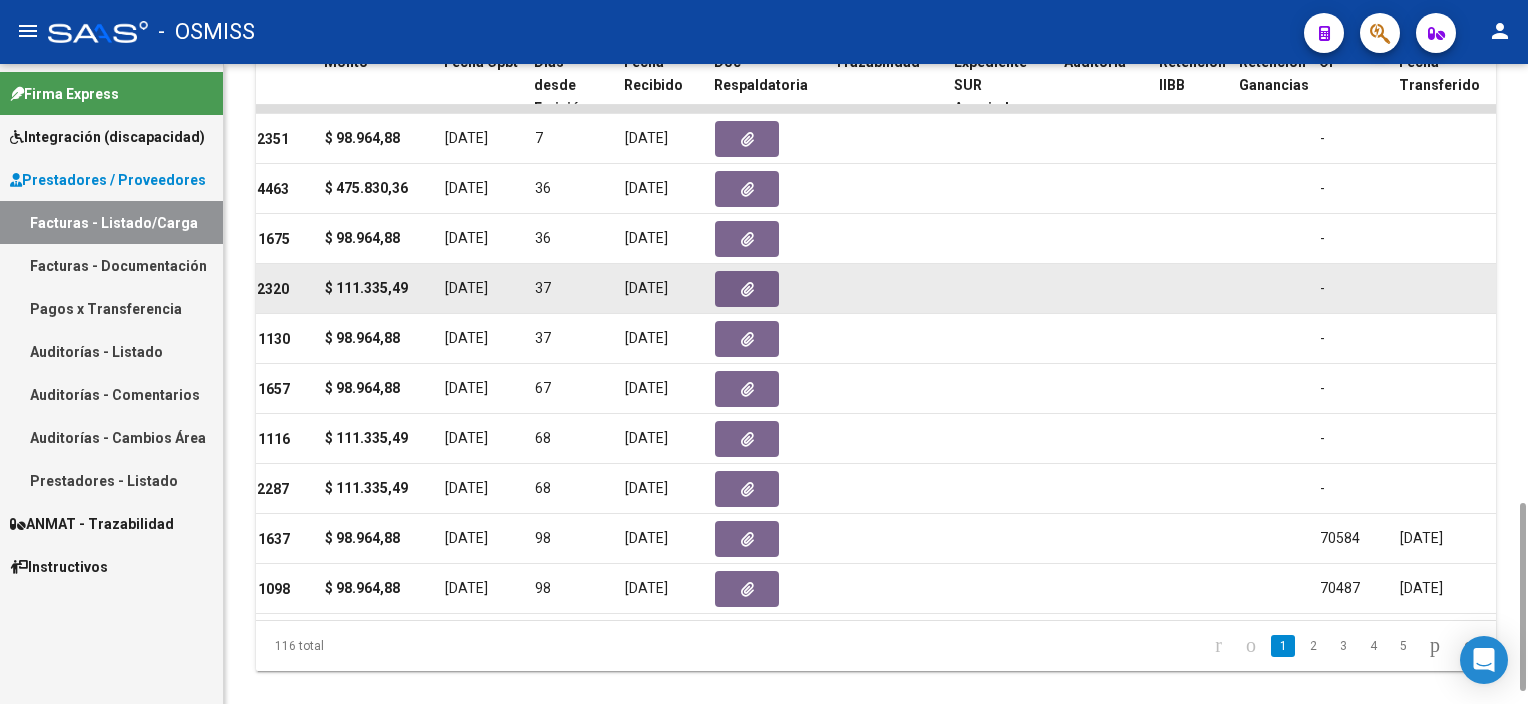 click on "-" 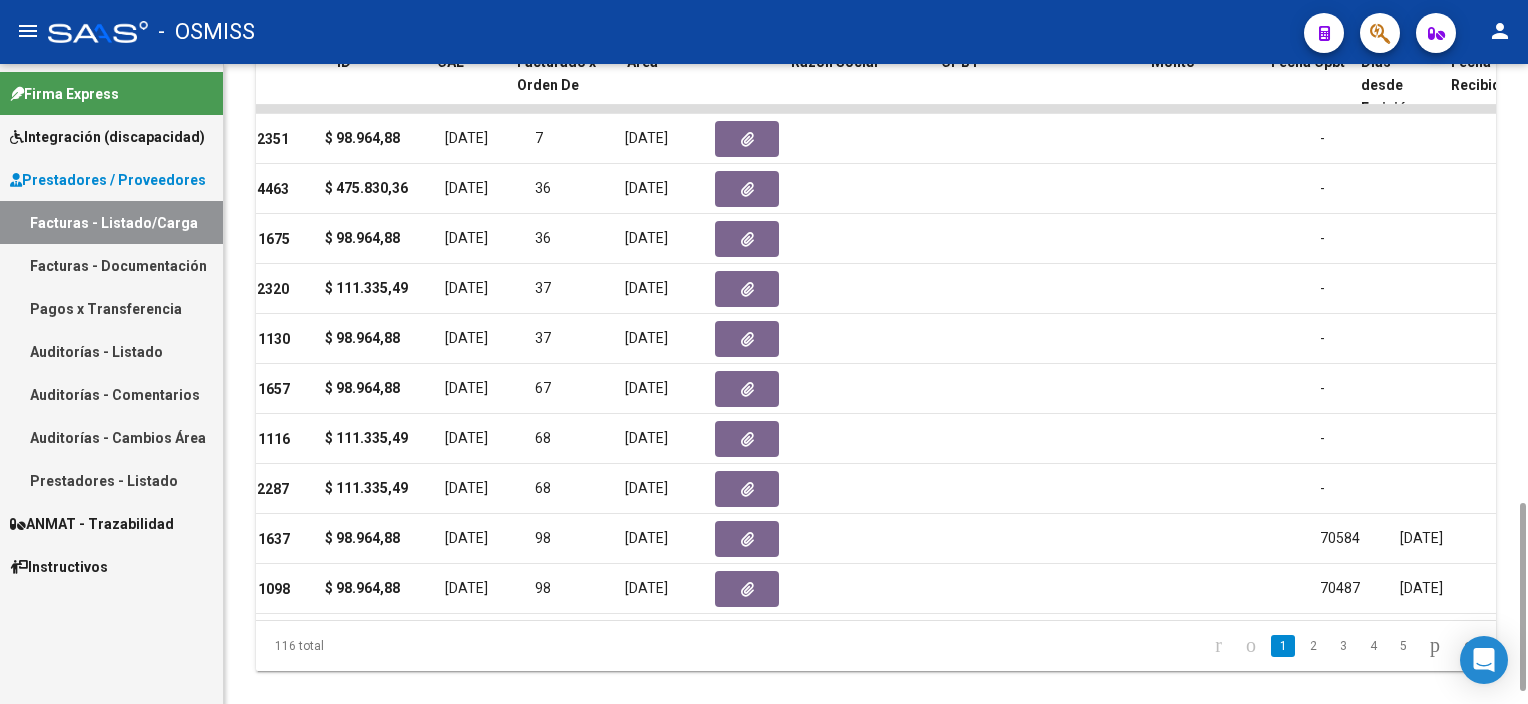 scroll, scrollTop: 0, scrollLeft: 0, axis: both 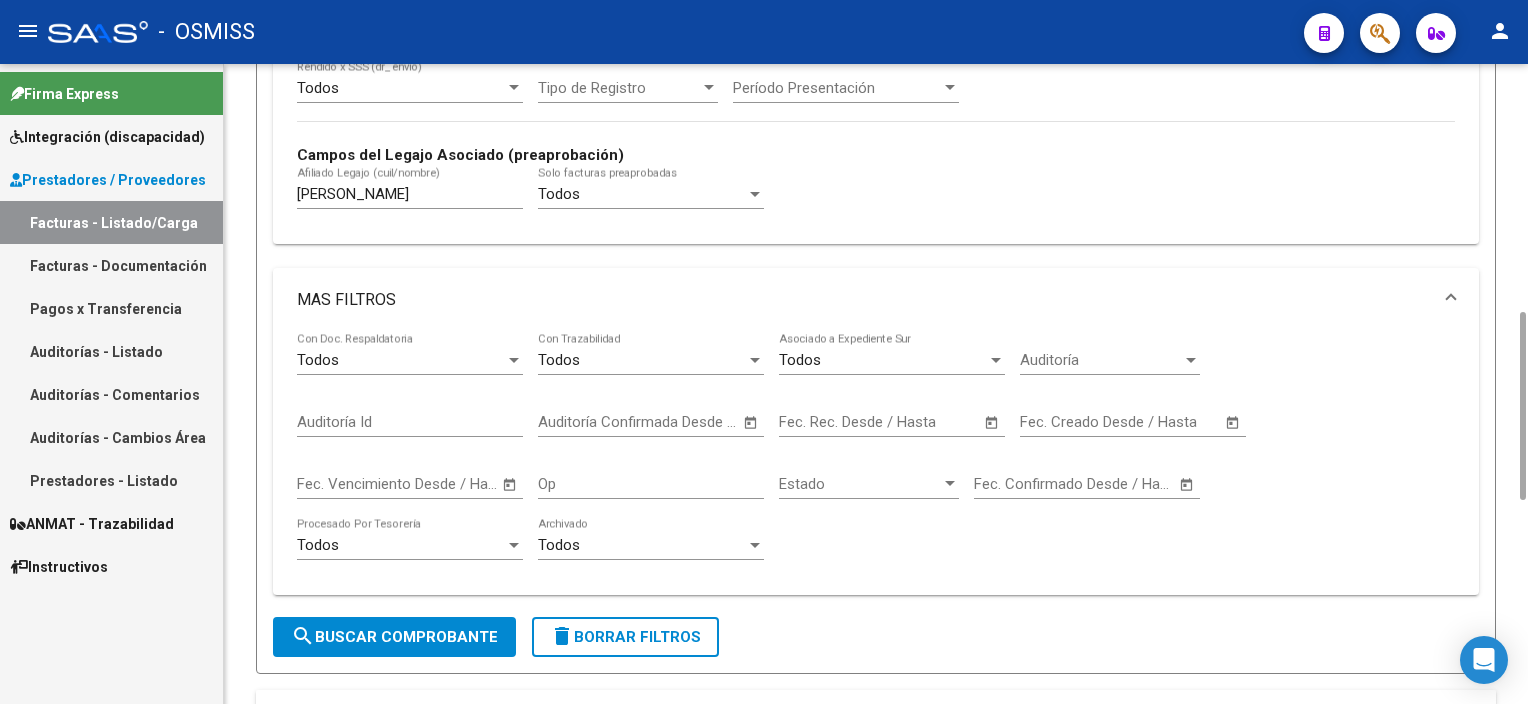drag, startPoint x: 1525, startPoint y: 523, endPoint x: 1528, endPoint y: 331, distance: 192.02344 